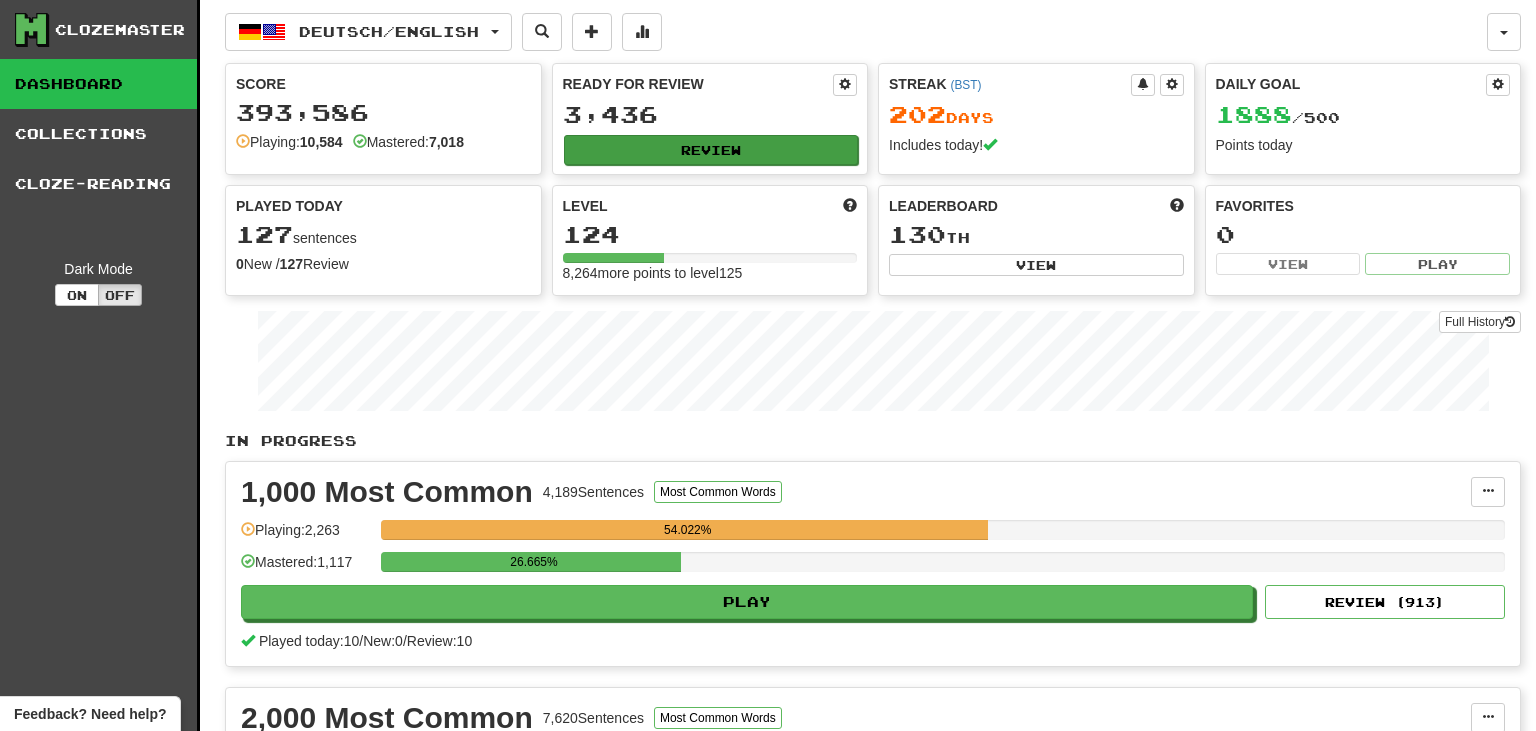 scroll, scrollTop: 0, scrollLeft: 0, axis: both 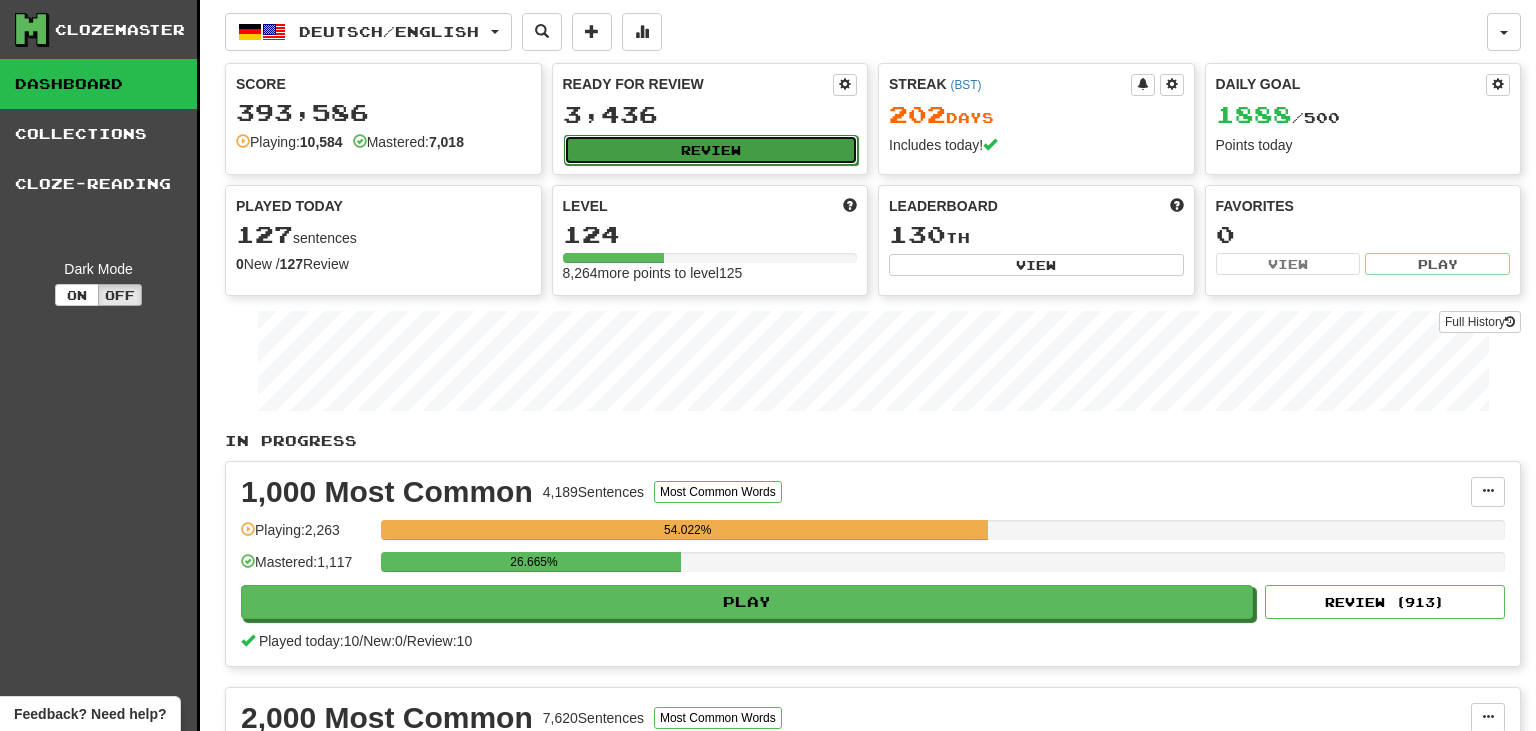 click on "Review" at bounding box center (711, 150) 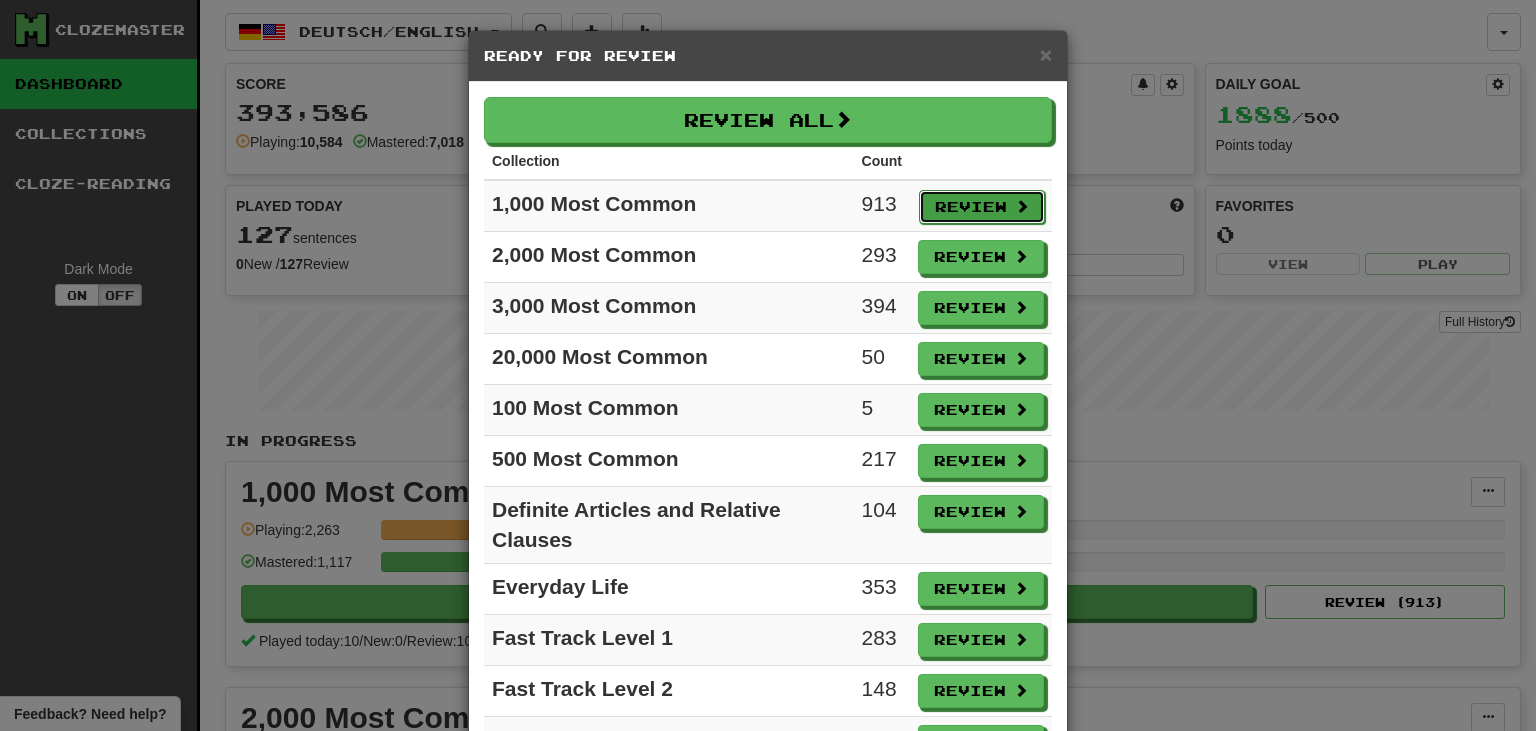 click on "Review" at bounding box center [982, 207] 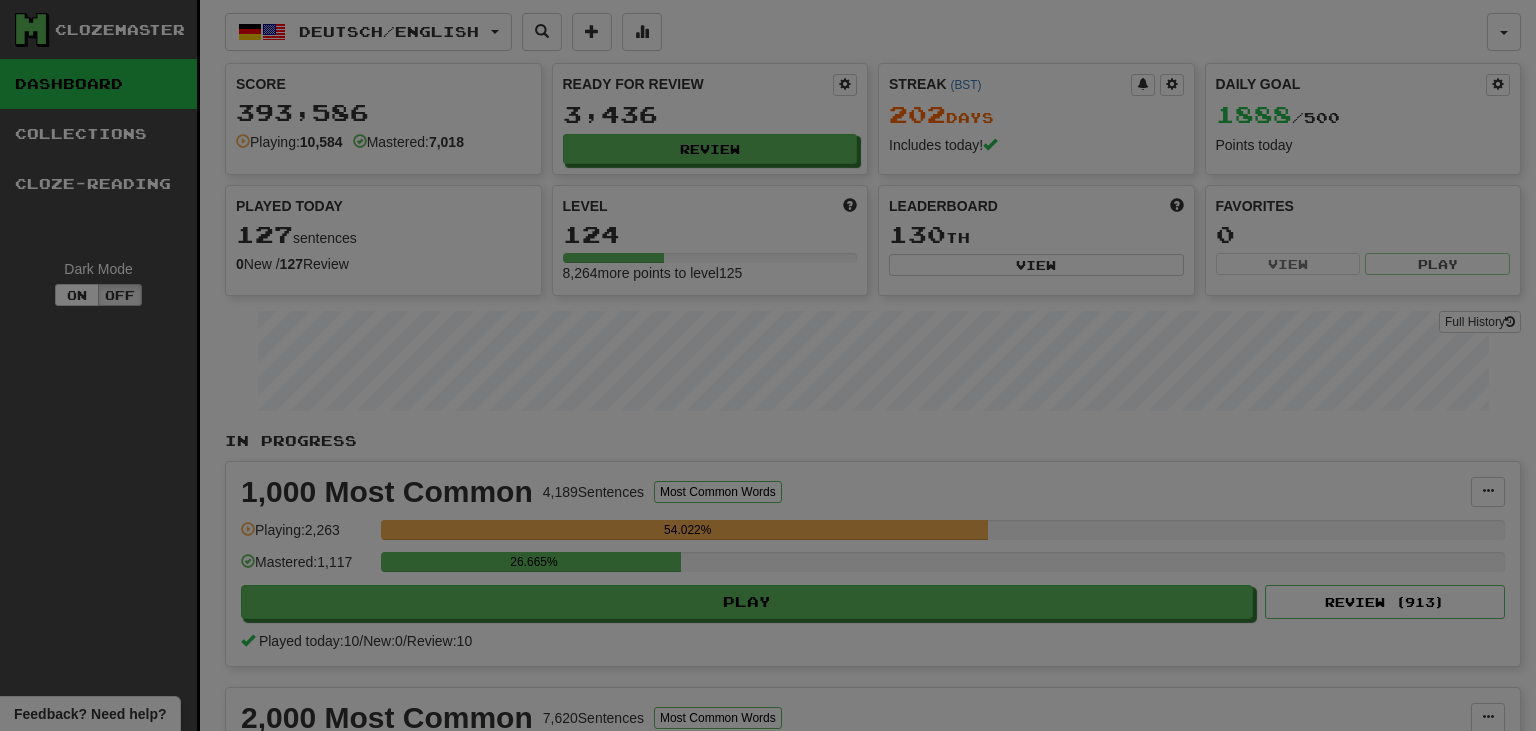 select on "********" 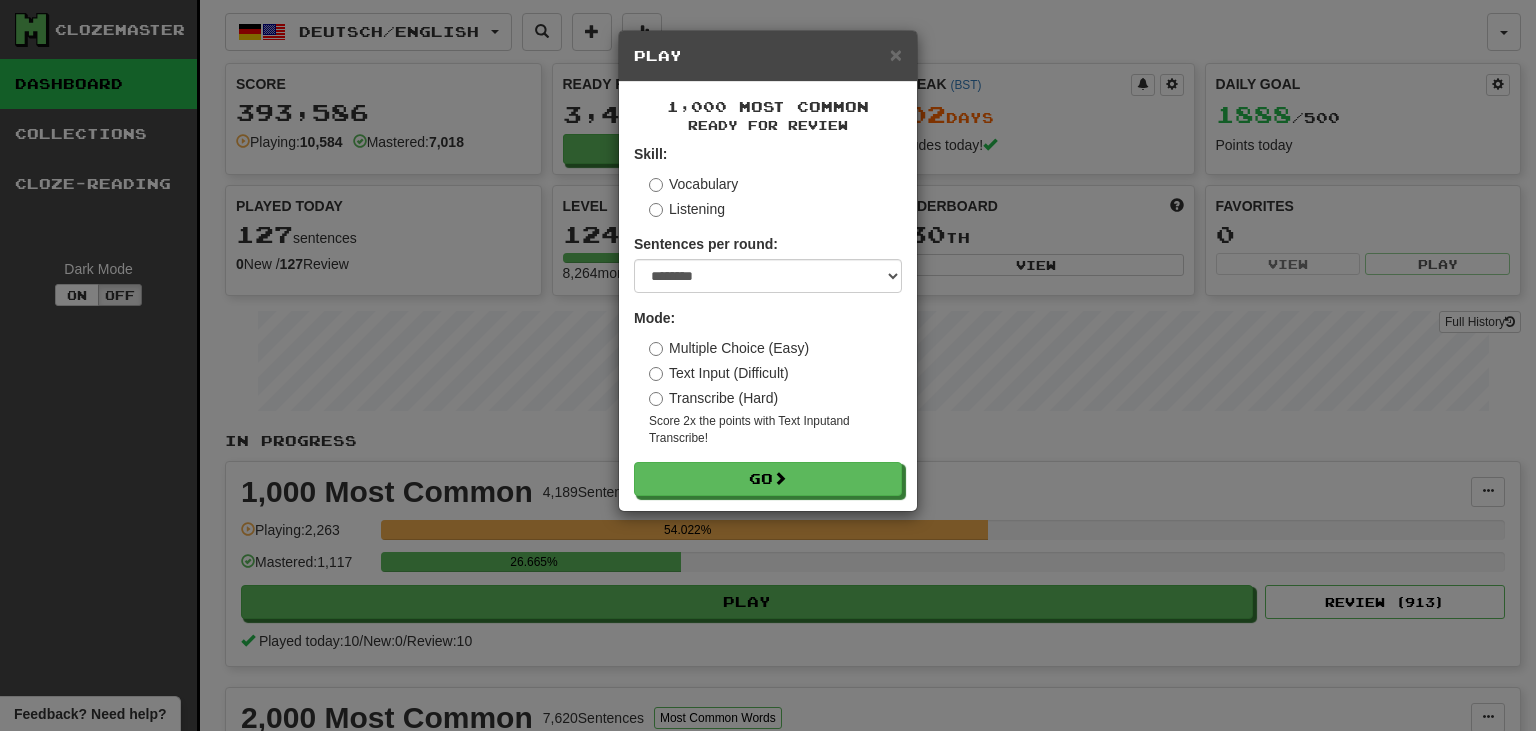 drag, startPoint x: 731, startPoint y: 402, endPoint x: 731, endPoint y: 419, distance: 17 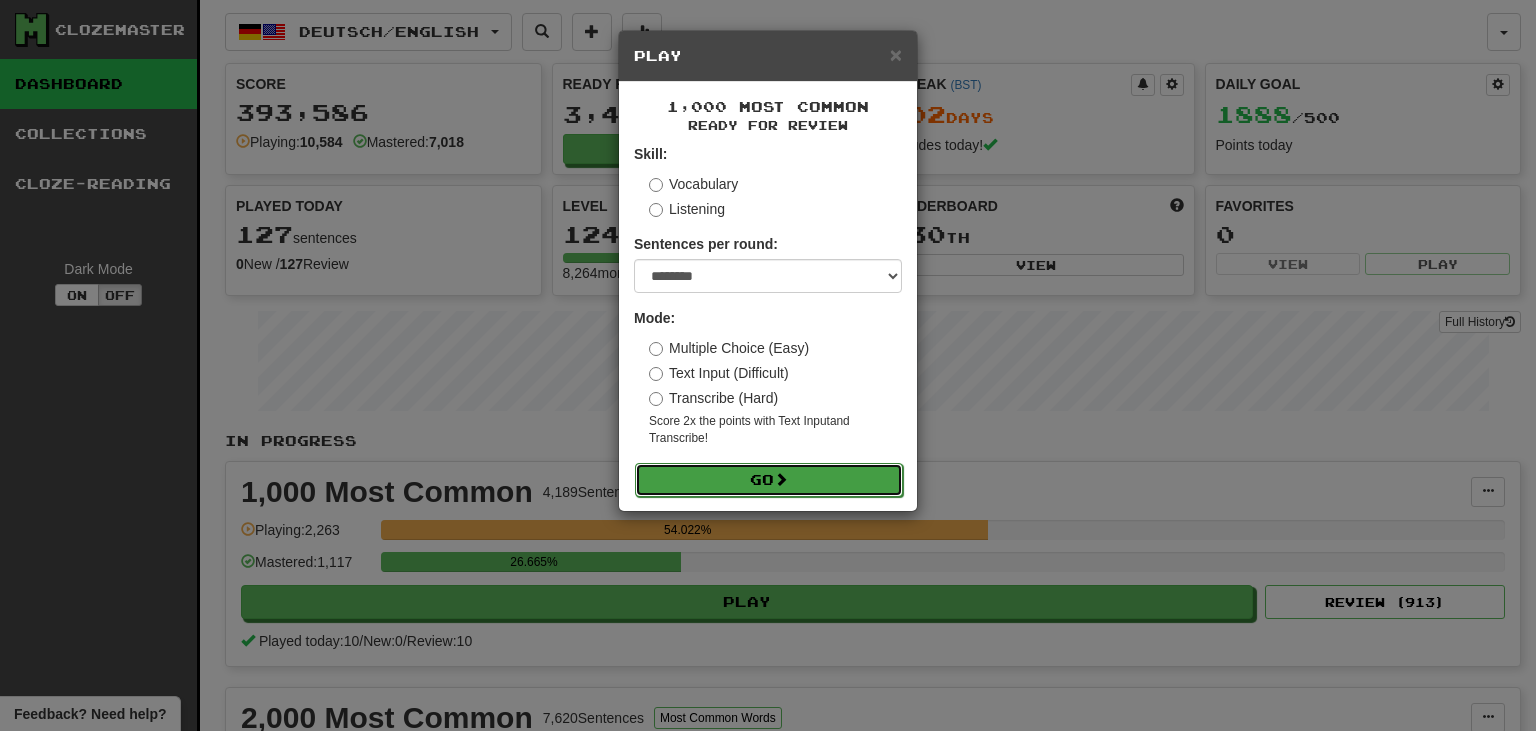 click on "Go" at bounding box center [769, 480] 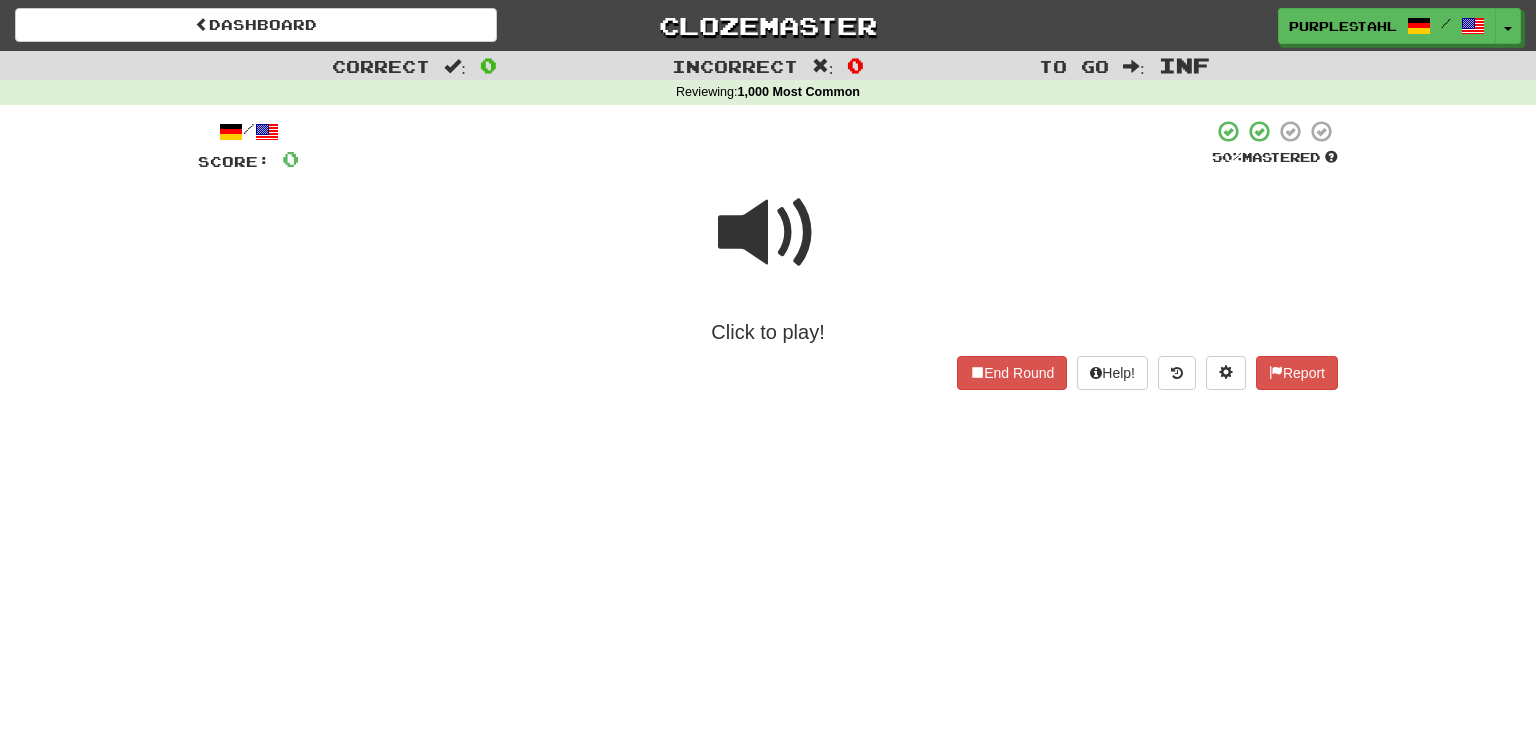 scroll, scrollTop: 0, scrollLeft: 0, axis: both 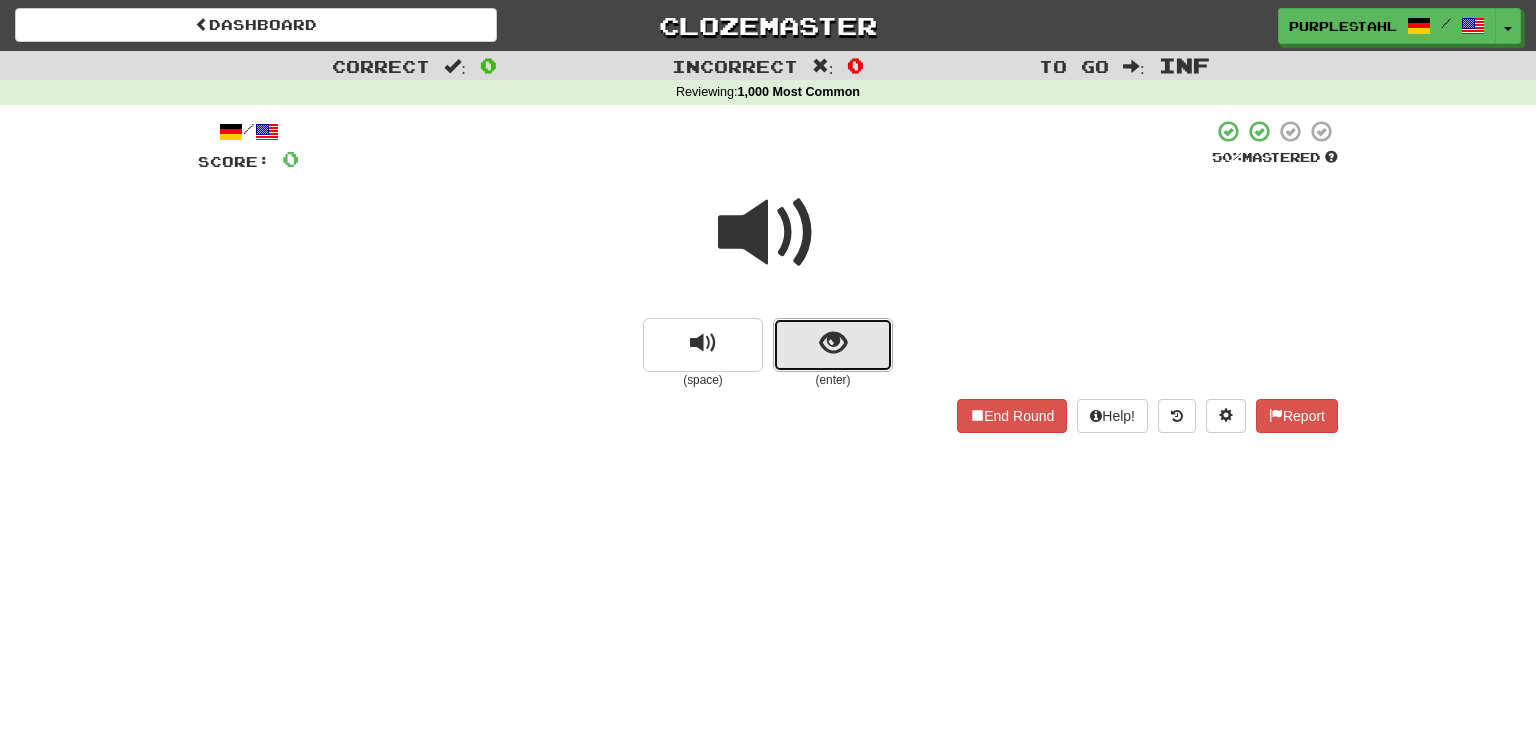 click at bounding box center (833, 345) 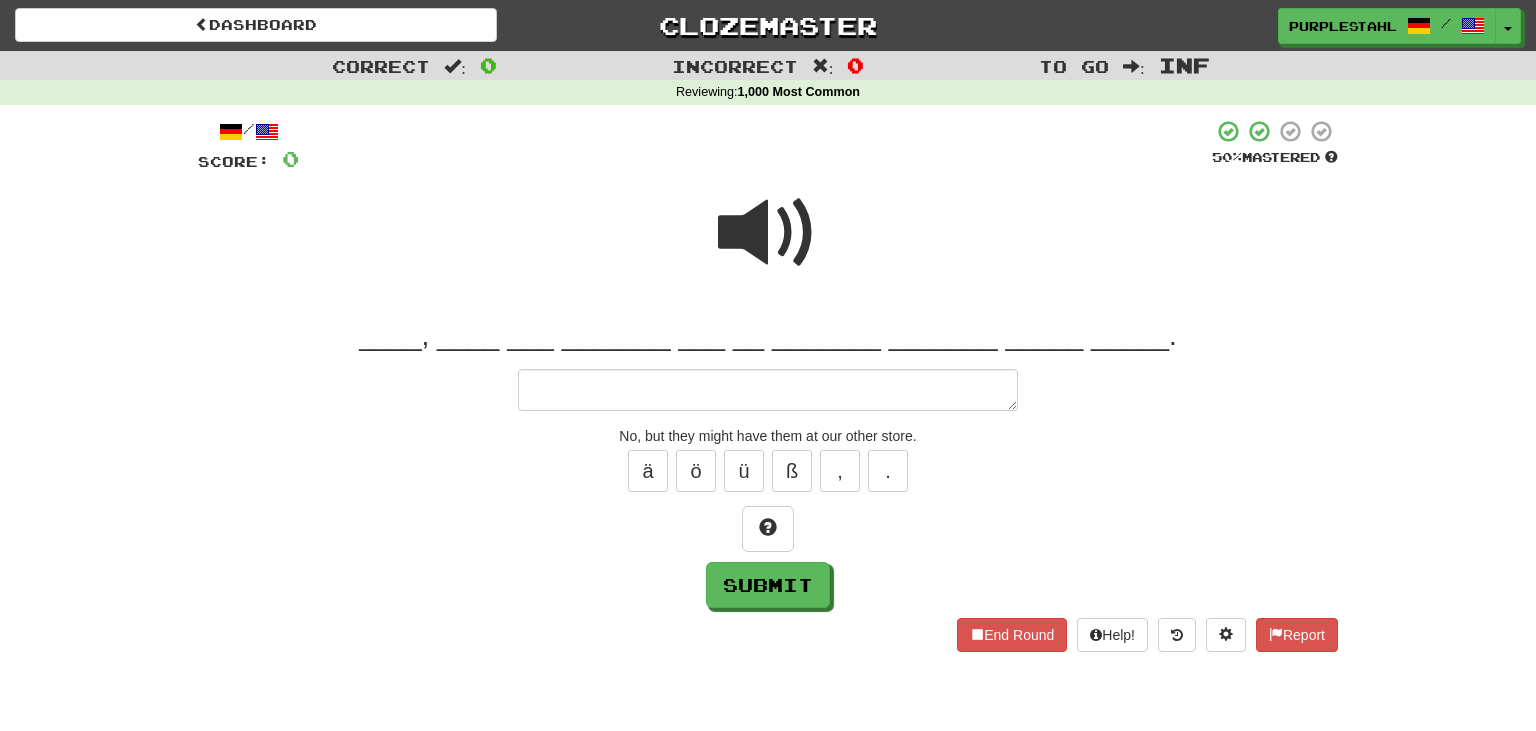 type on "*" 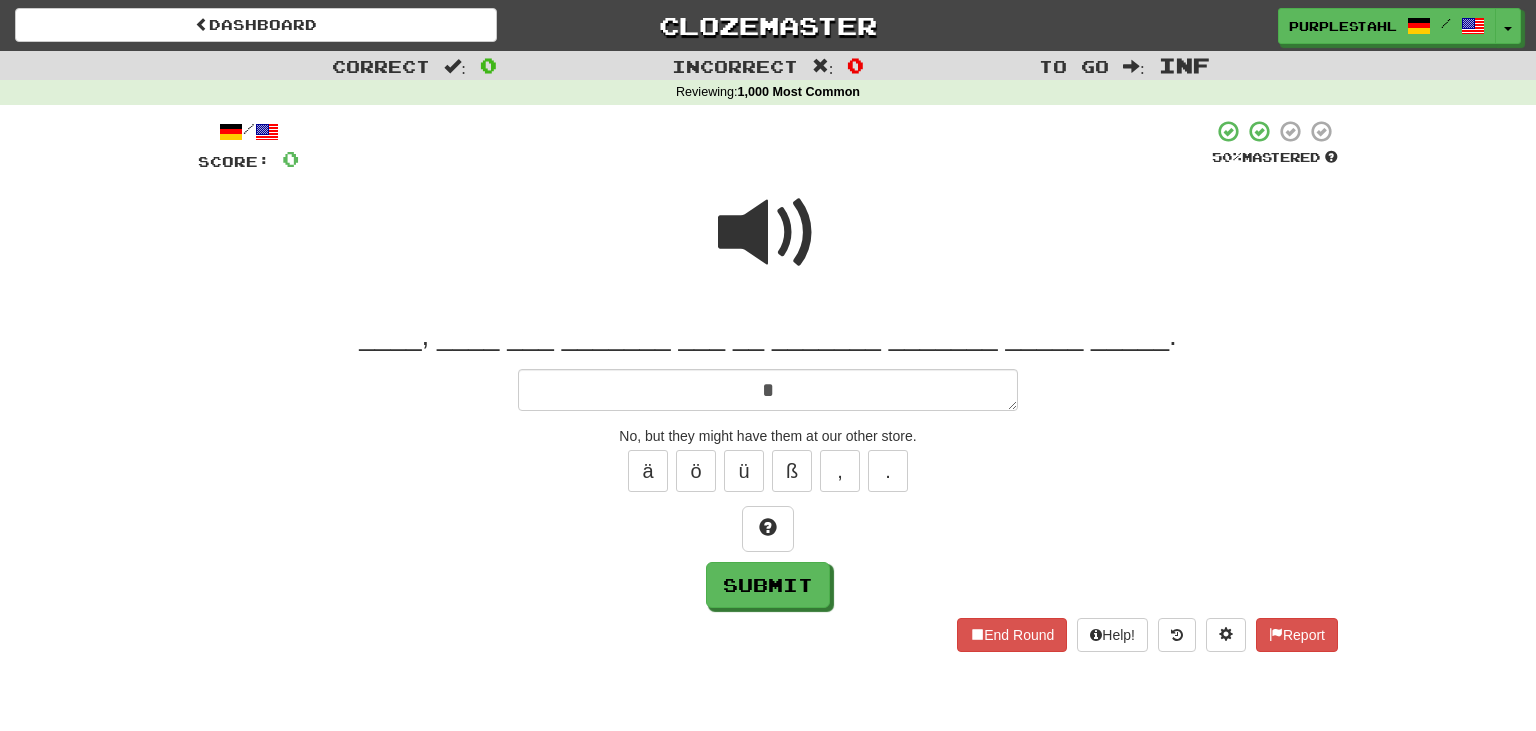 type on "*" 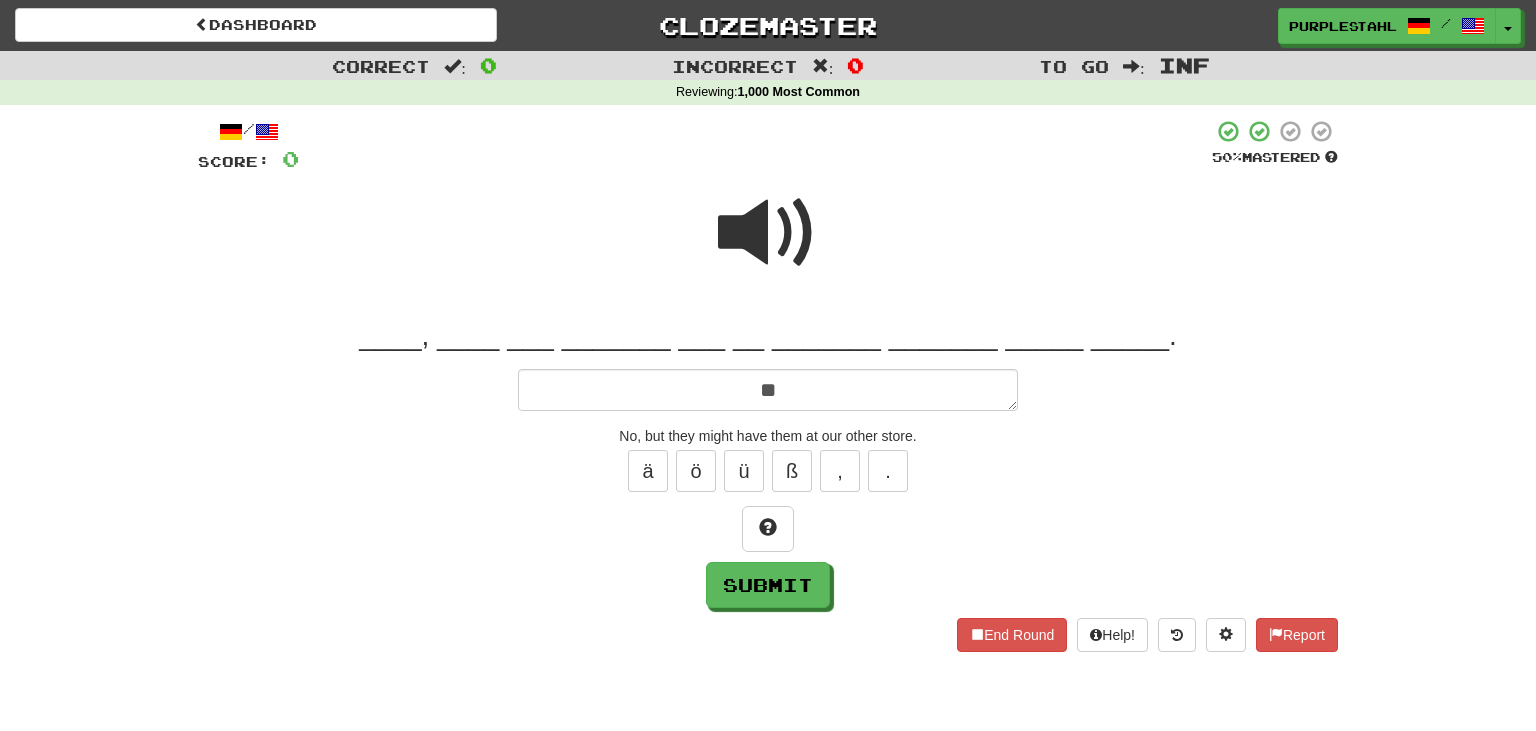 type on "*" 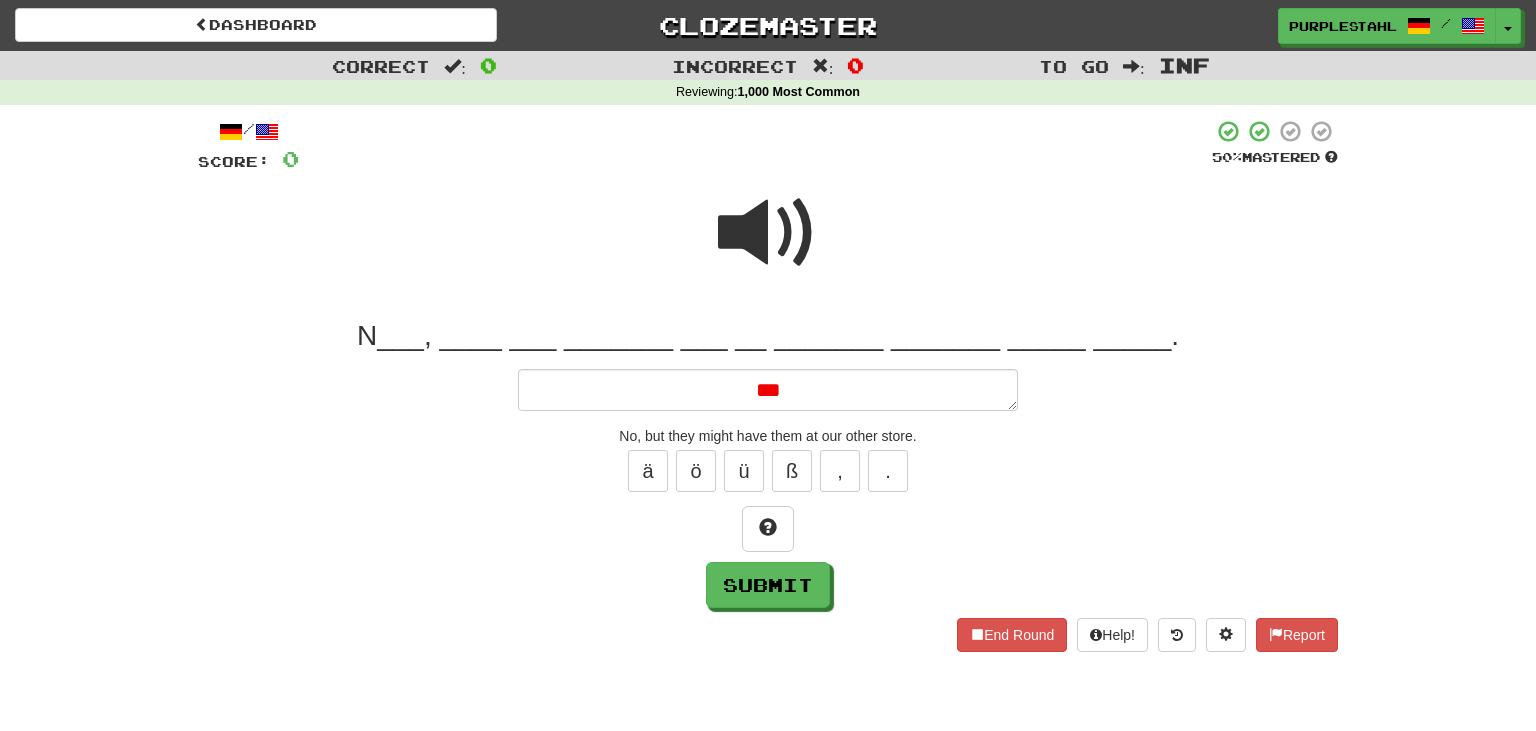 type on "*" 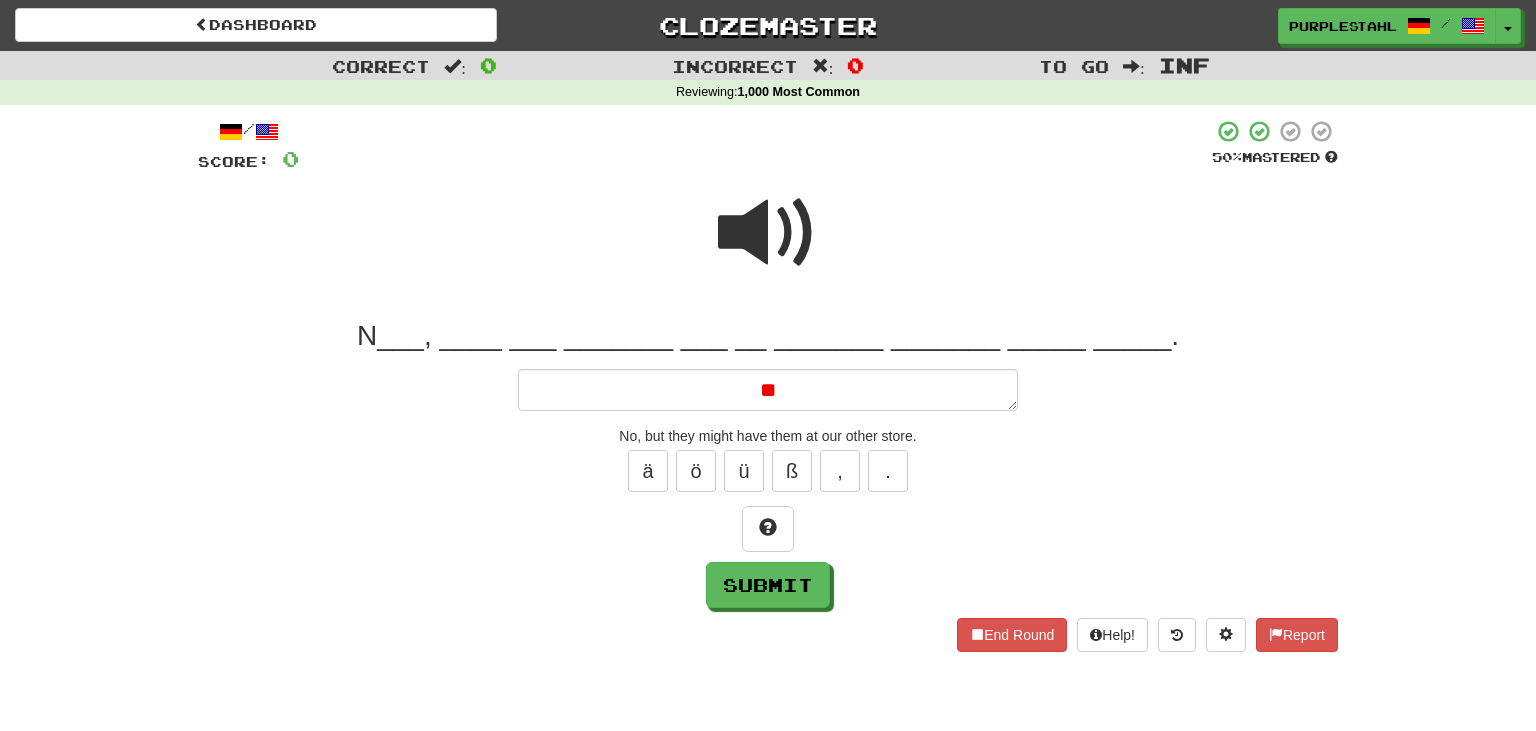 type on "*" 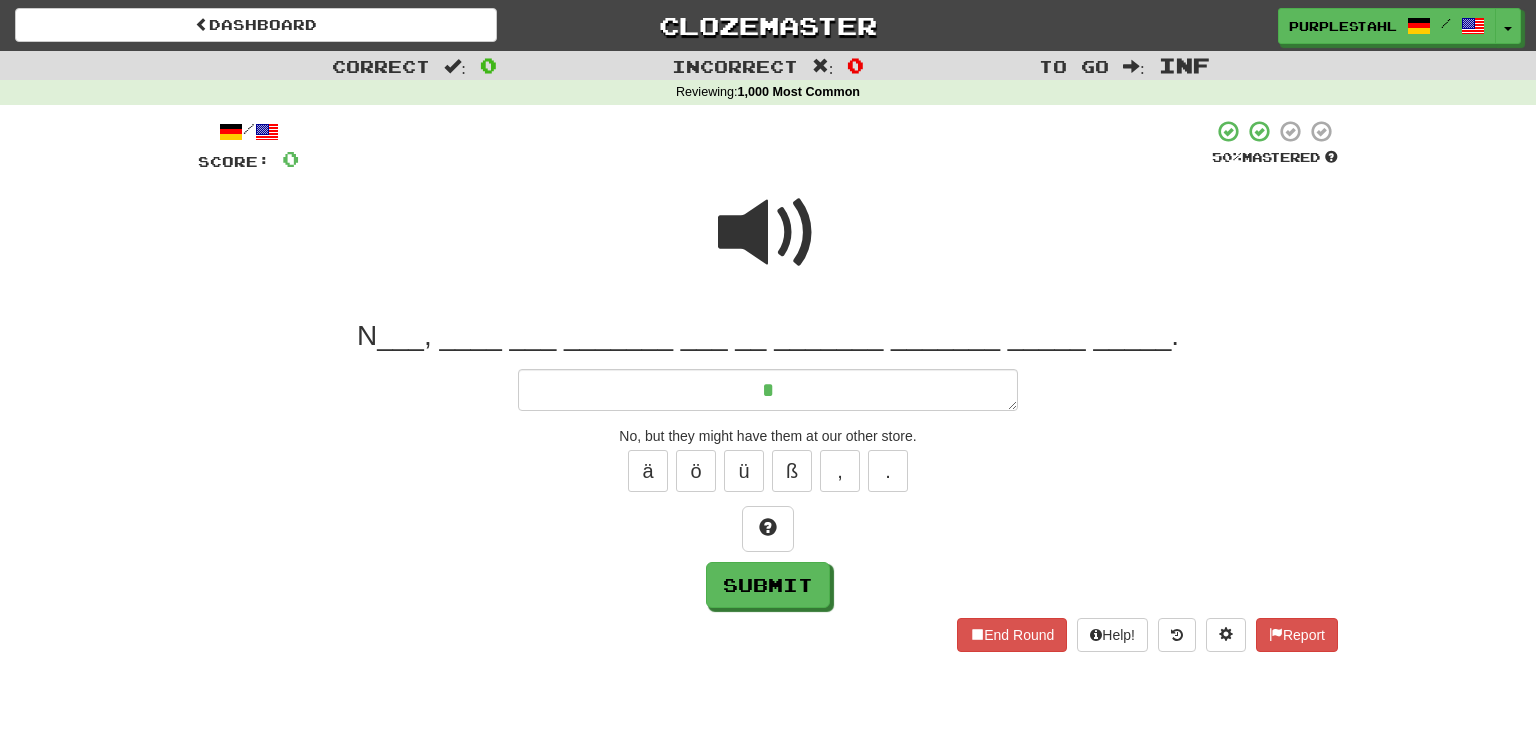 type on "*" 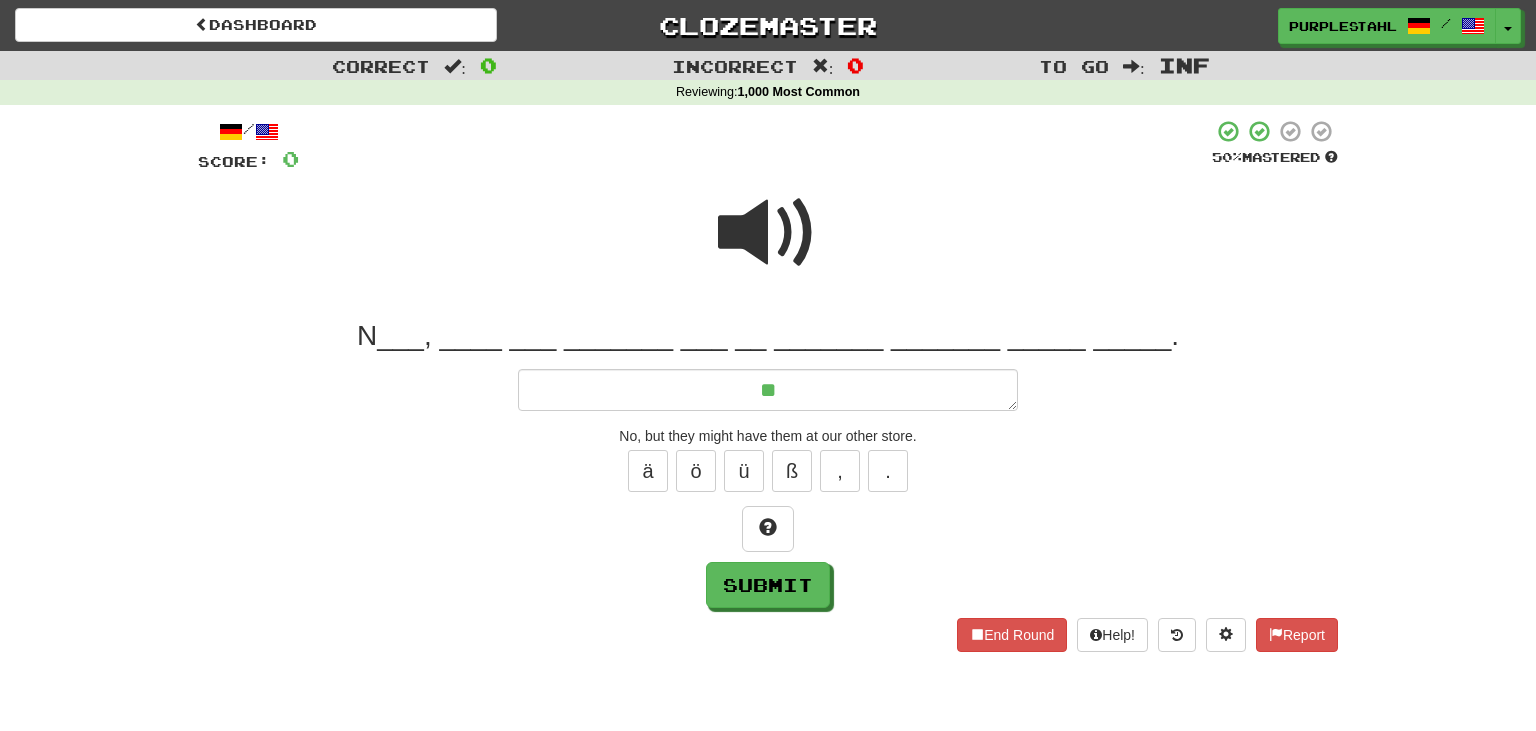 type on "*" 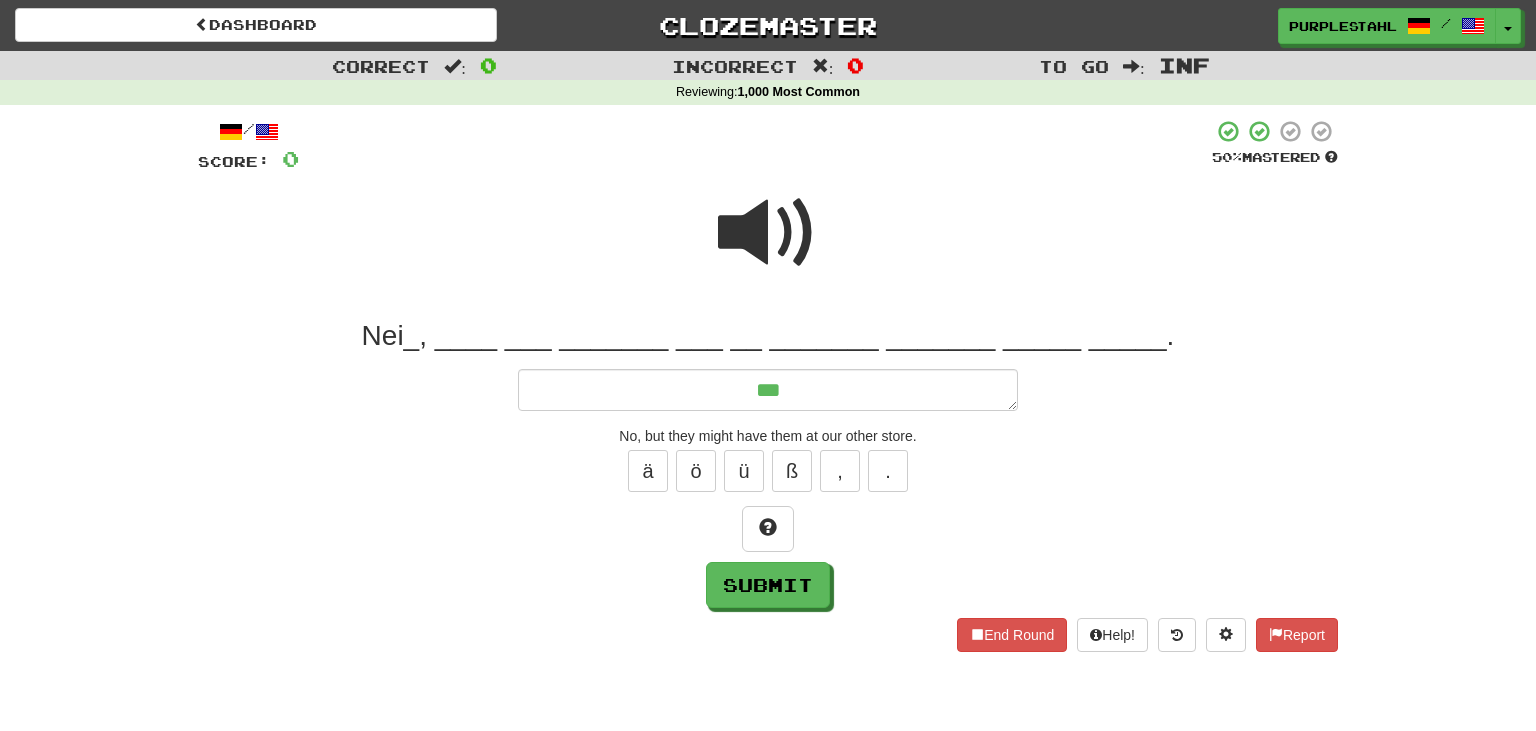 type on "*" 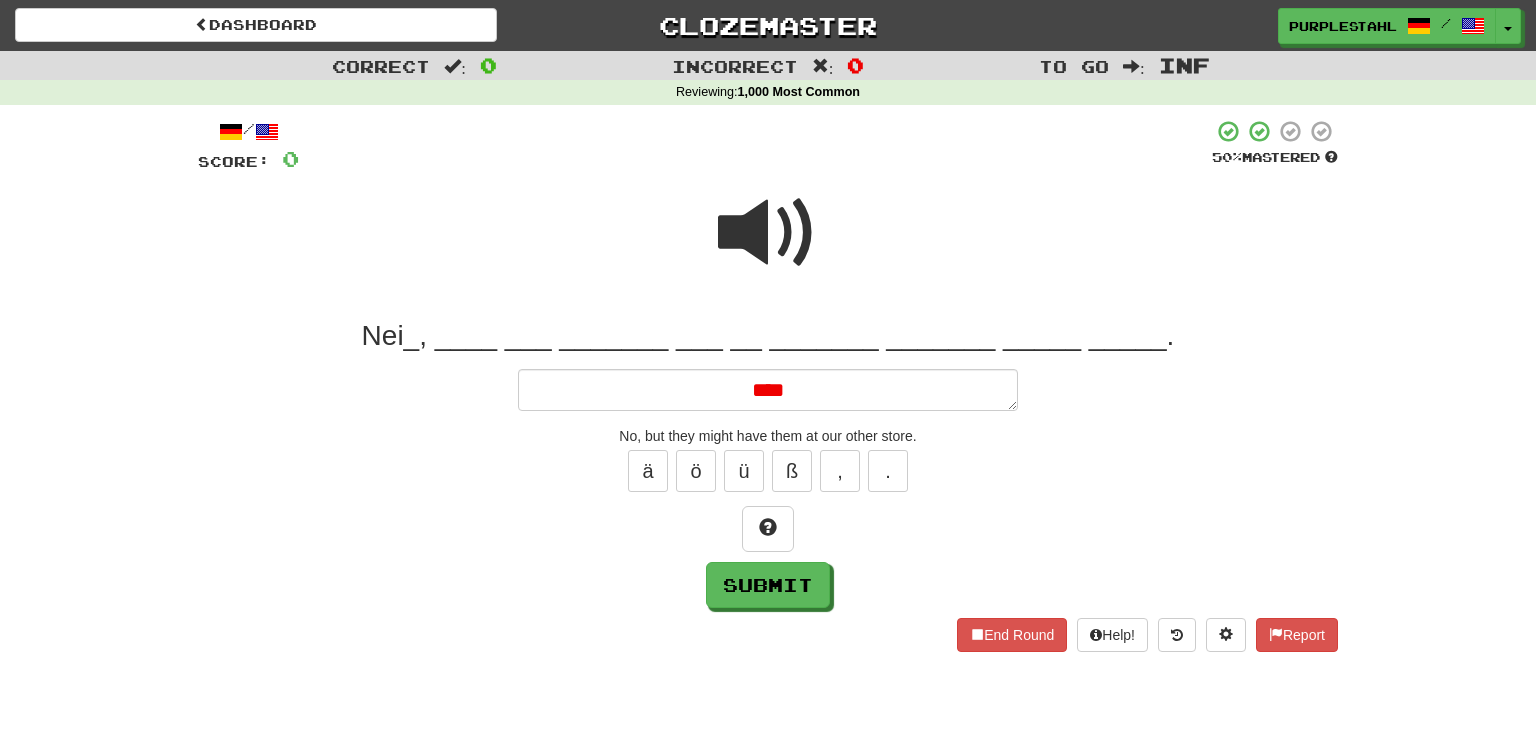 type on "*" 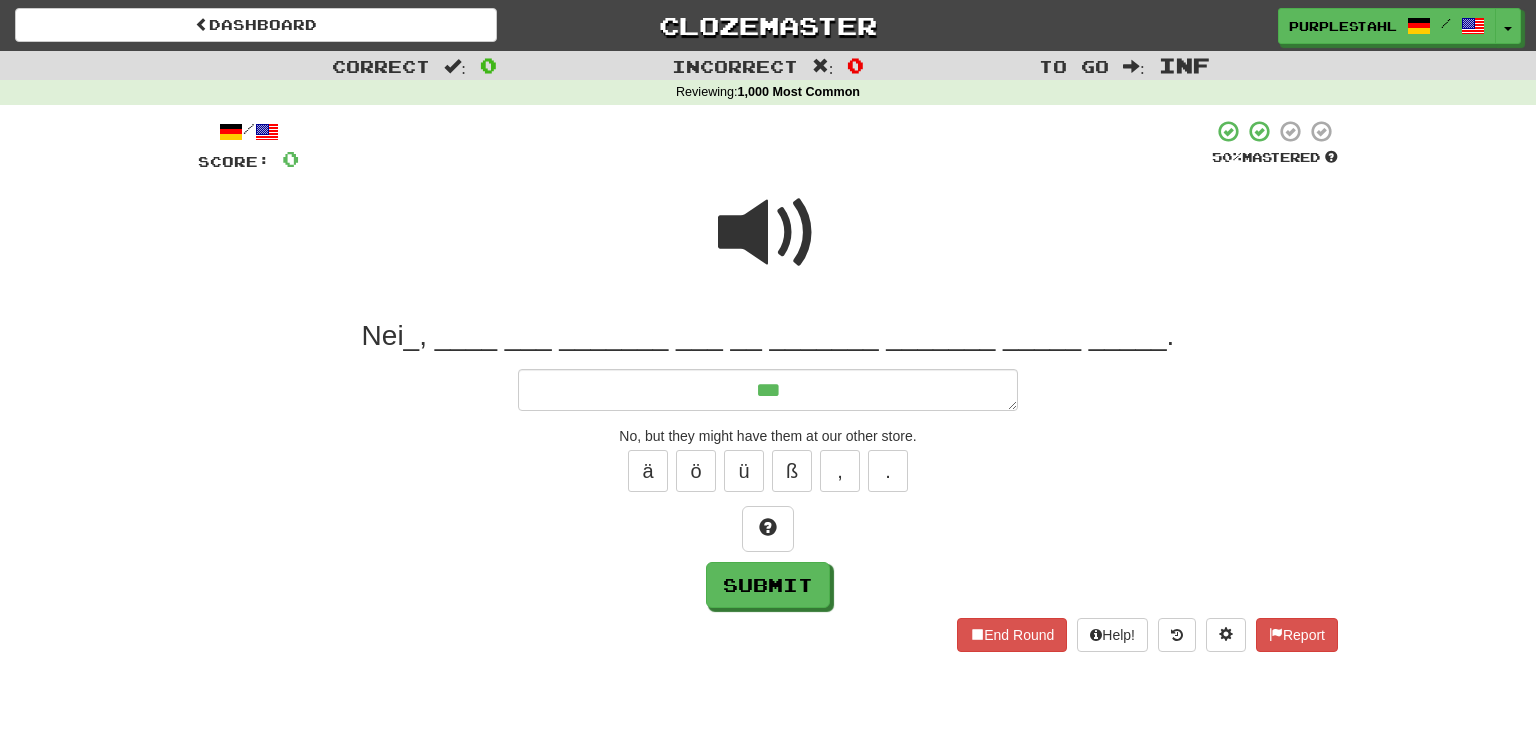 type on "*" 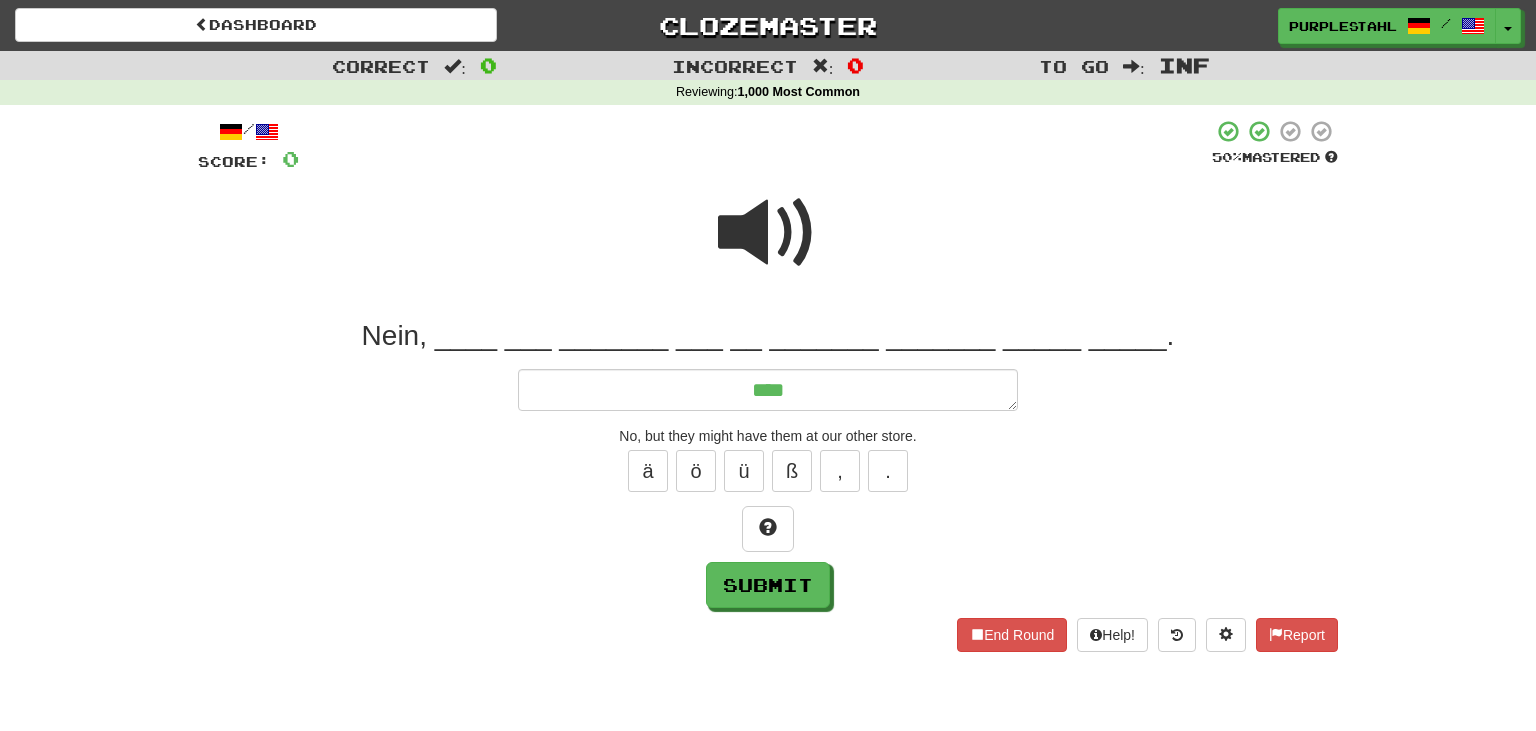 type on "*" 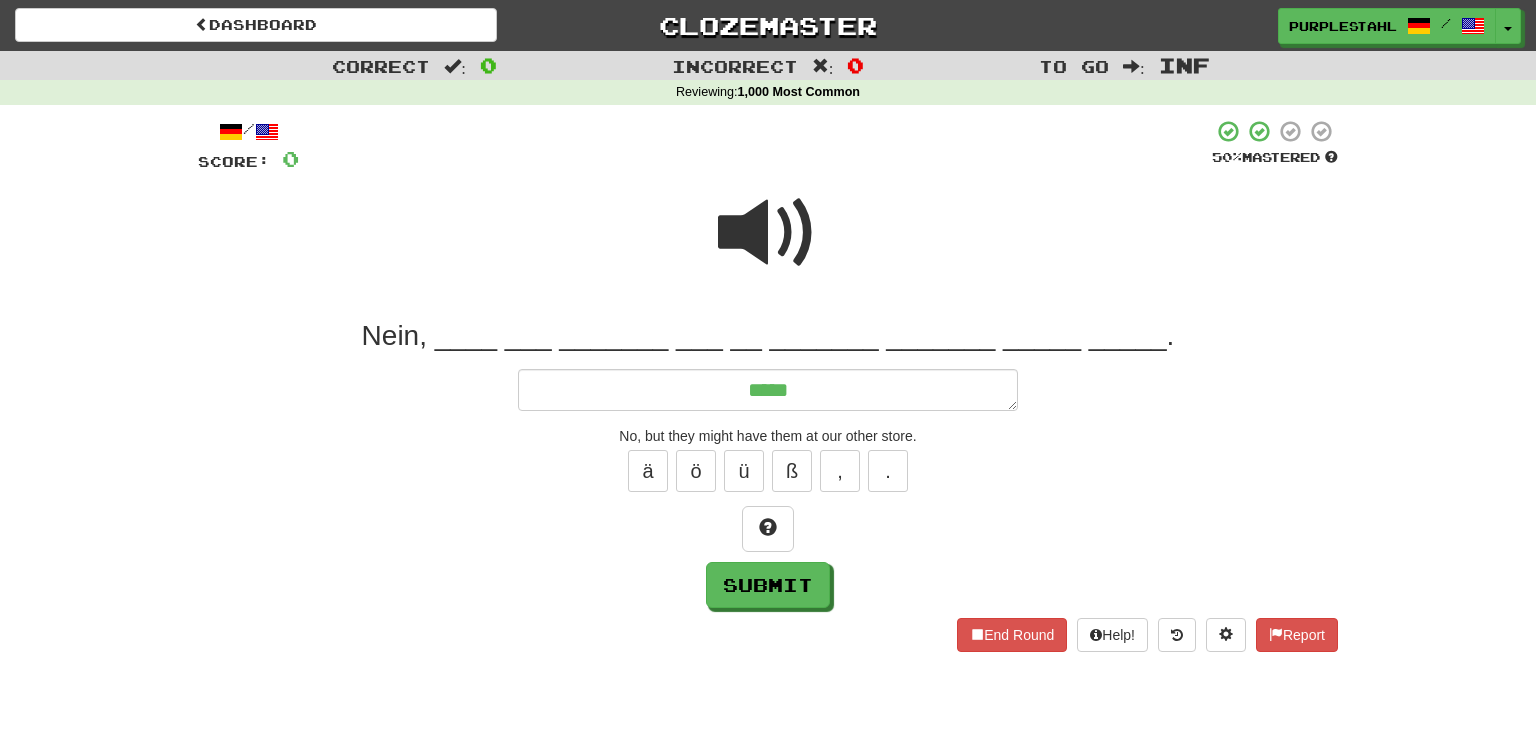 type on "*" 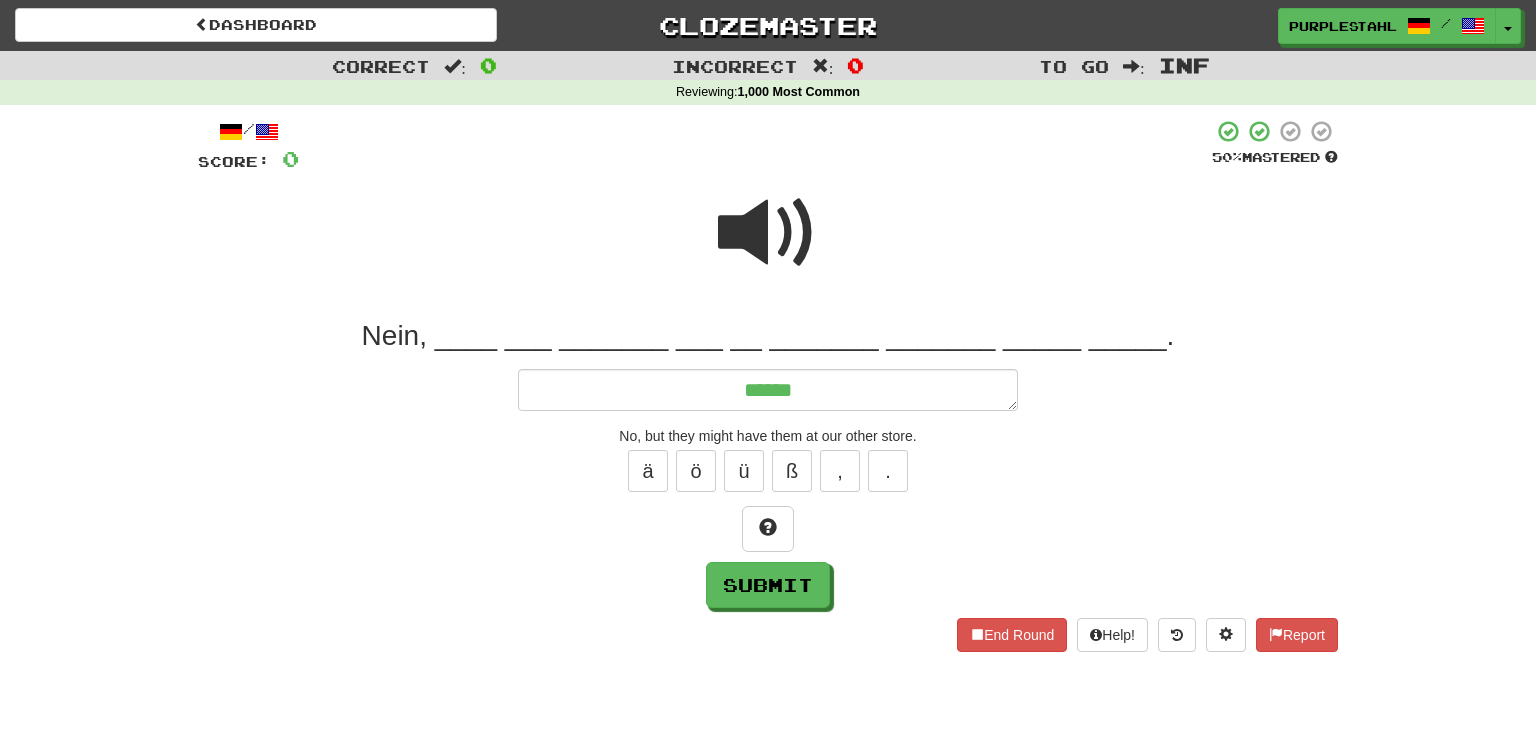 type on "*" 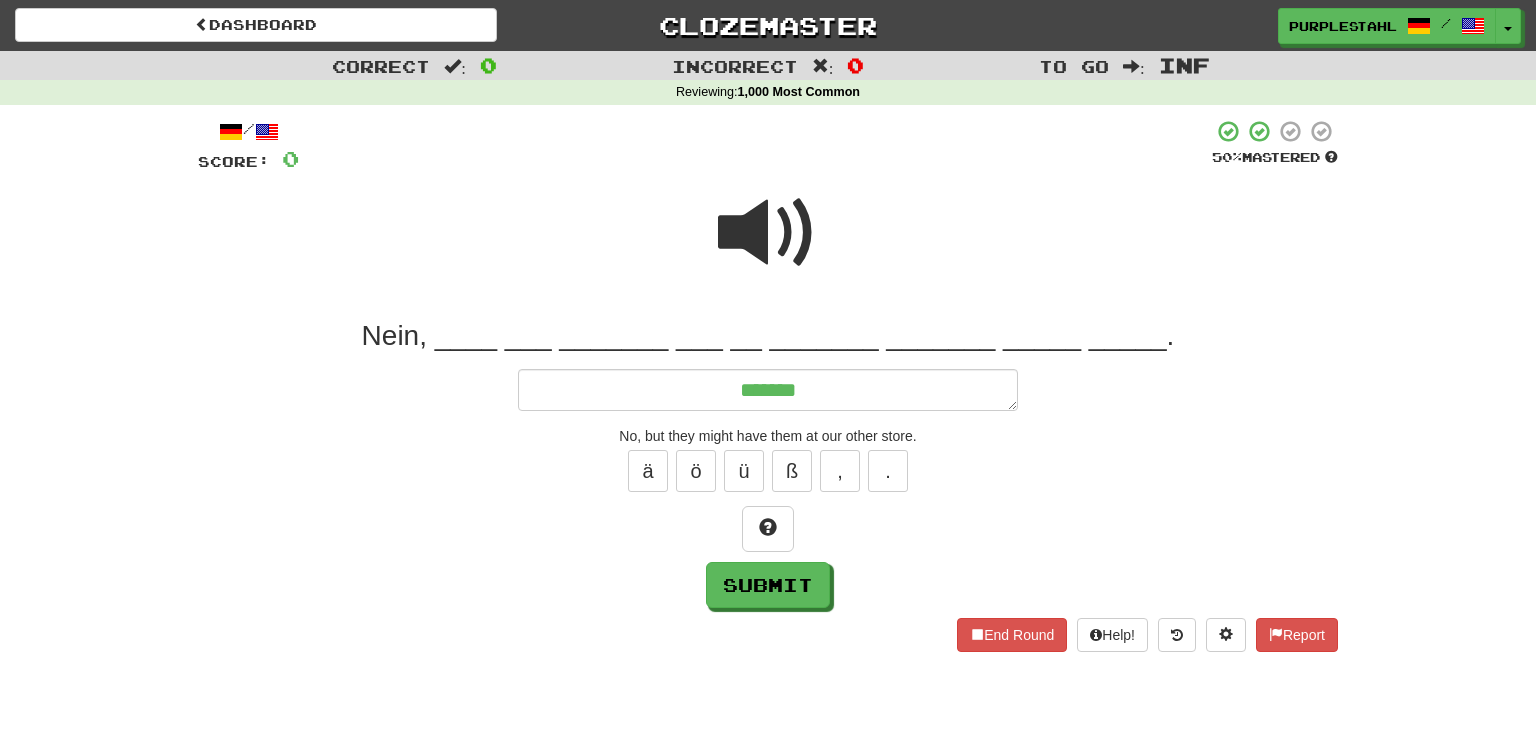 type on "*" 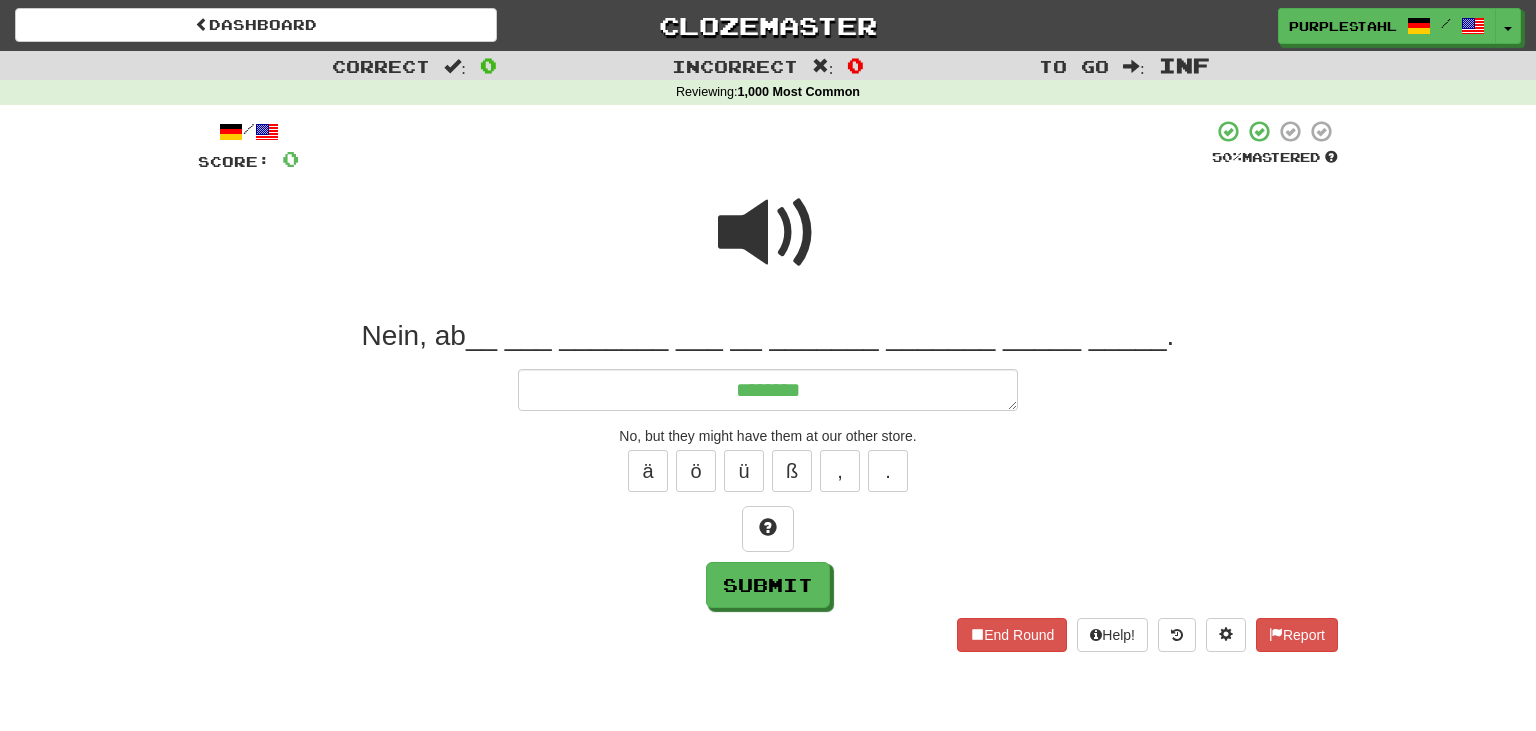 type on "*" 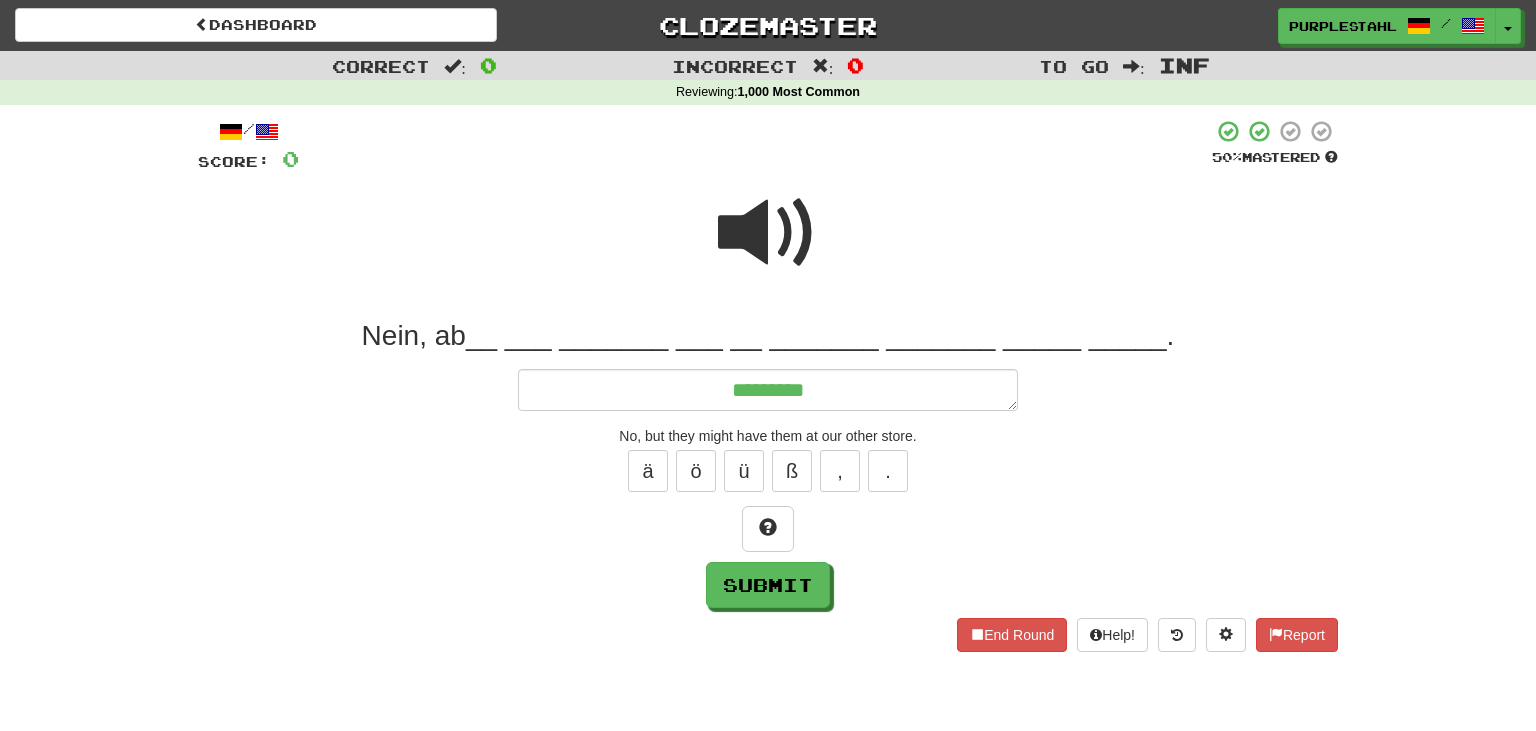 type on "*" 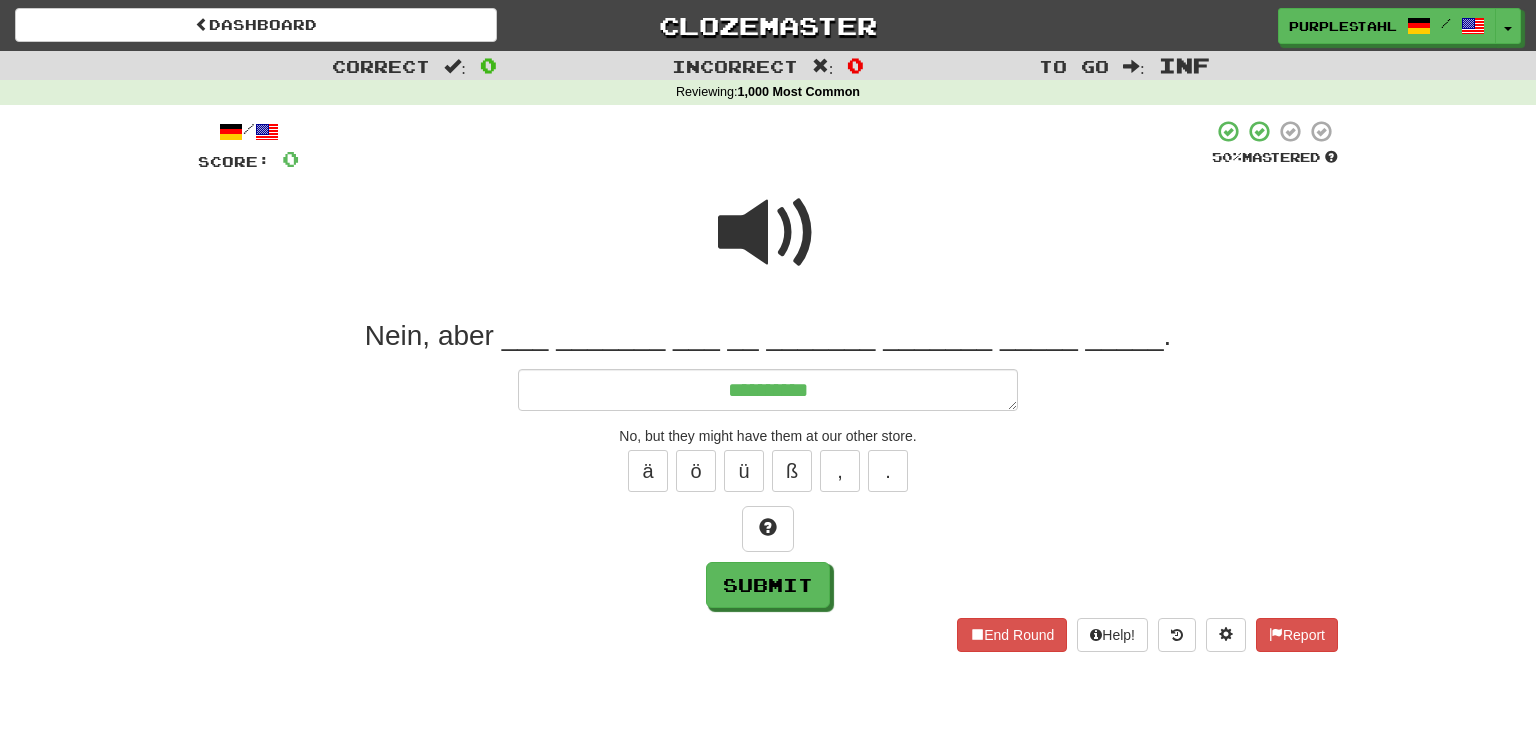 type on "*" 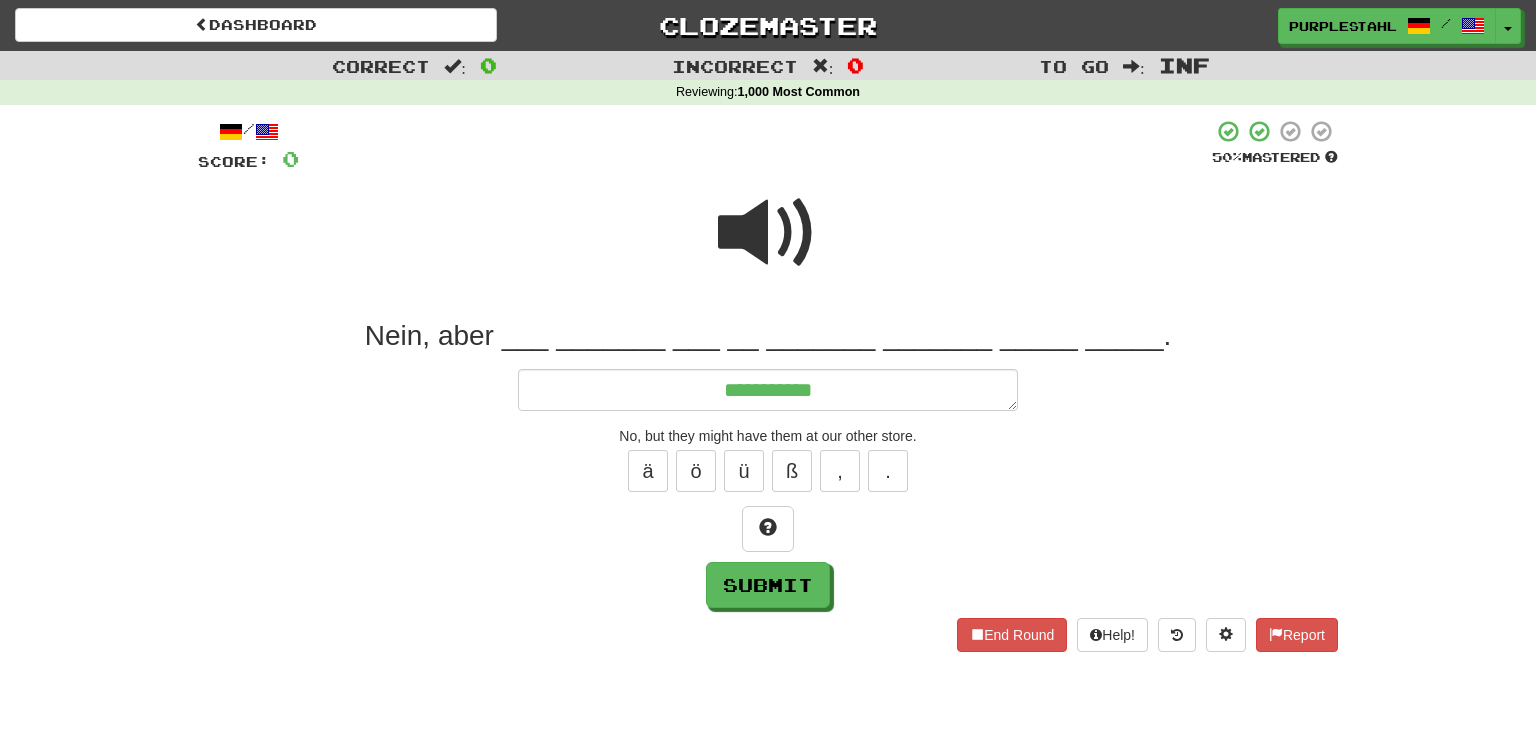 type on "*" 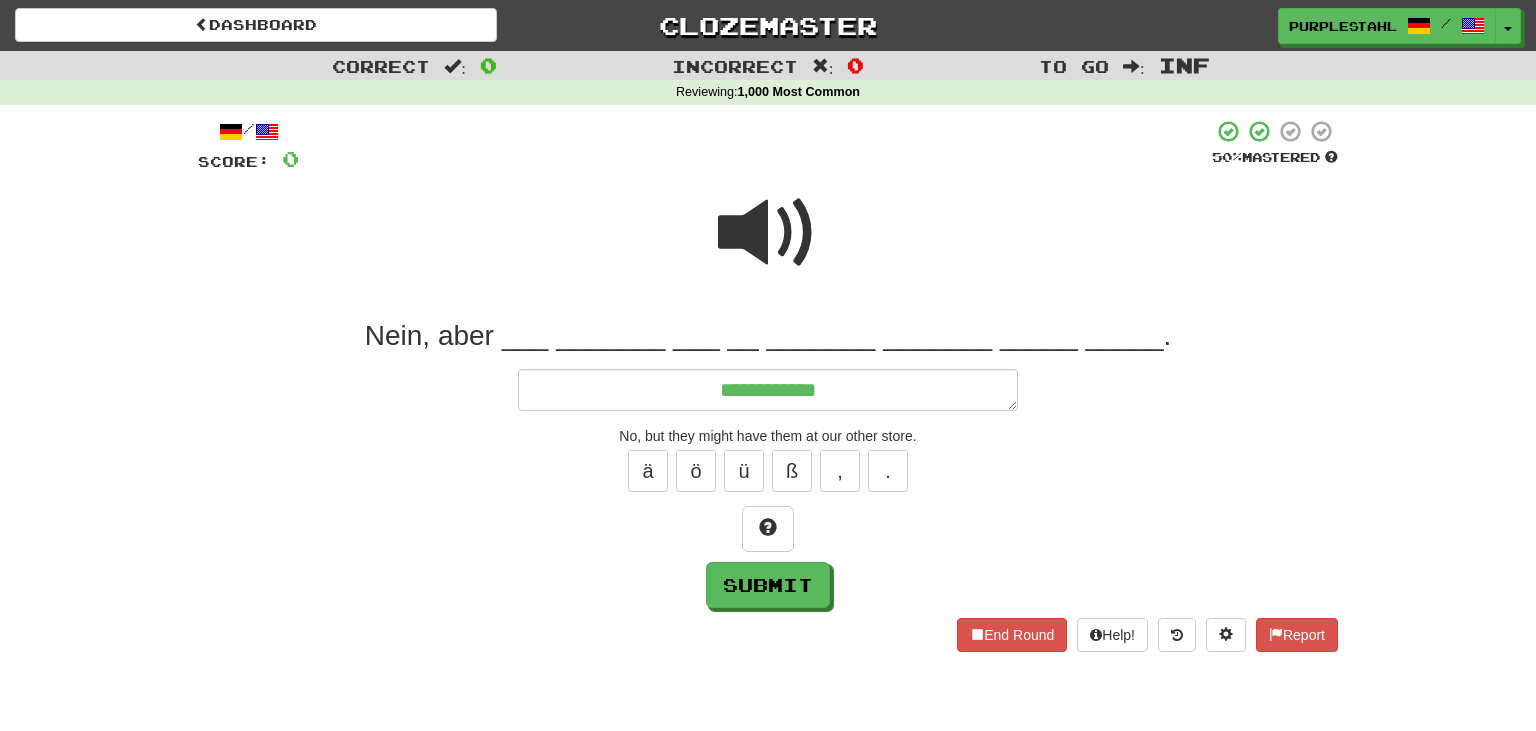 type on "*" 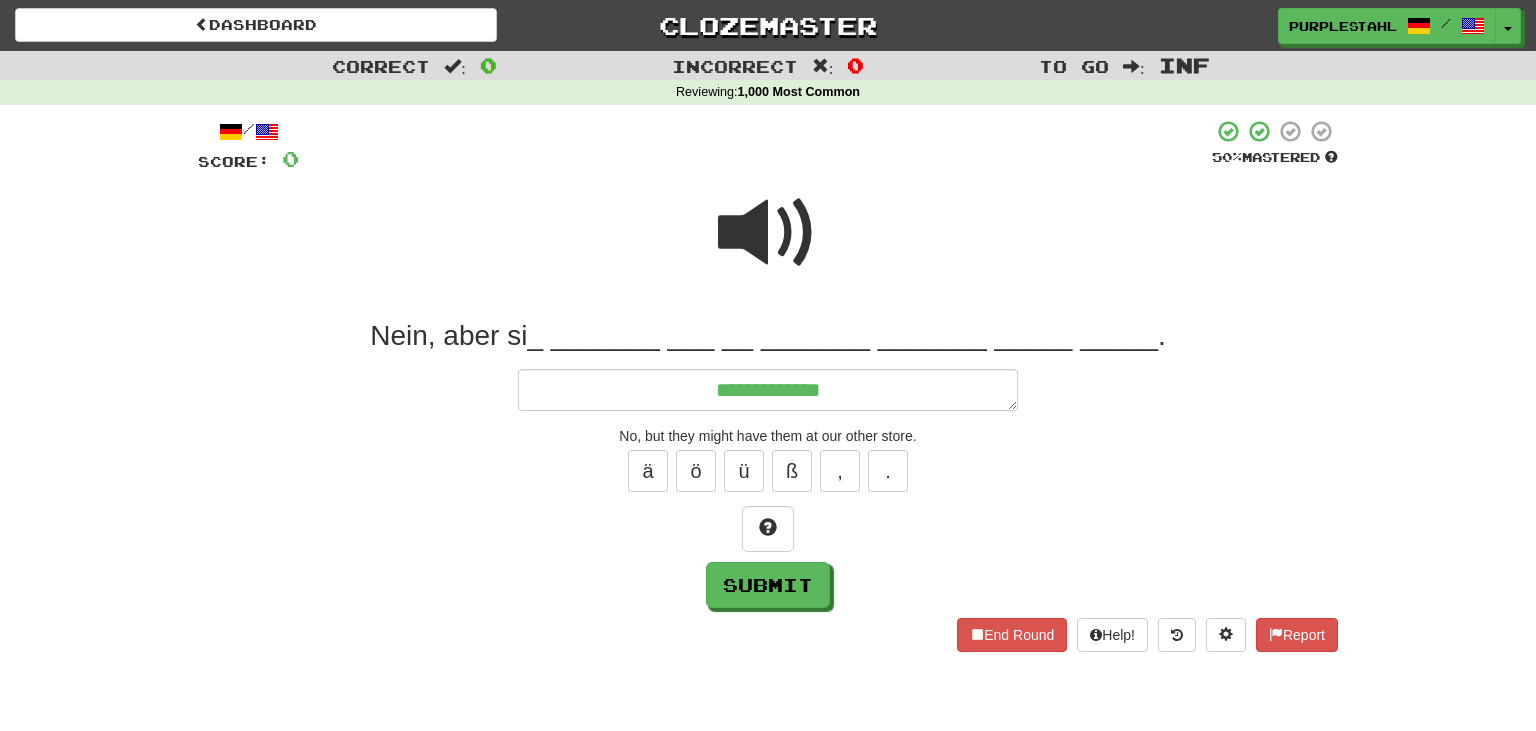type on "*" 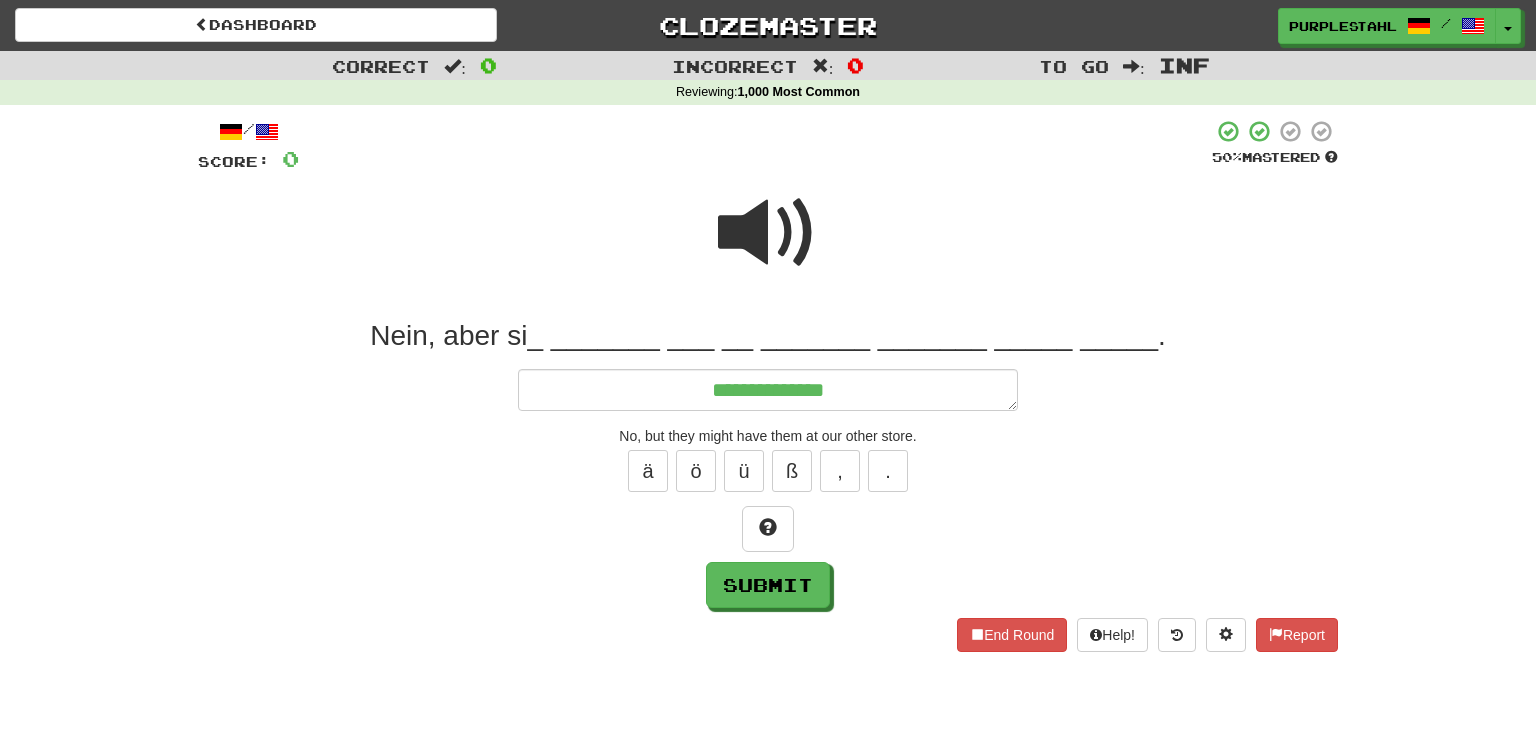 type on "*" 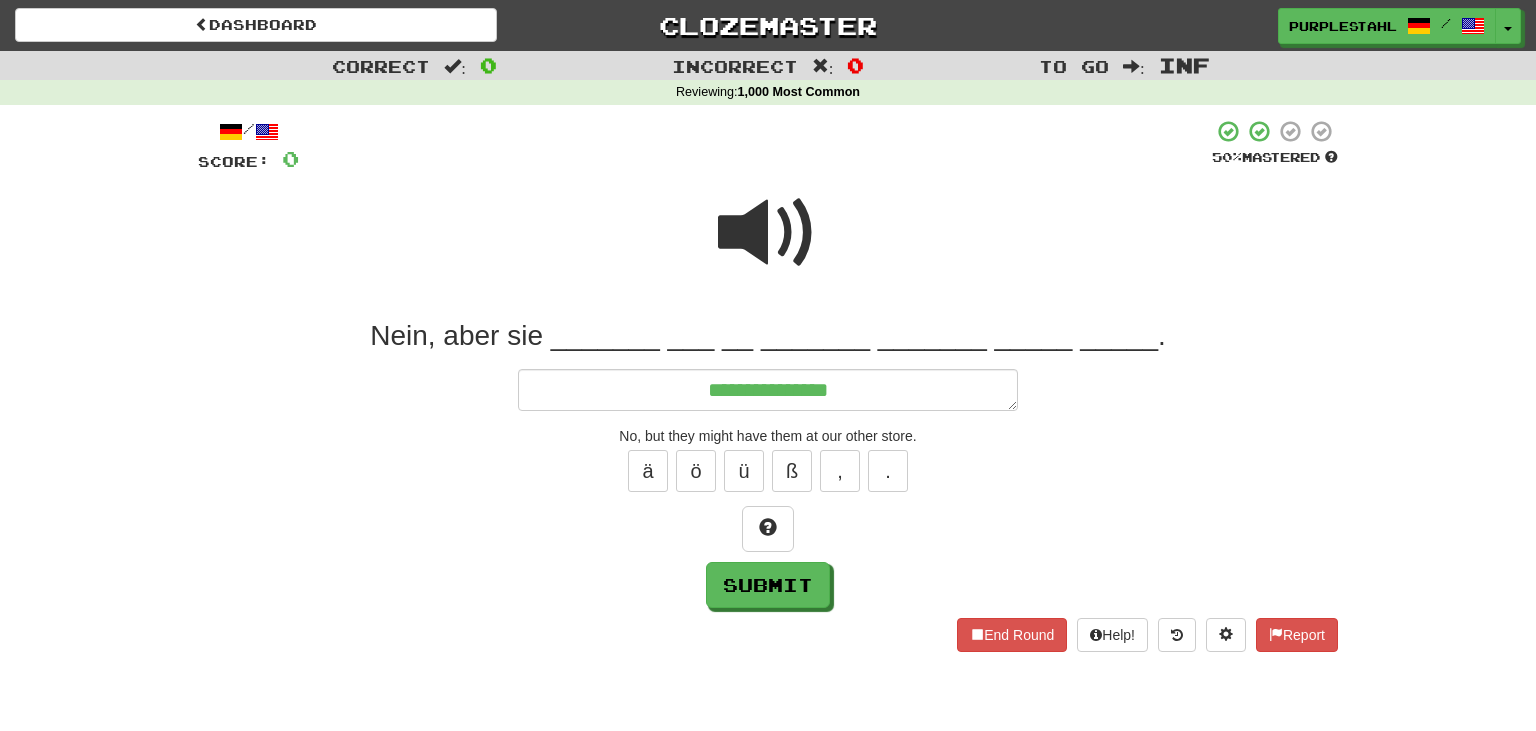 type on "**********" 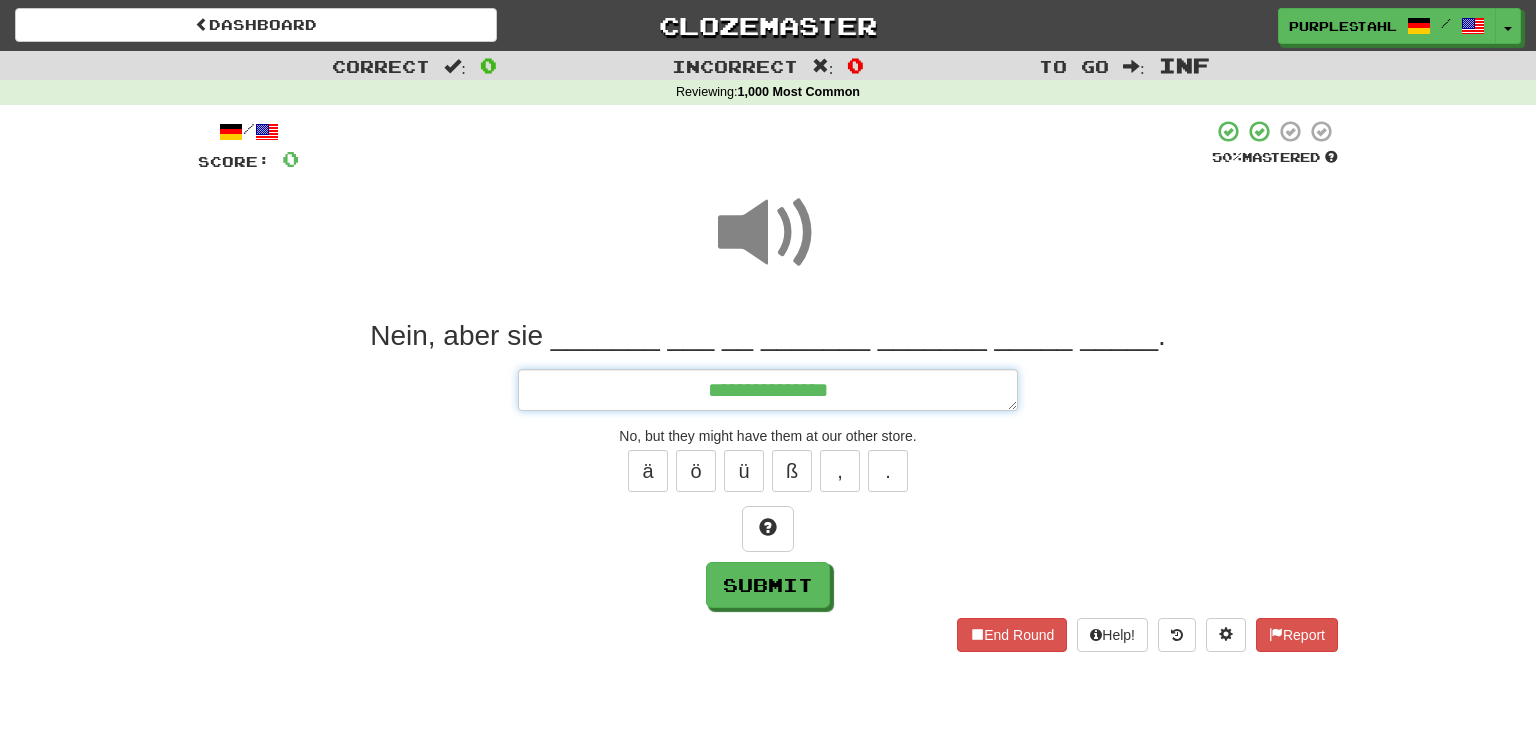 click on "**********" at bounding box center (768, 390) 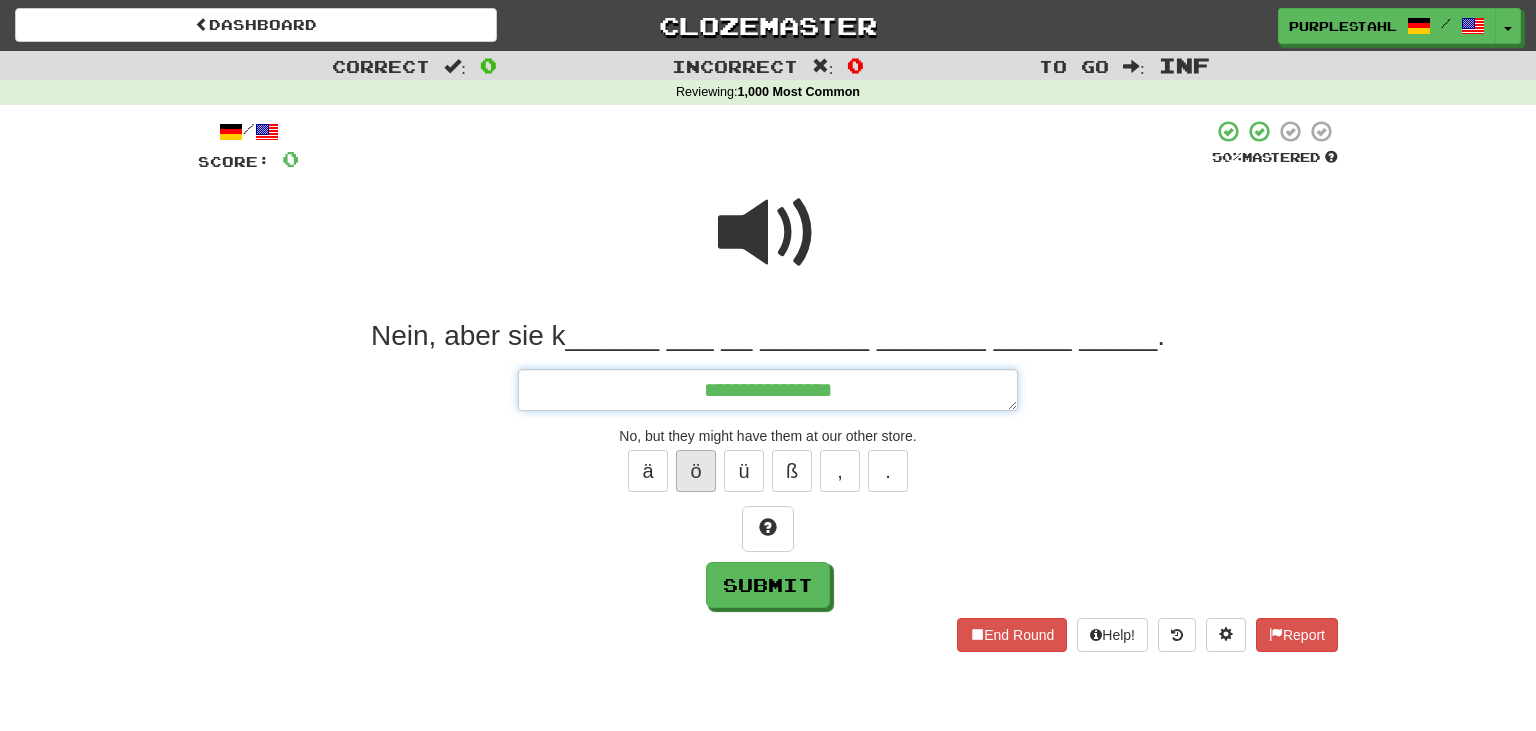 type on "**********" 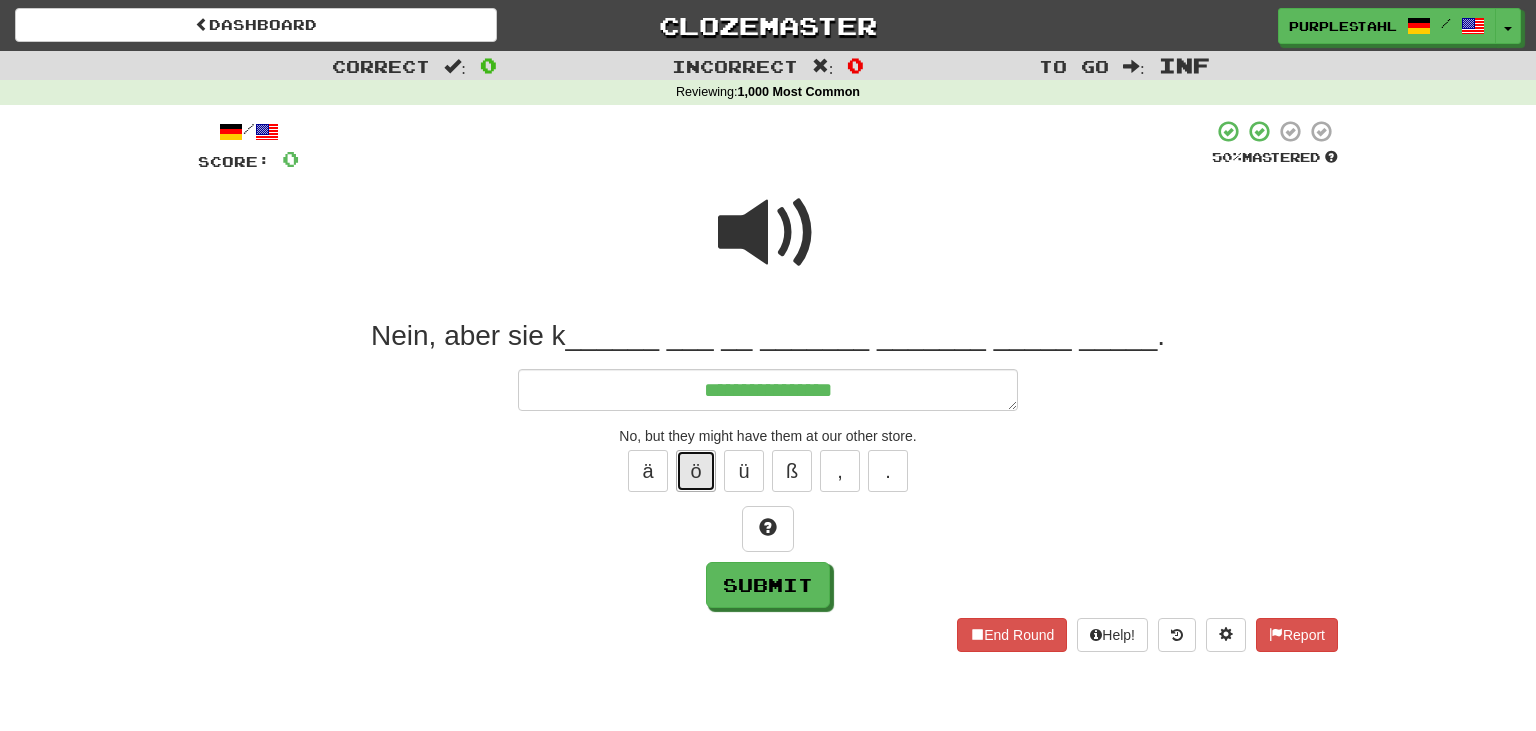 click on "ö" at bounding box center (696, 471) 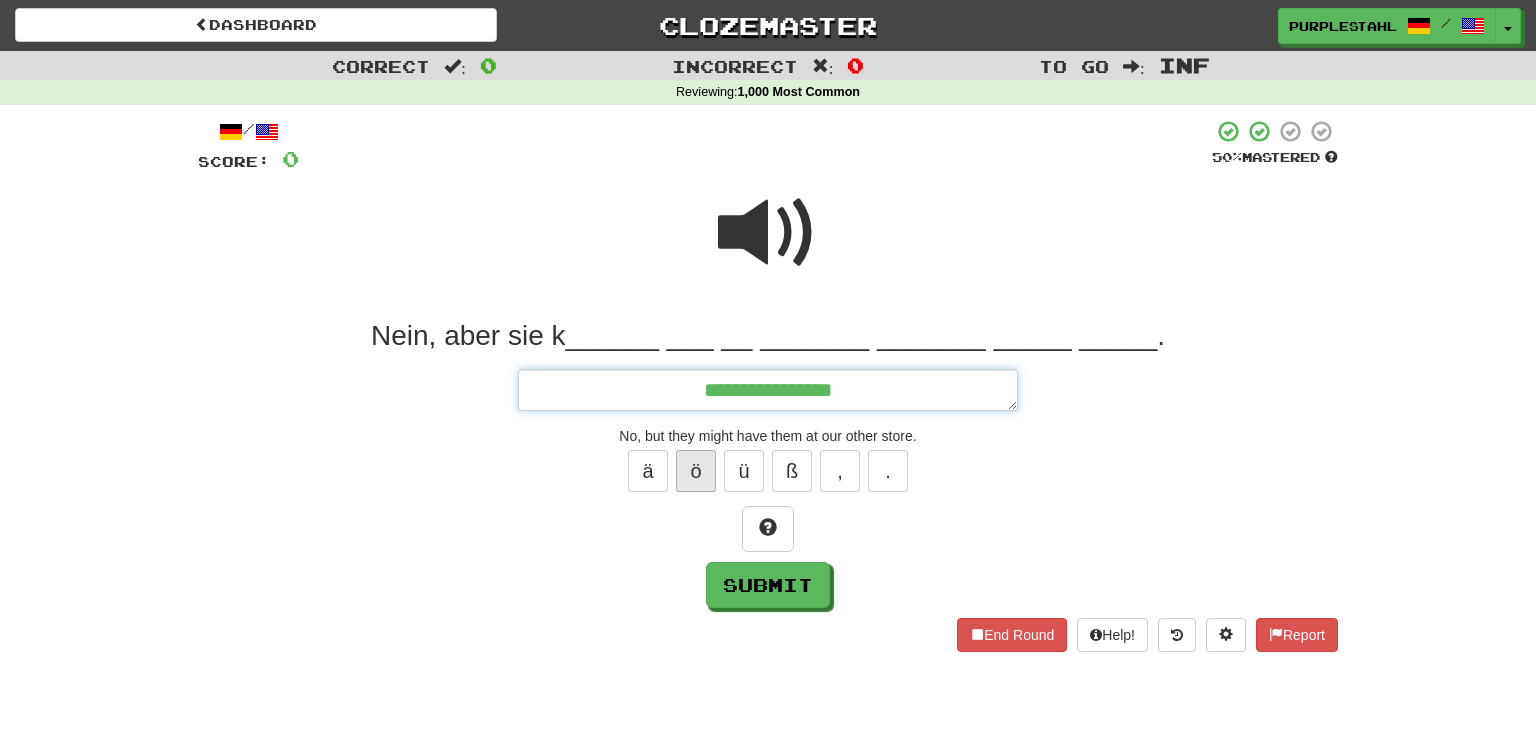 type on "*" 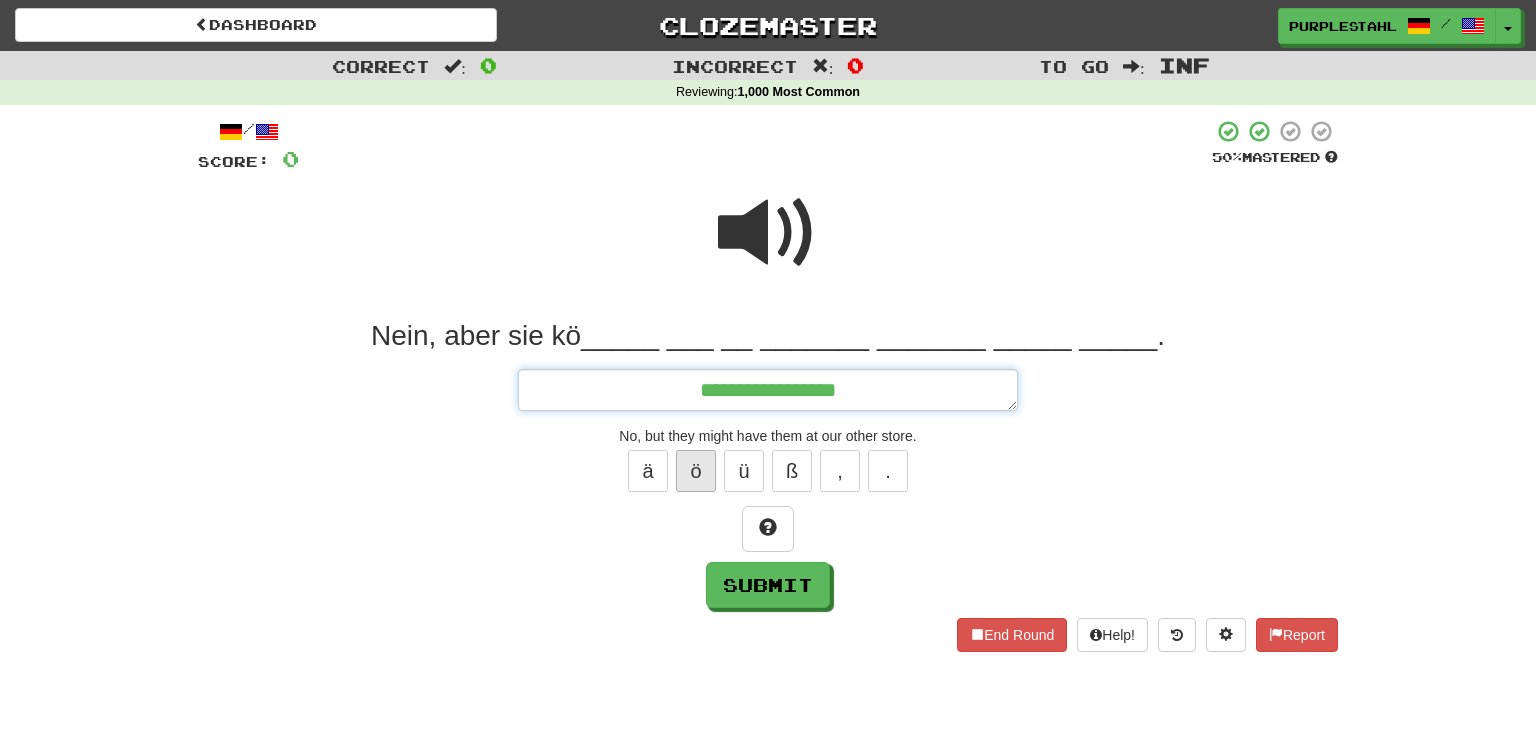 type on "*" 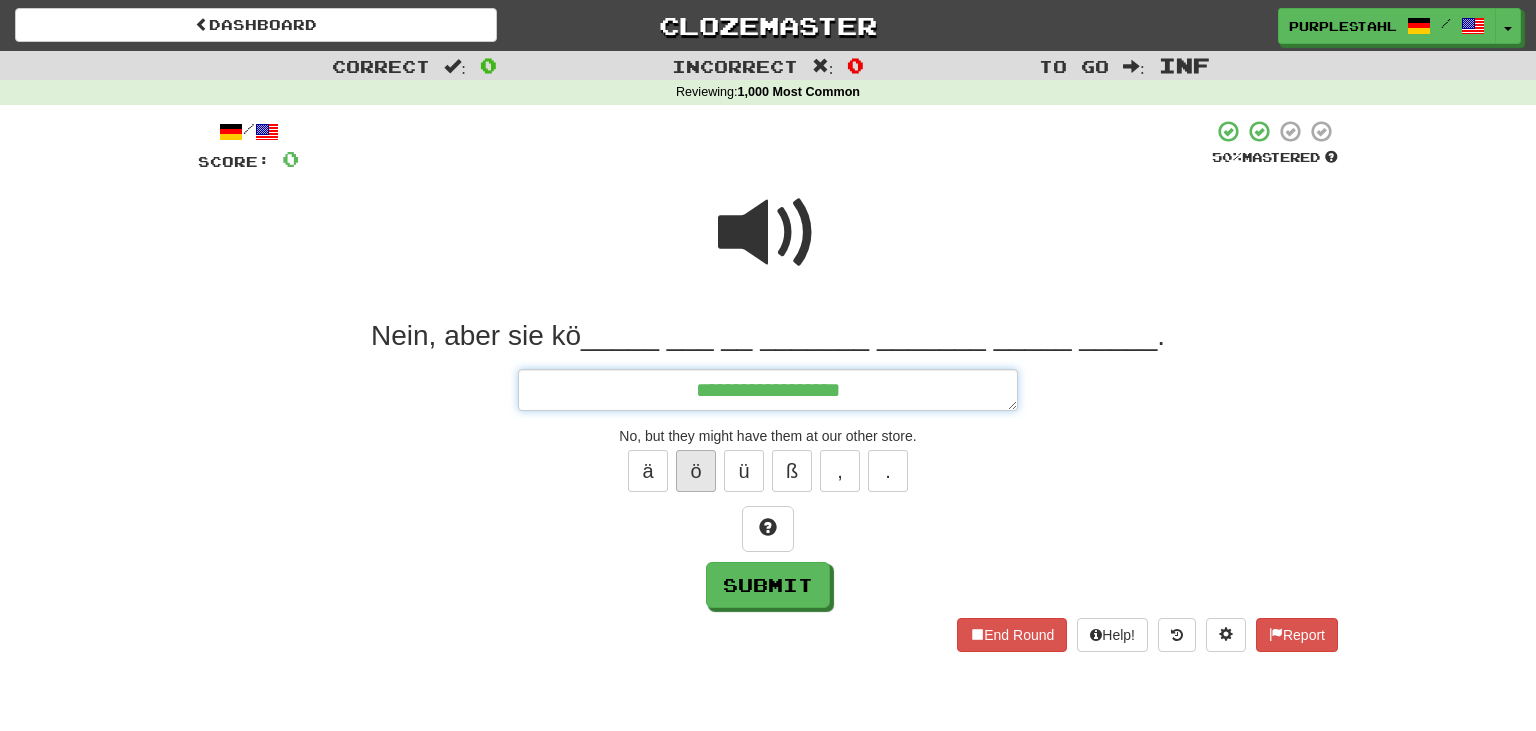 type on "*" 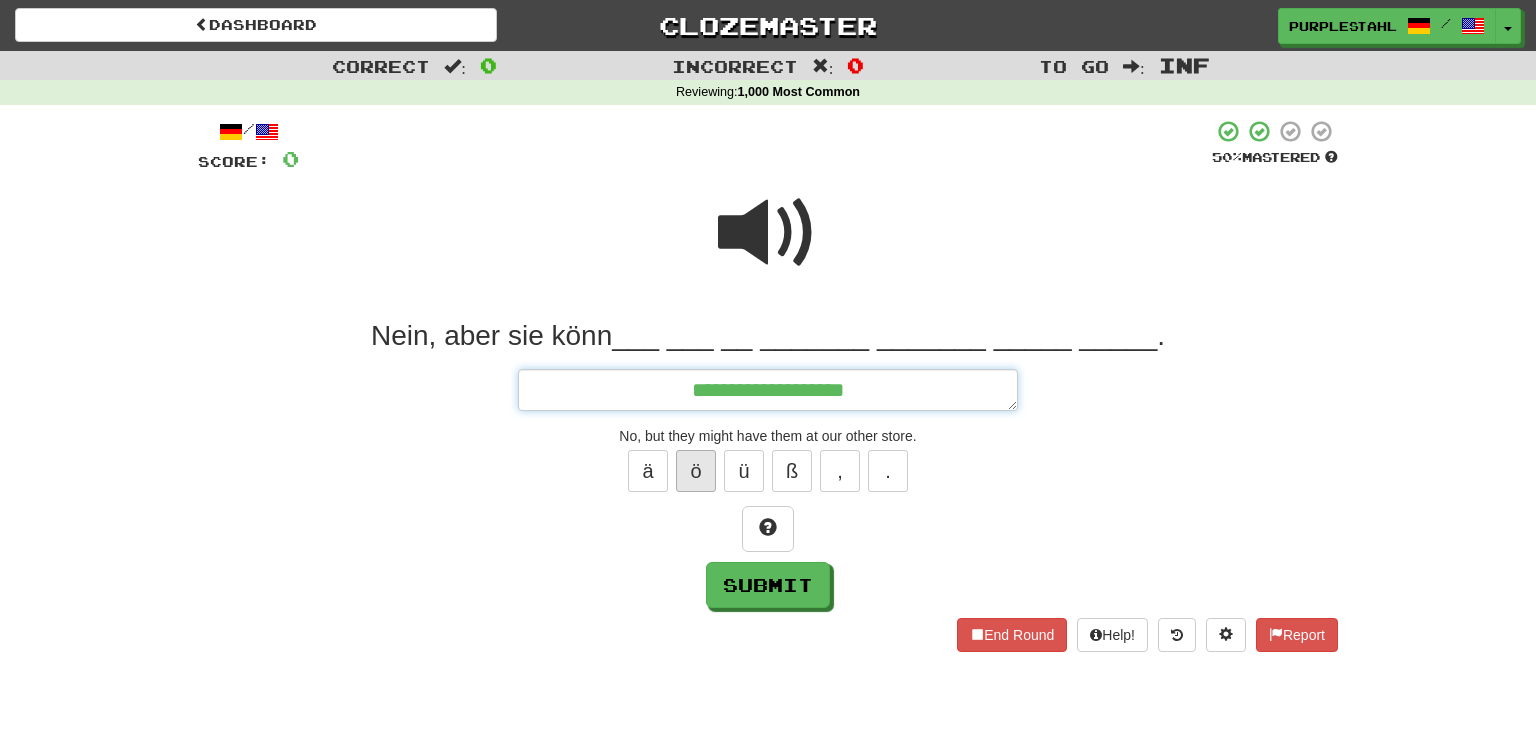 type on "*" 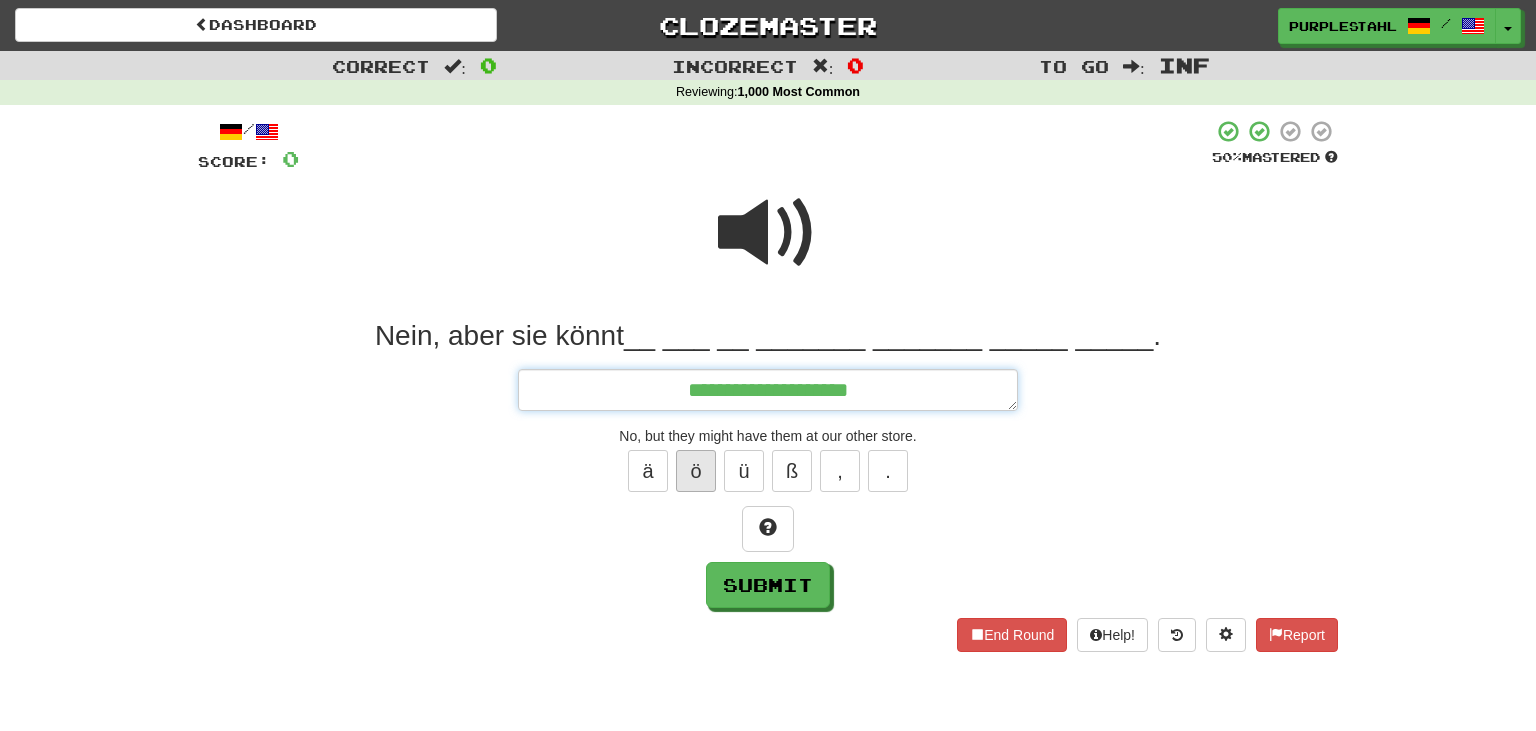 type on "*" 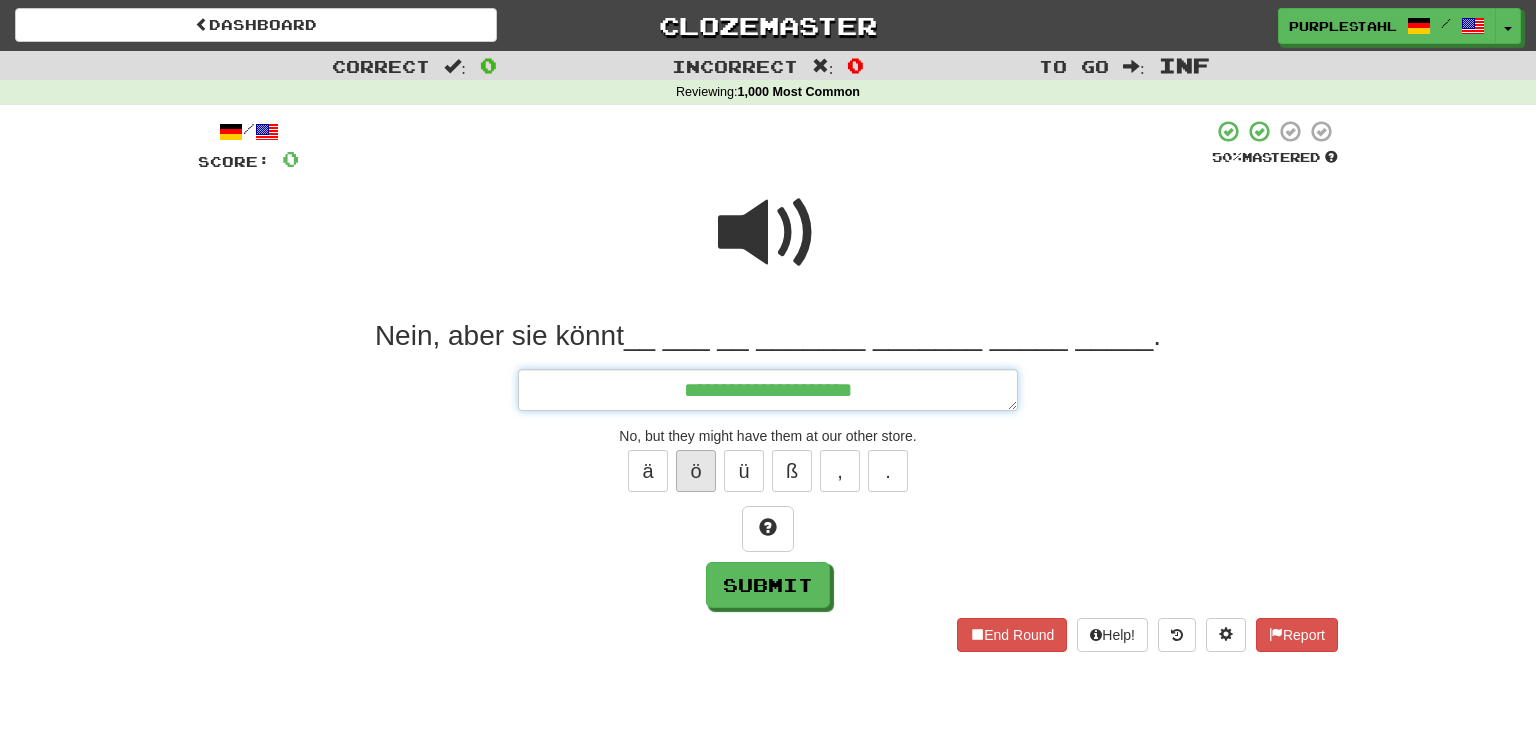 type on "*" 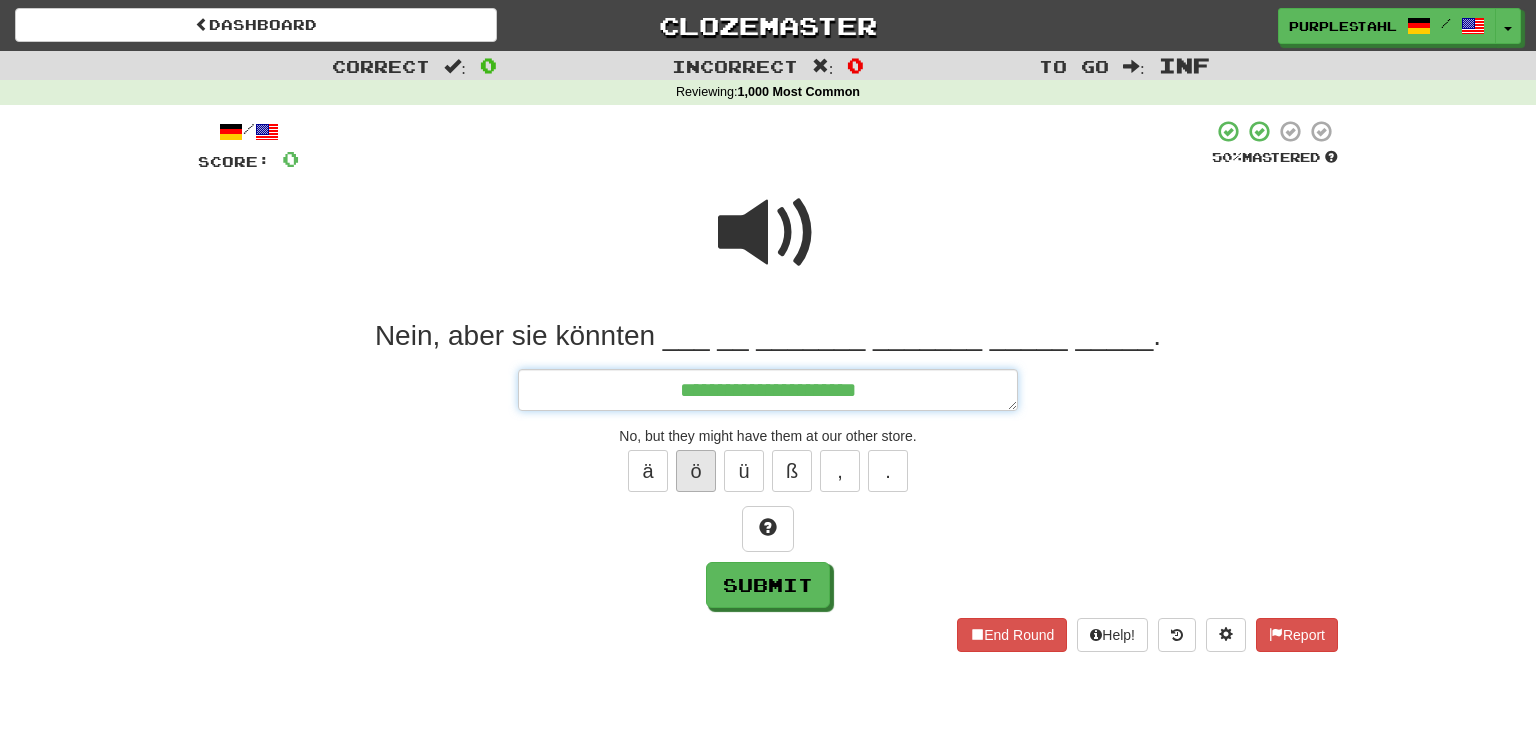 type on "*" 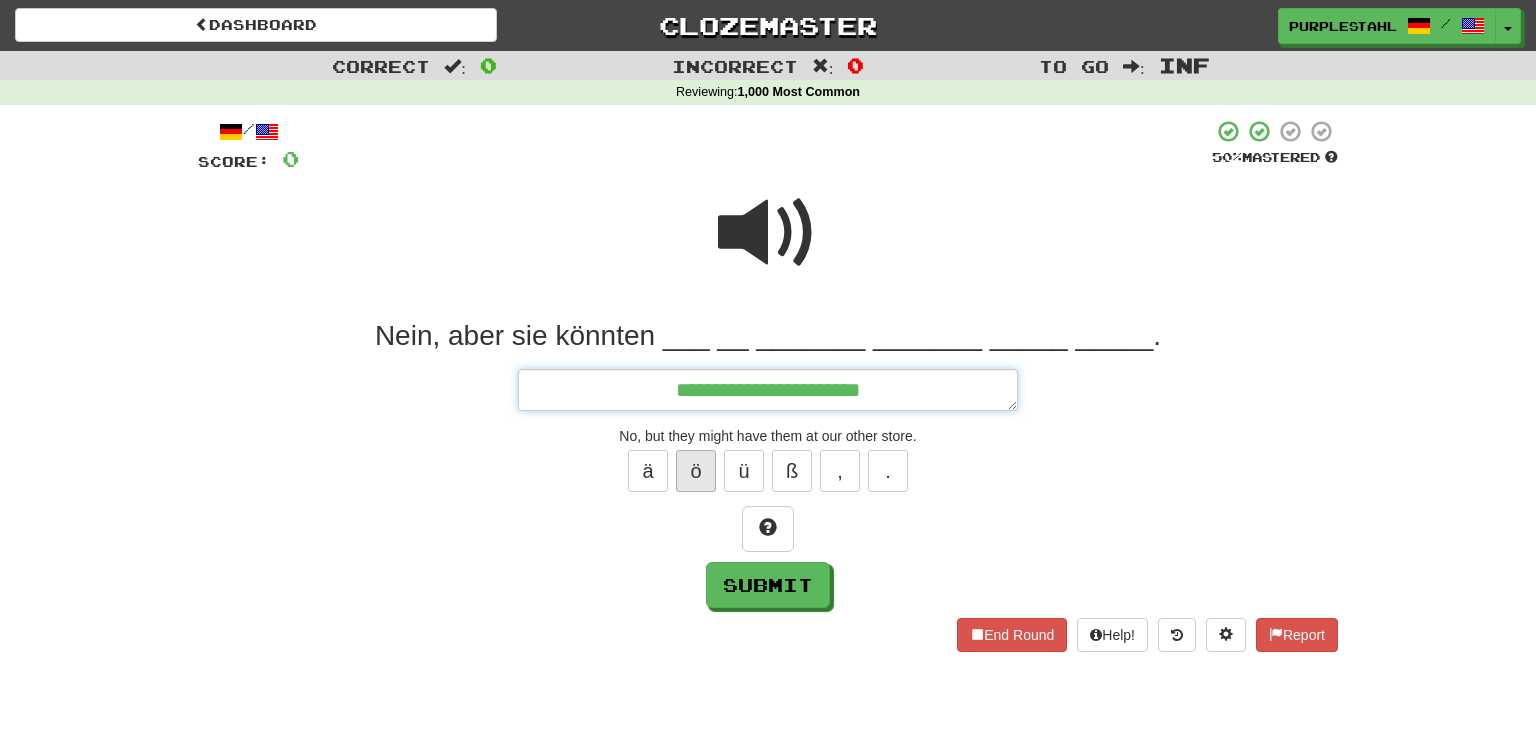 type on "*" 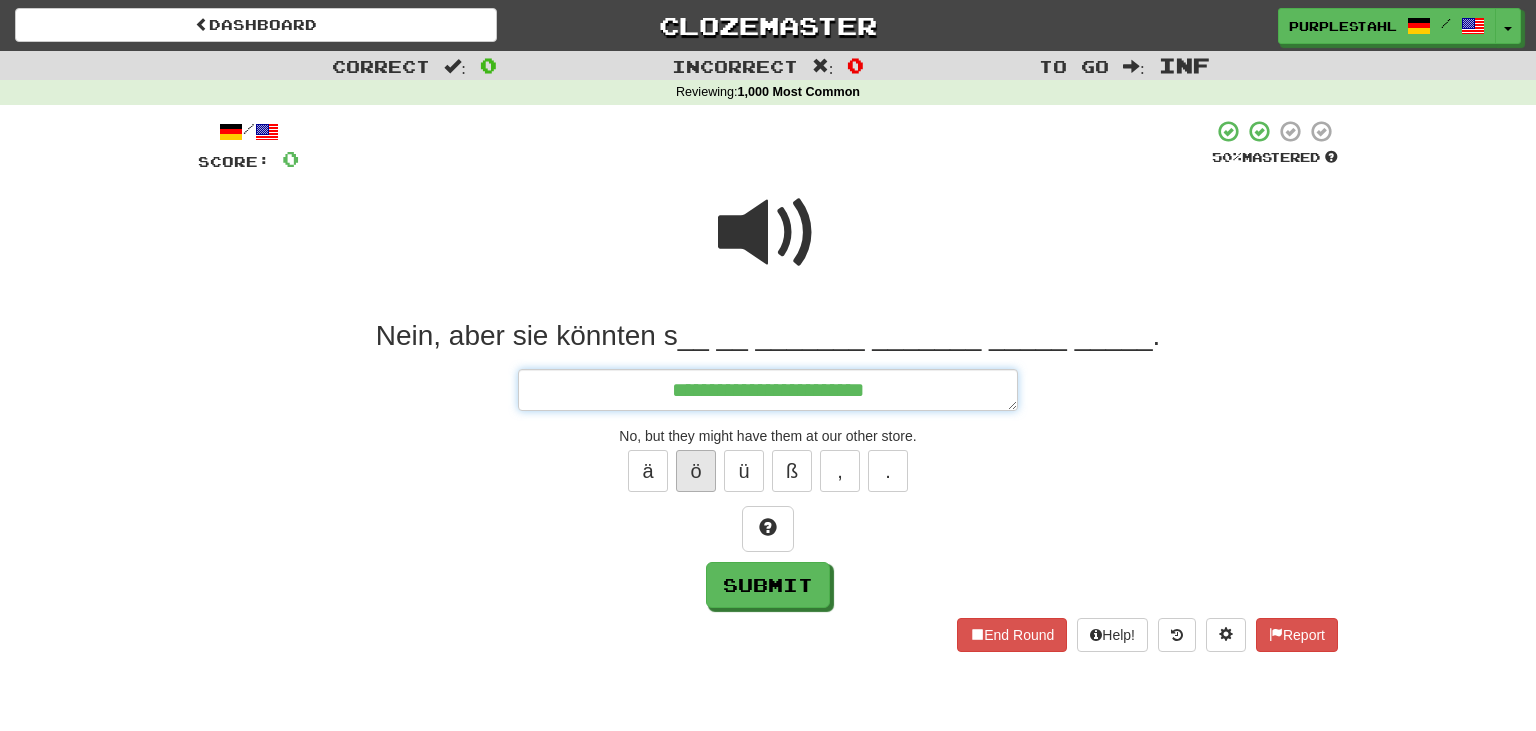 type on "*" 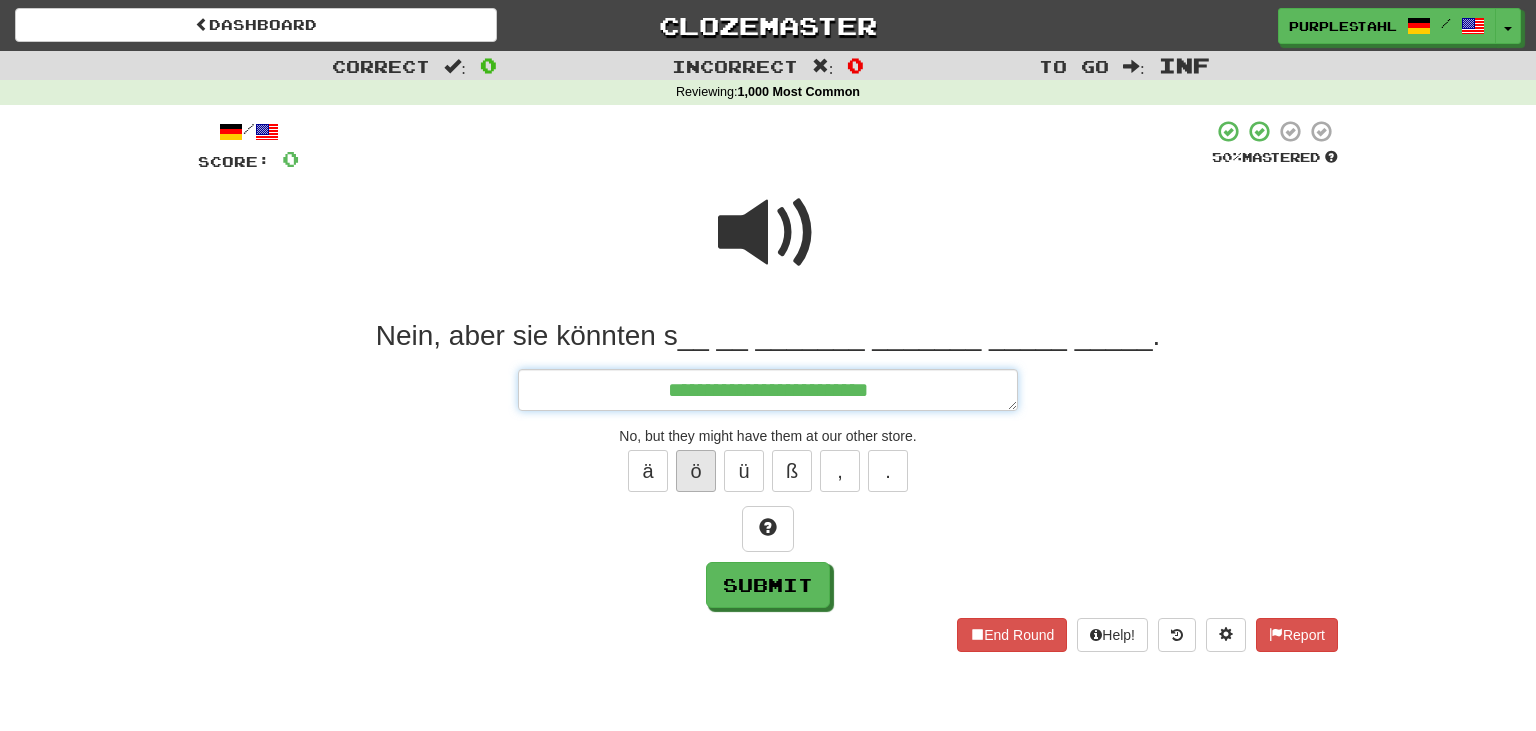 type on "*" 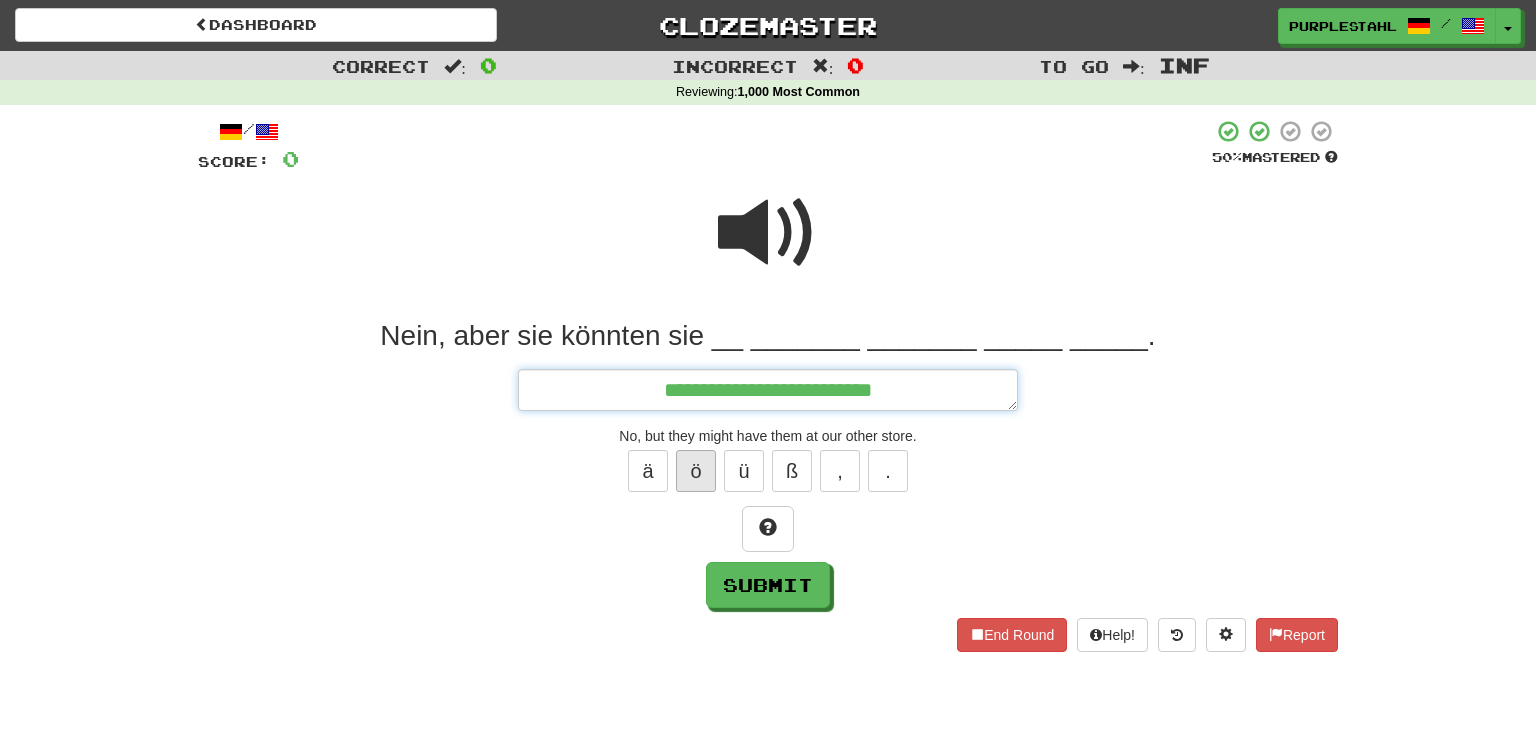 type on "*" 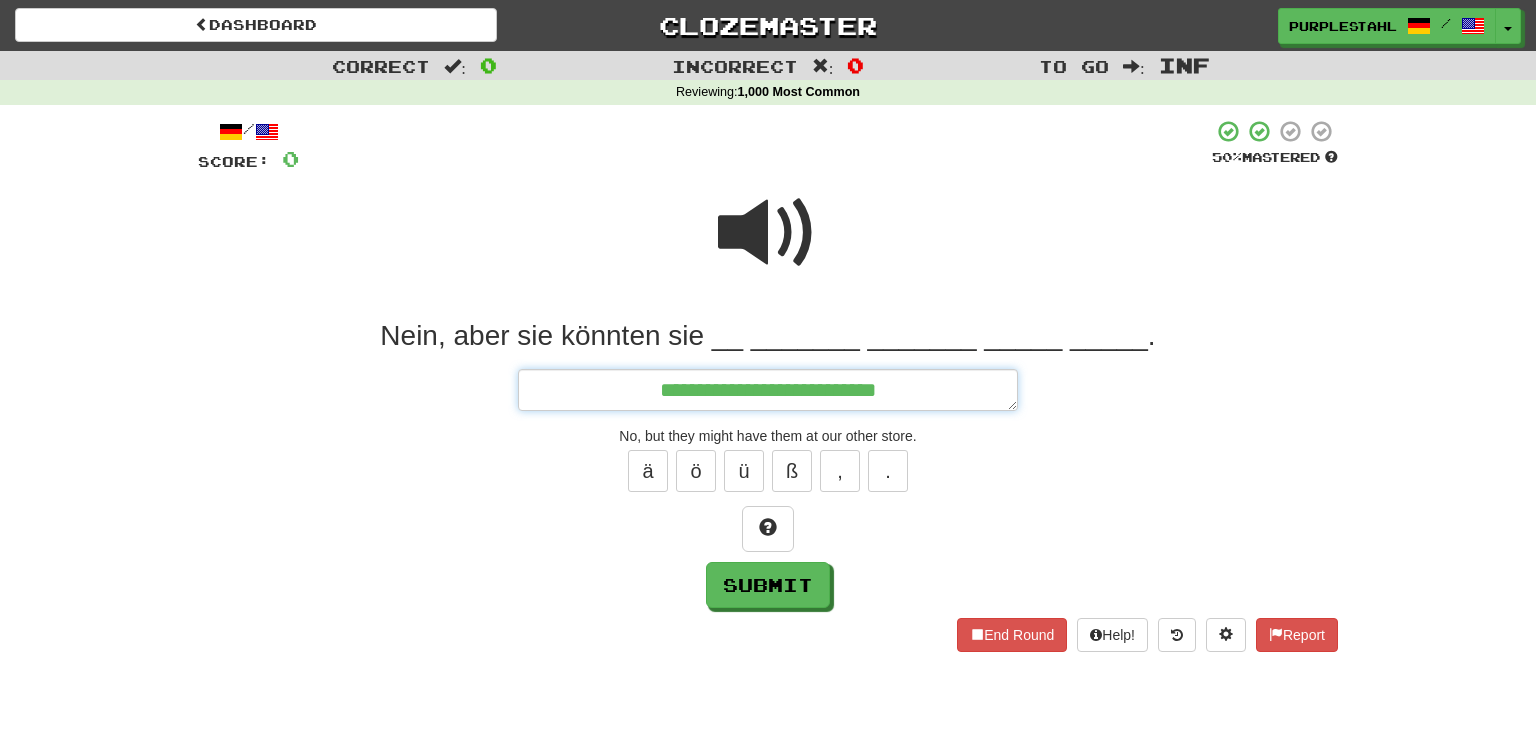 type on "*" 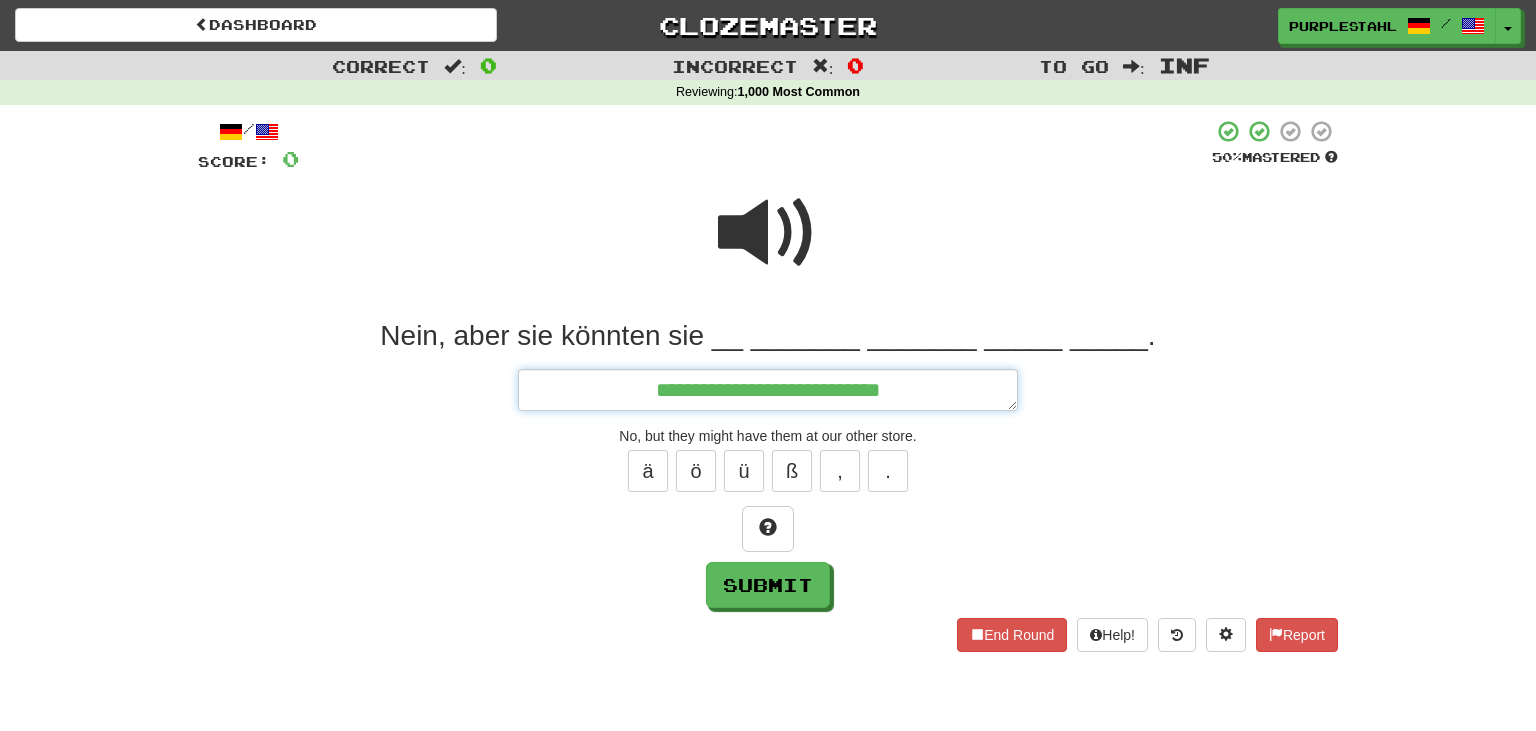 type on "*" 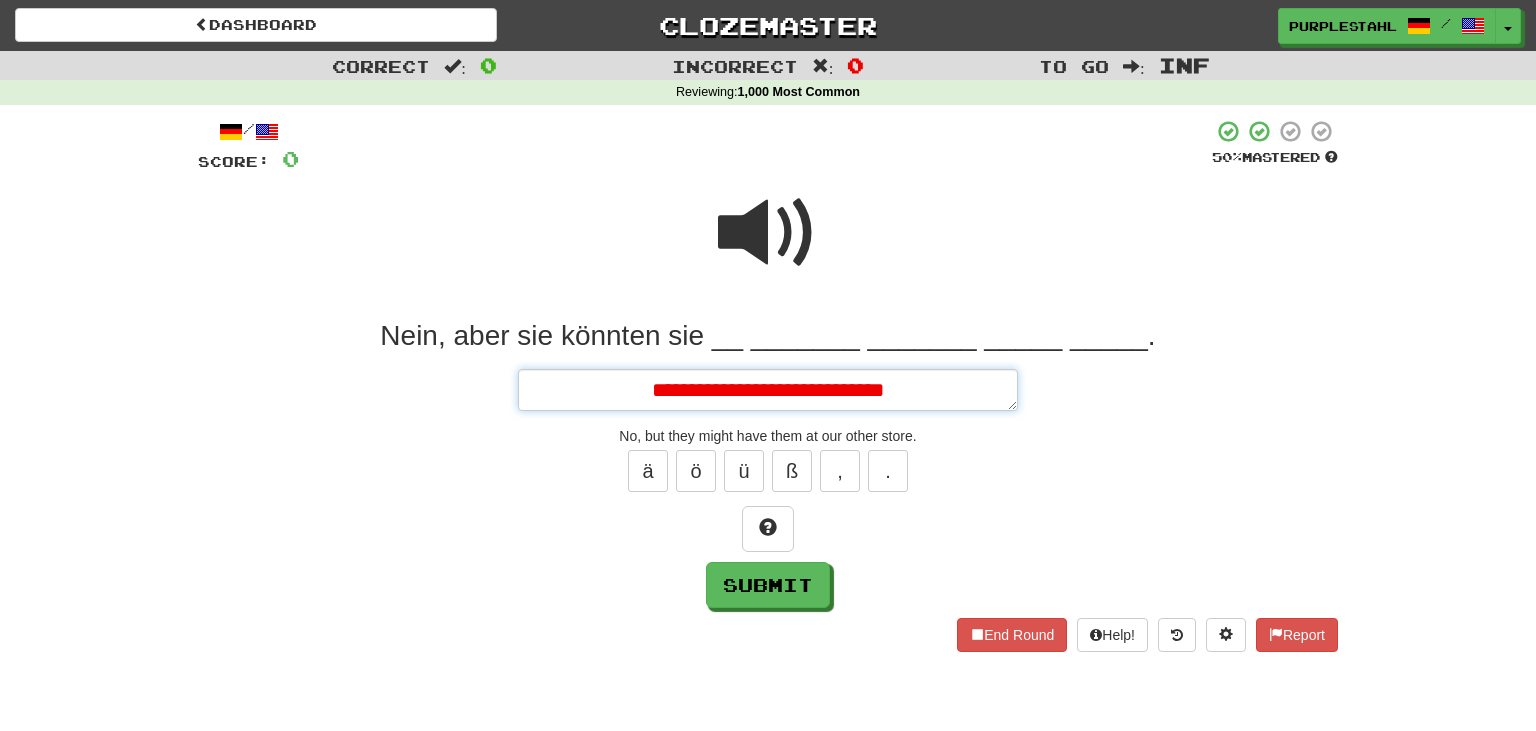 type on "*" 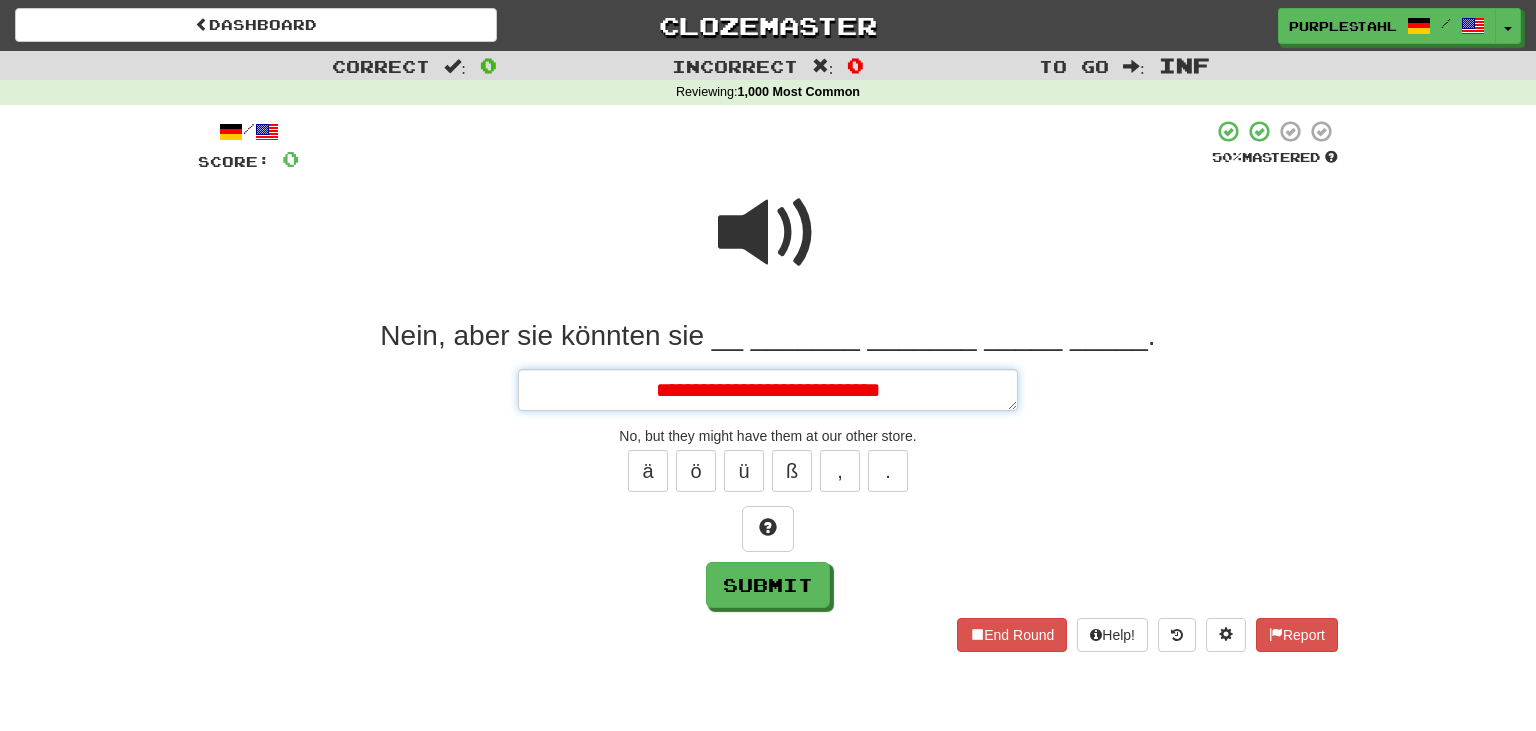 type on "*" 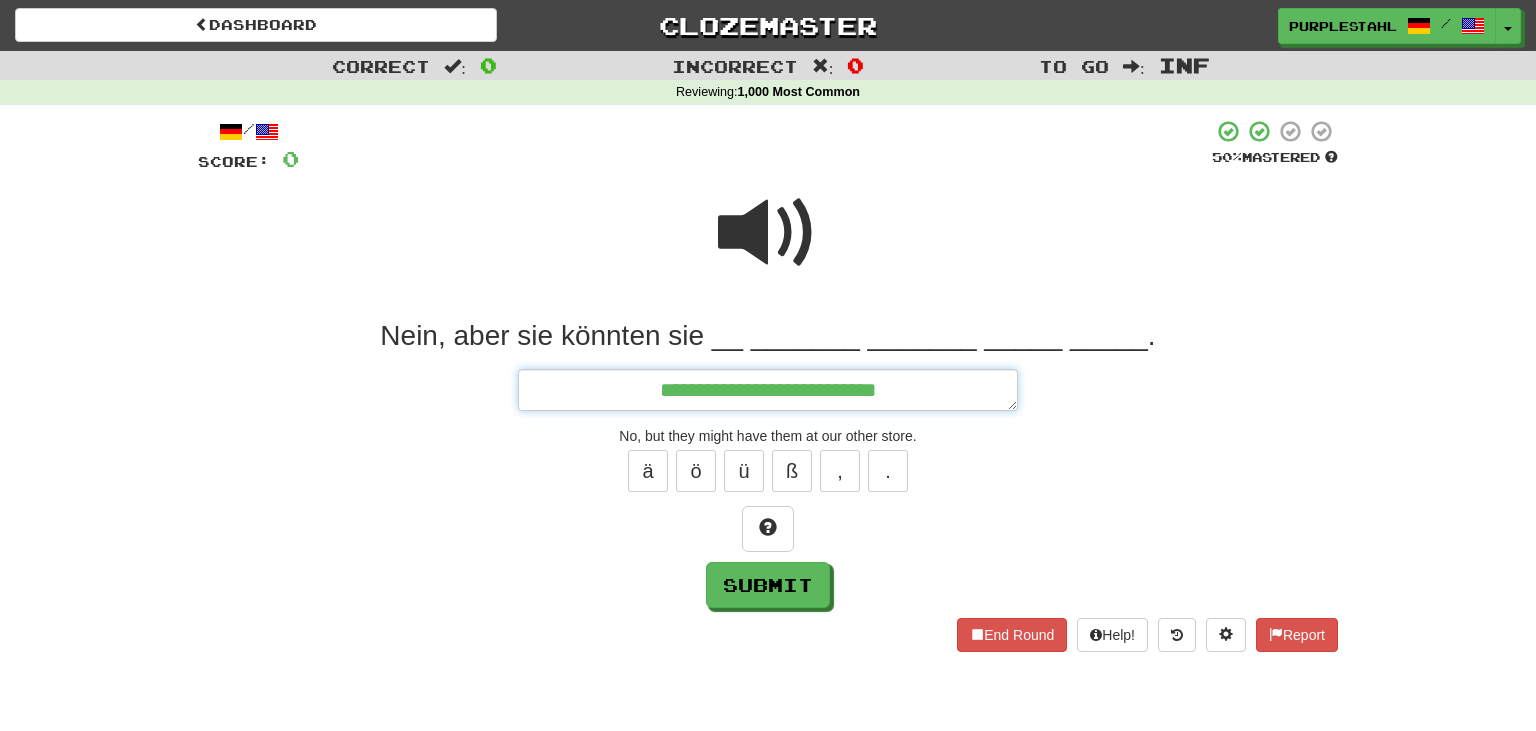 type on "**********" 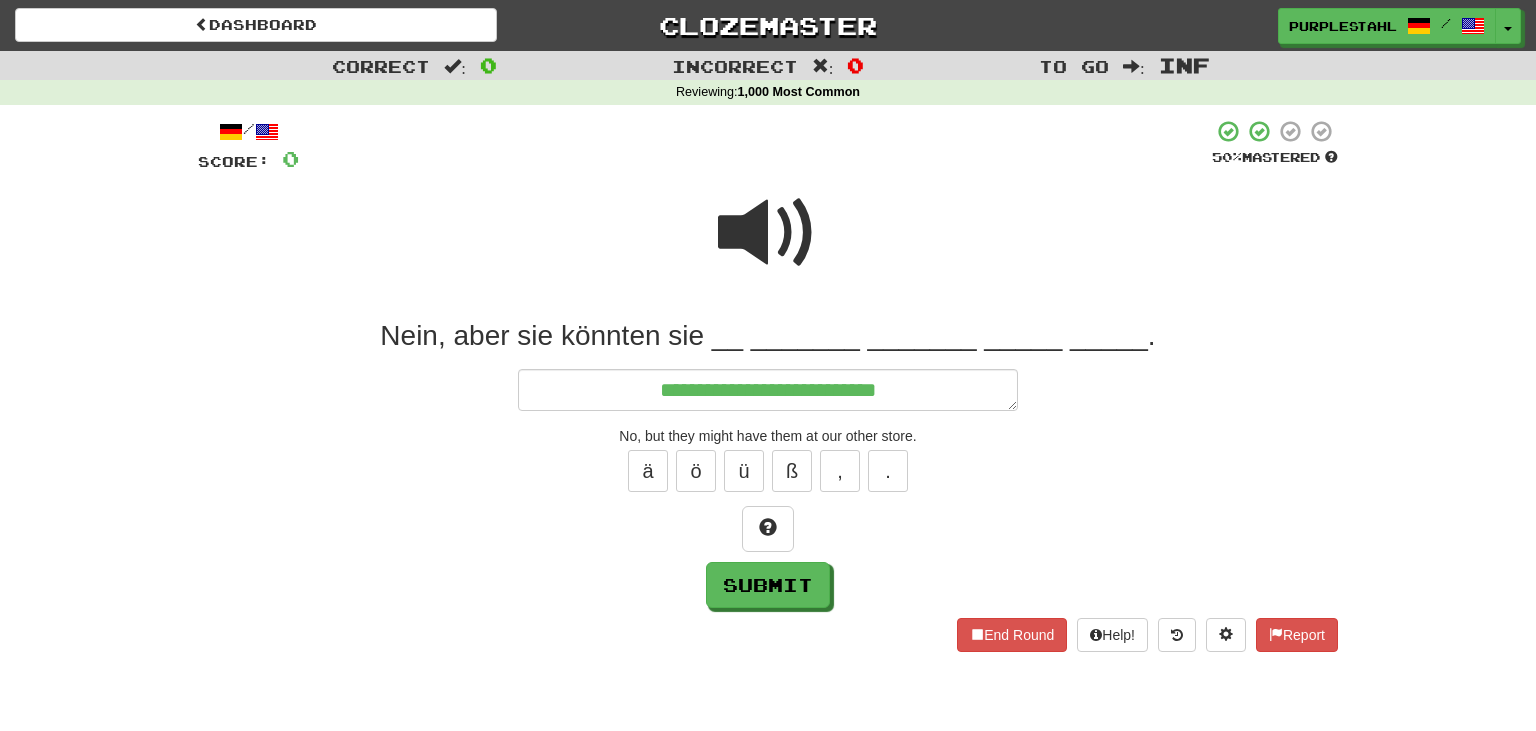 click at bounding box center (768, 233) 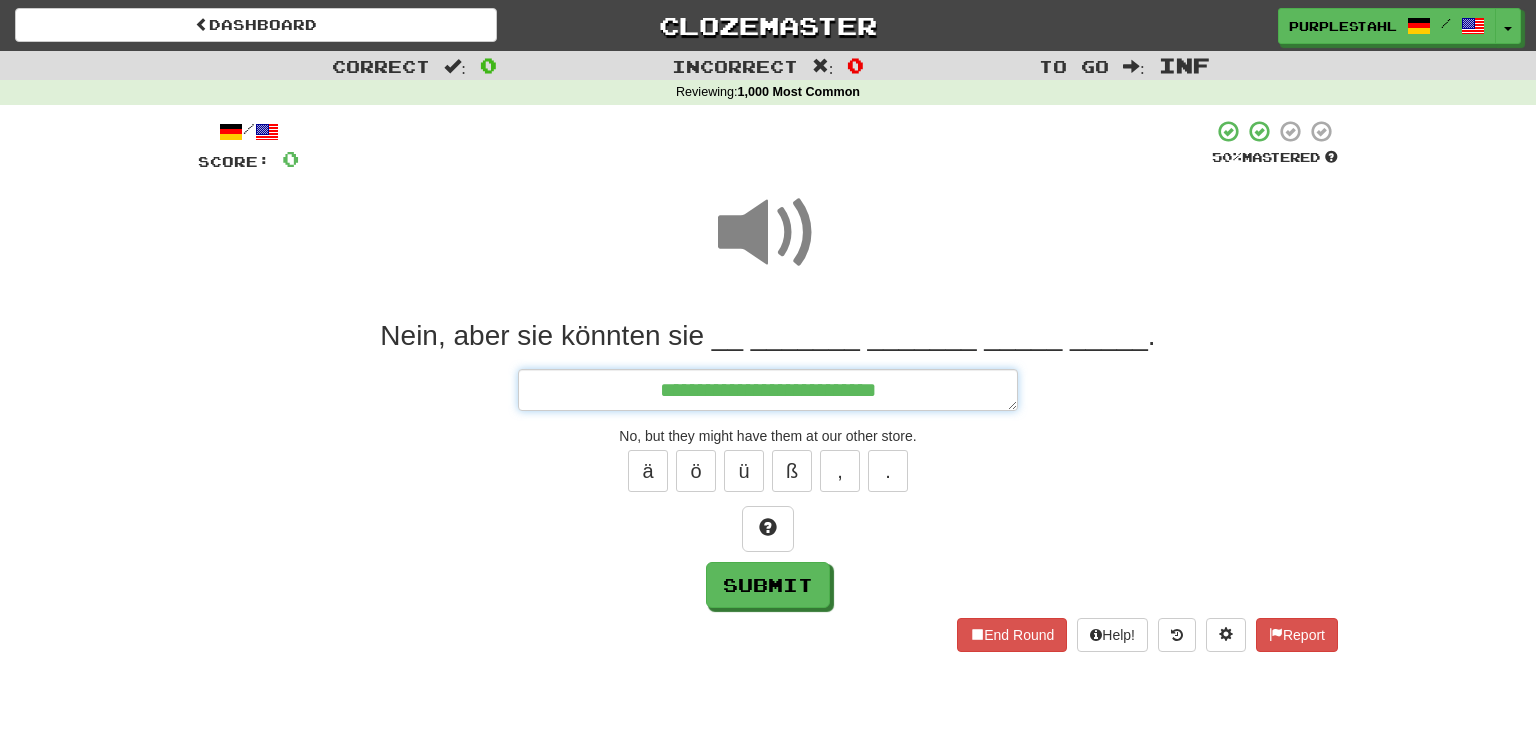 click on "**********" at bounding box center (768, 390) 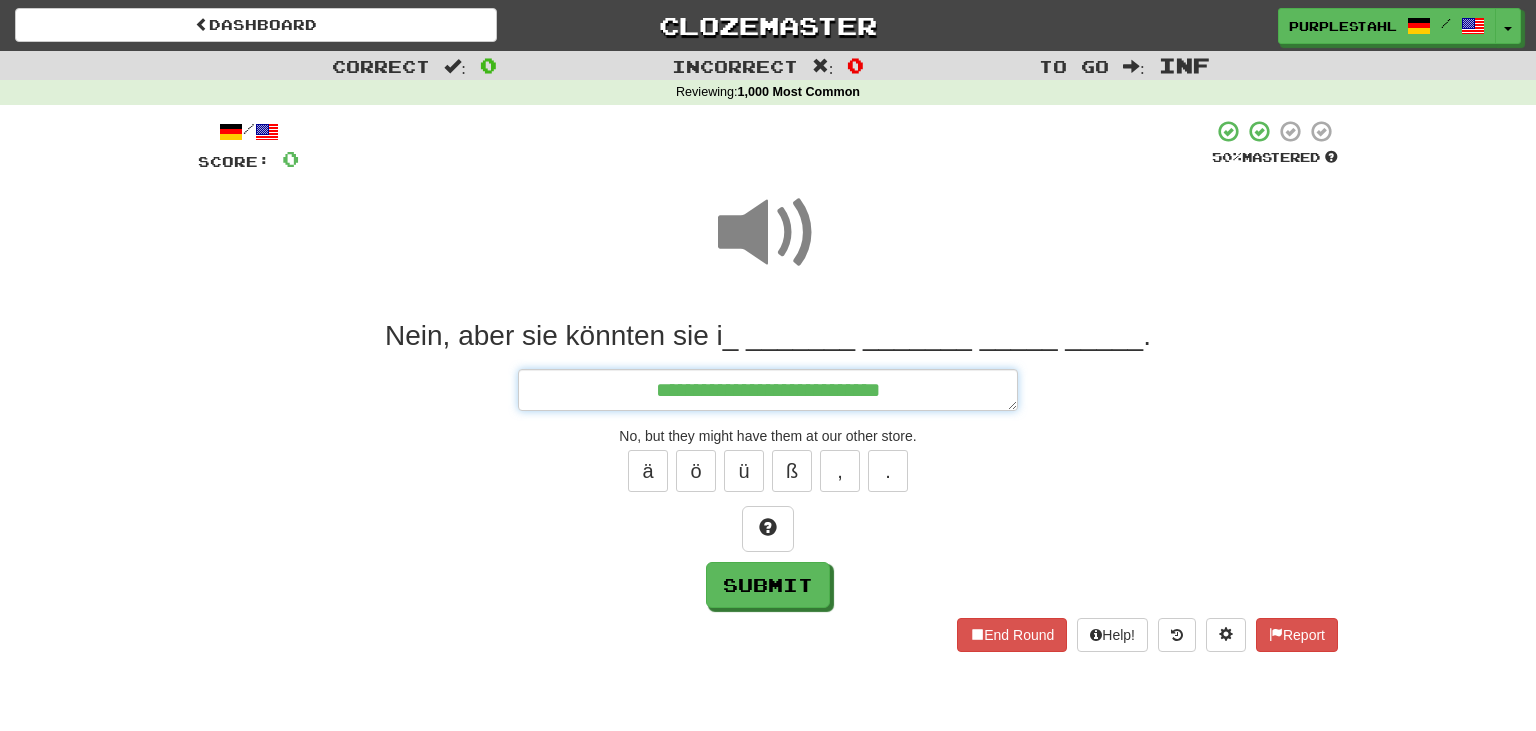 type on "*" 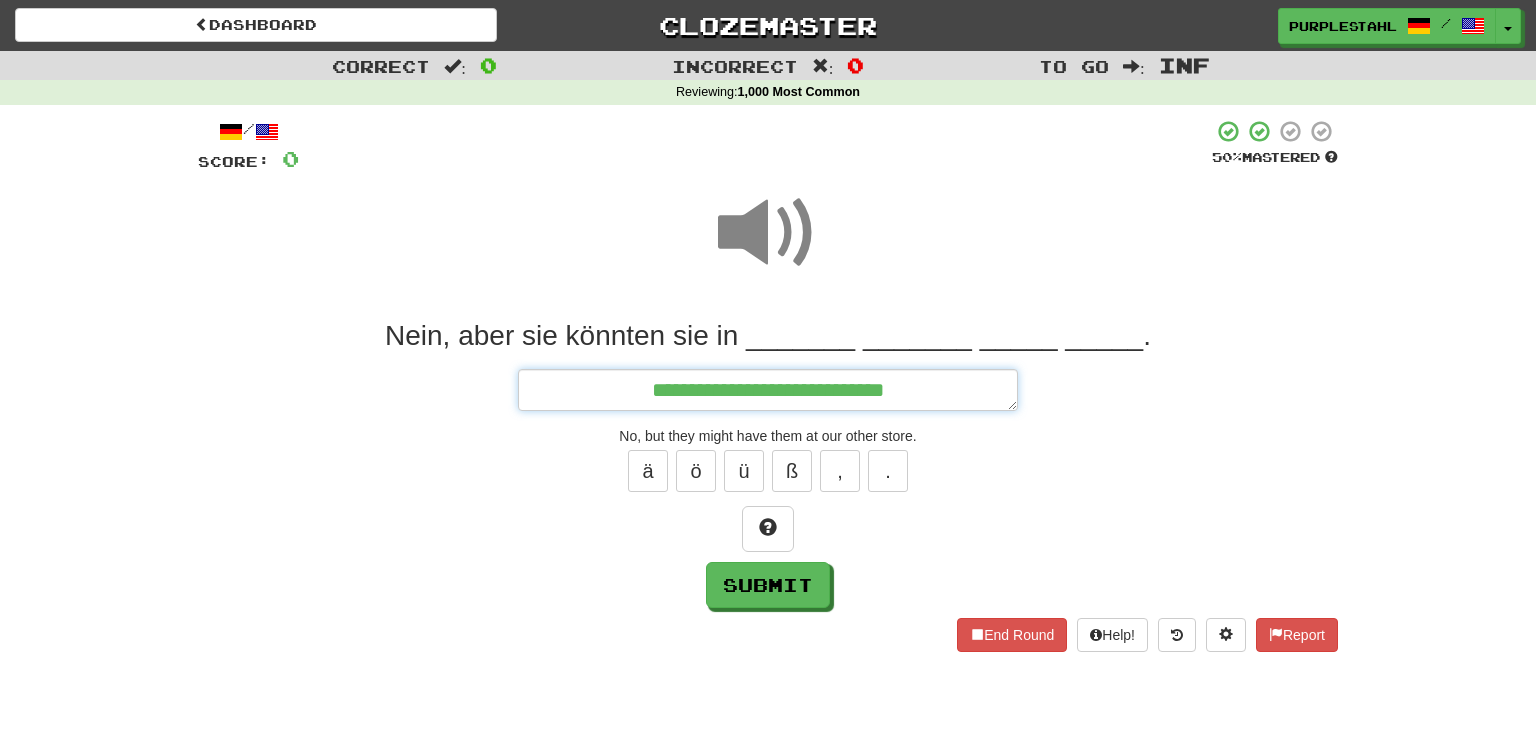 type on "*" 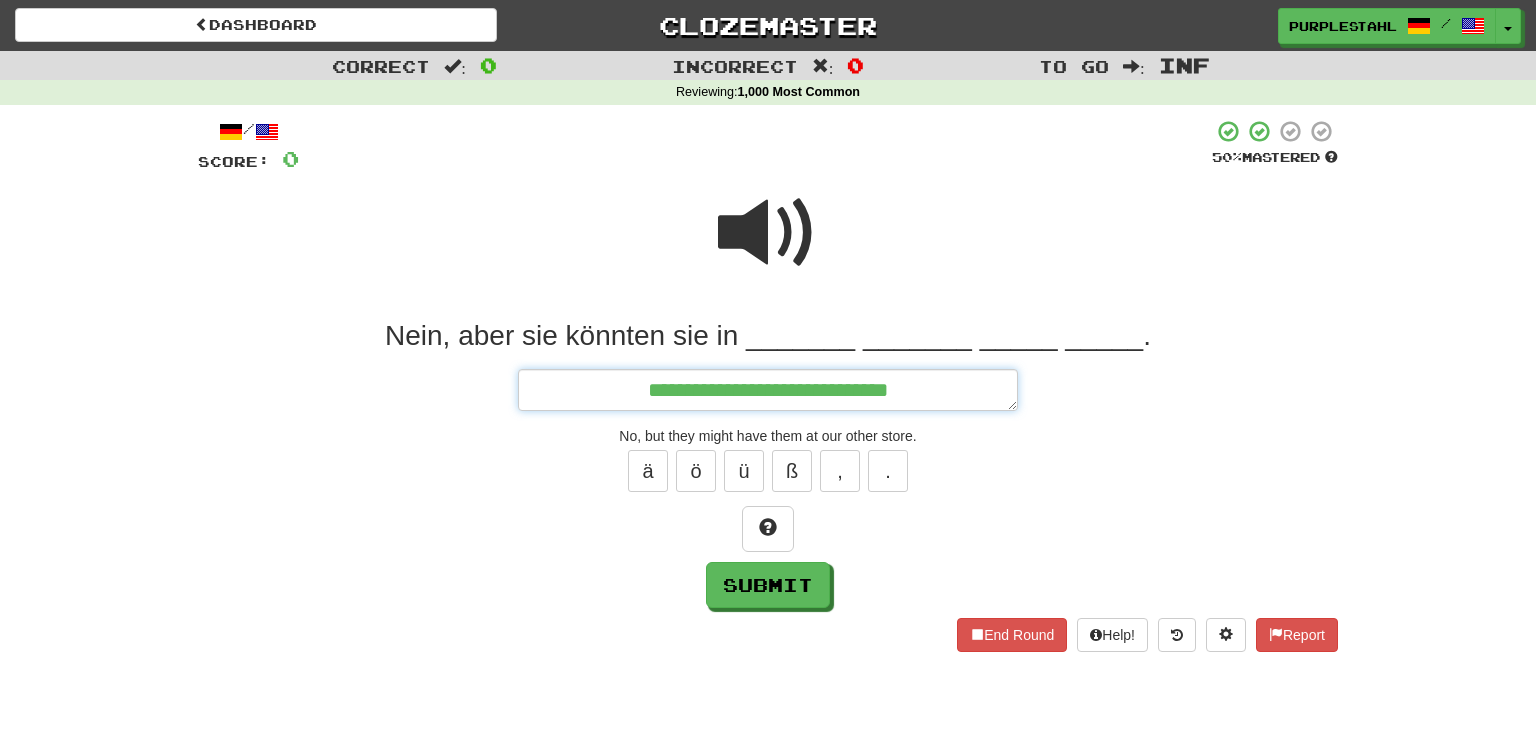 type on "*" 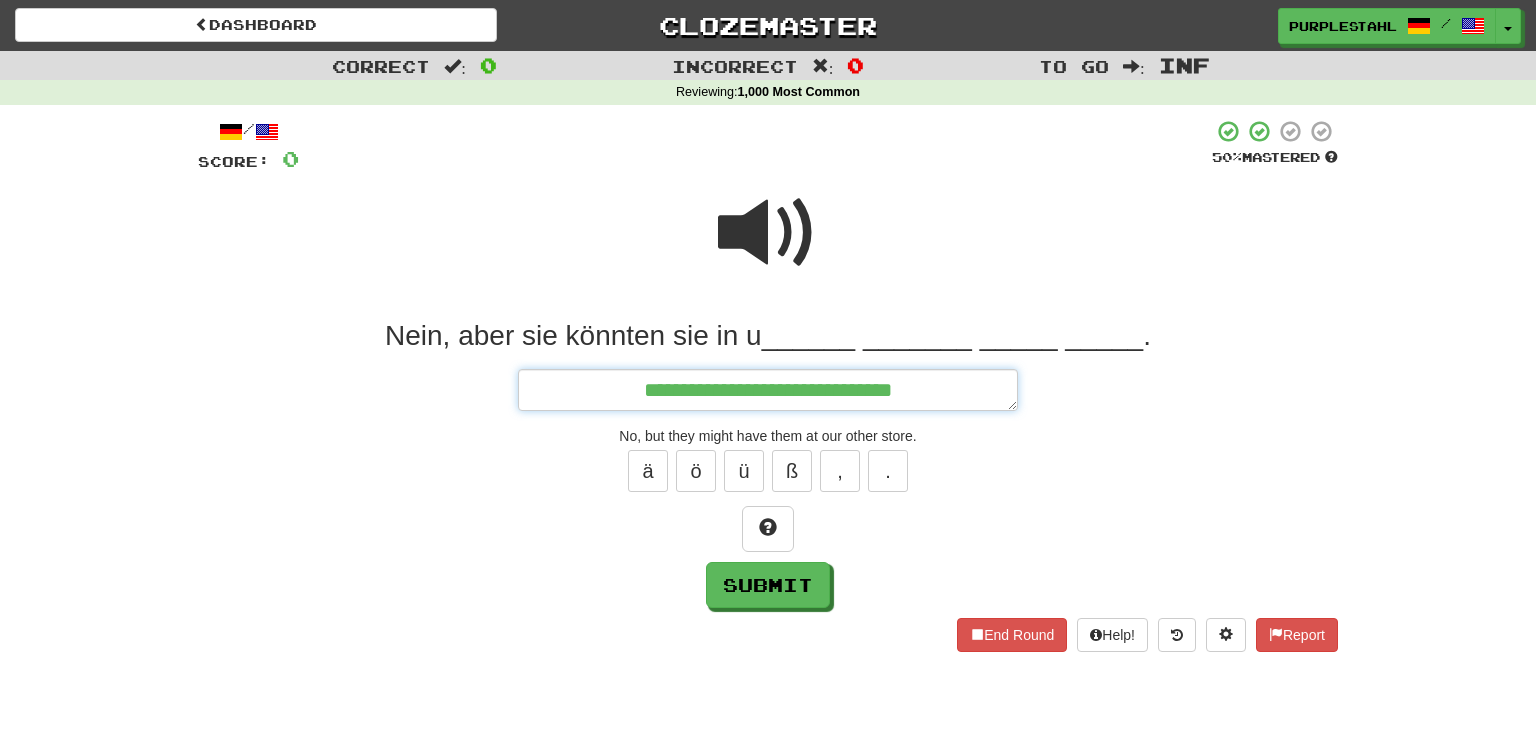 type on "*" 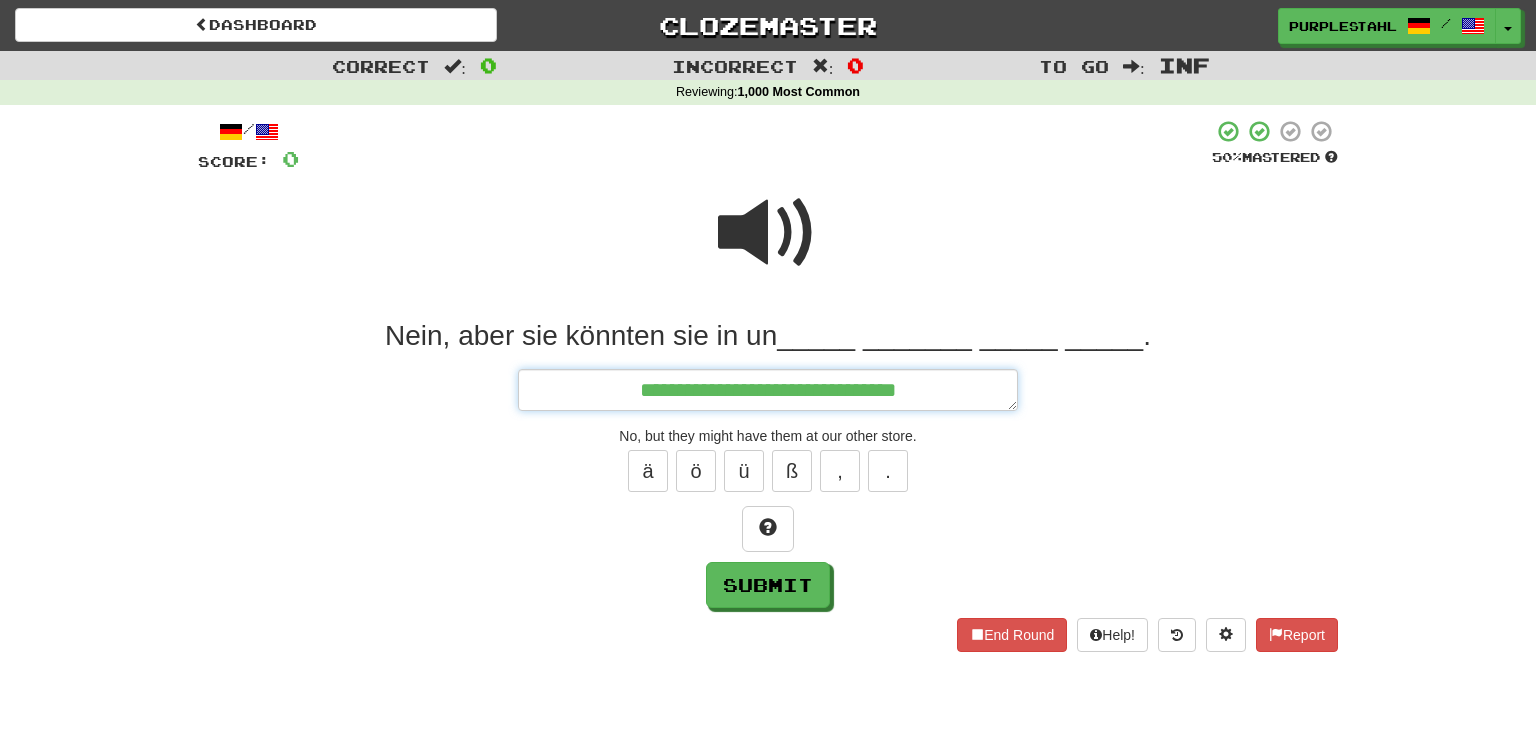type on "*" 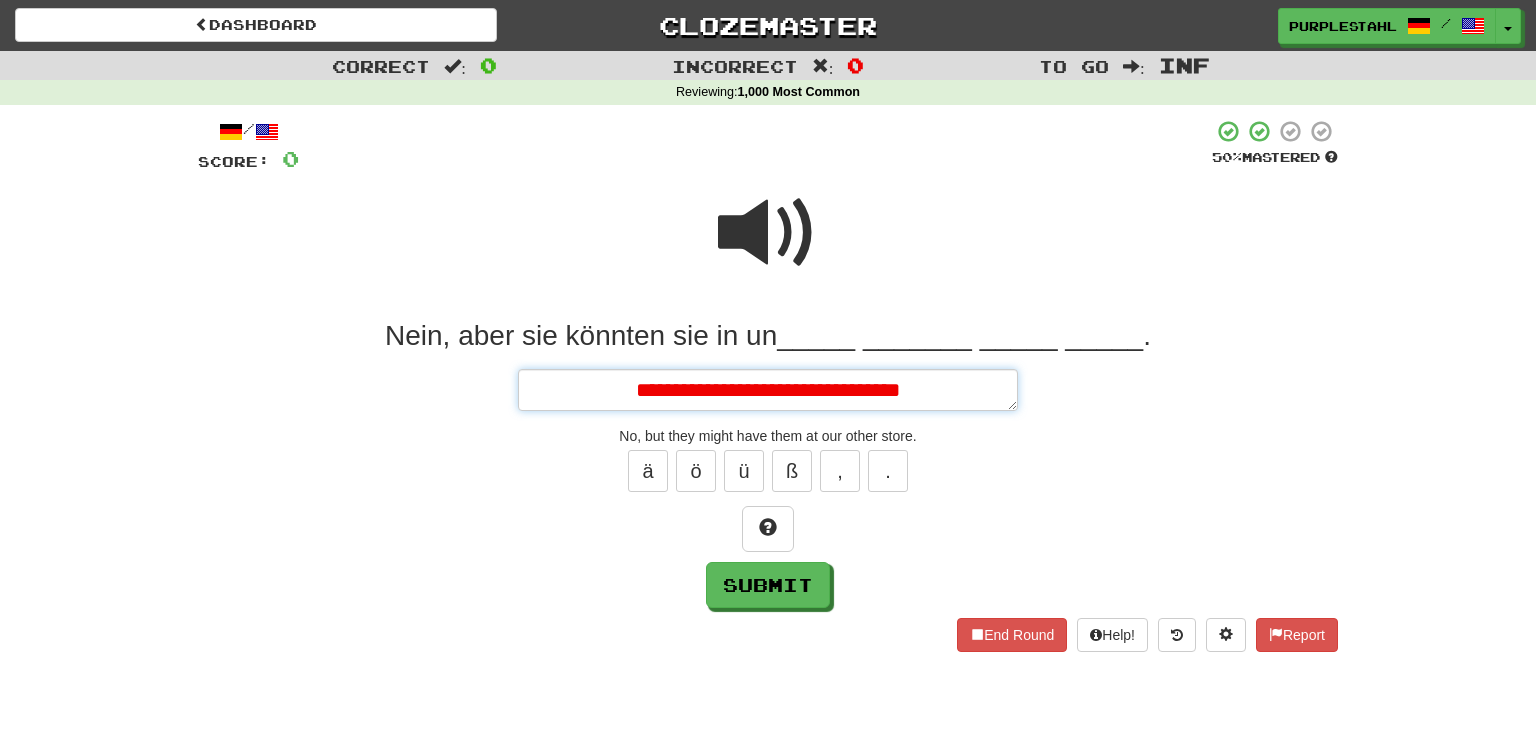 type on "*" 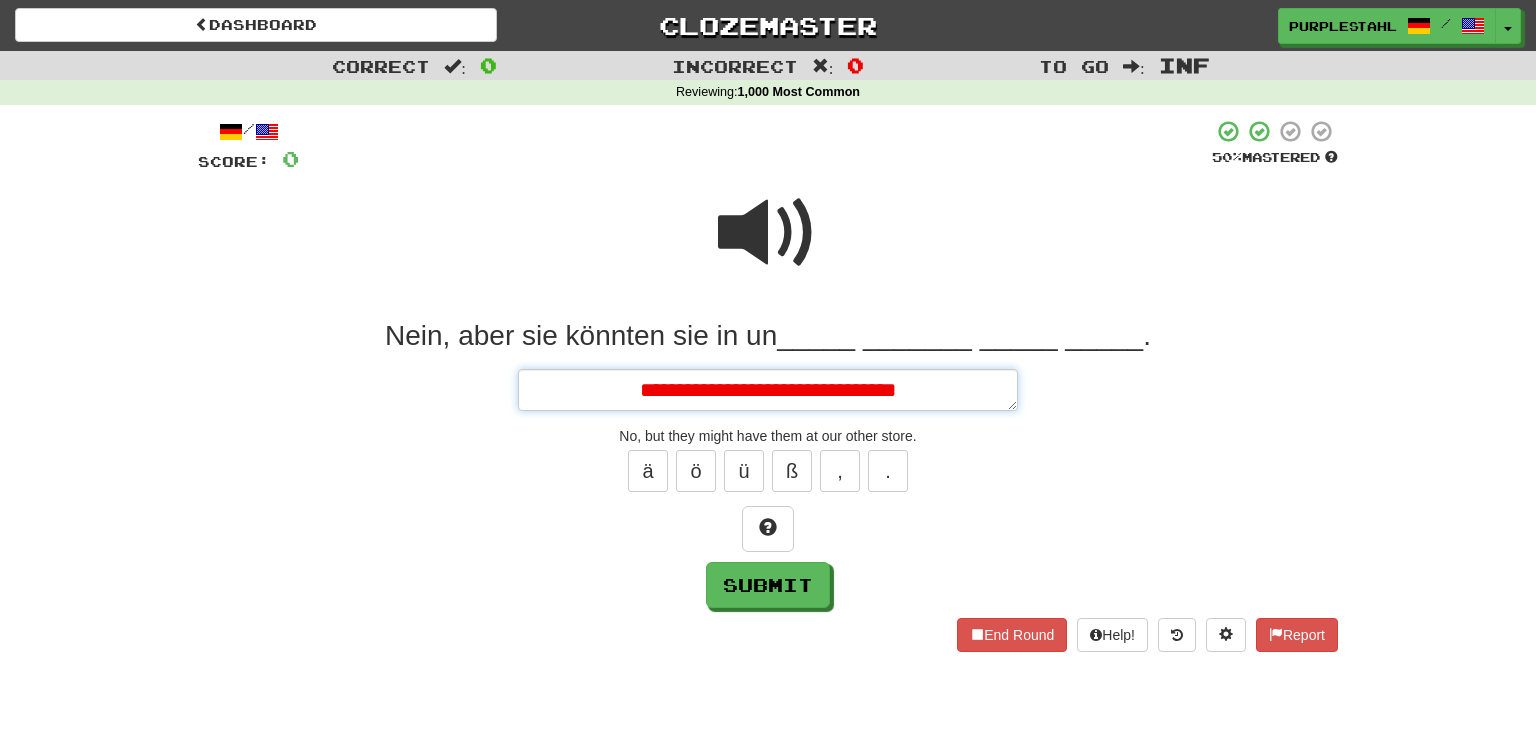 type on "*" 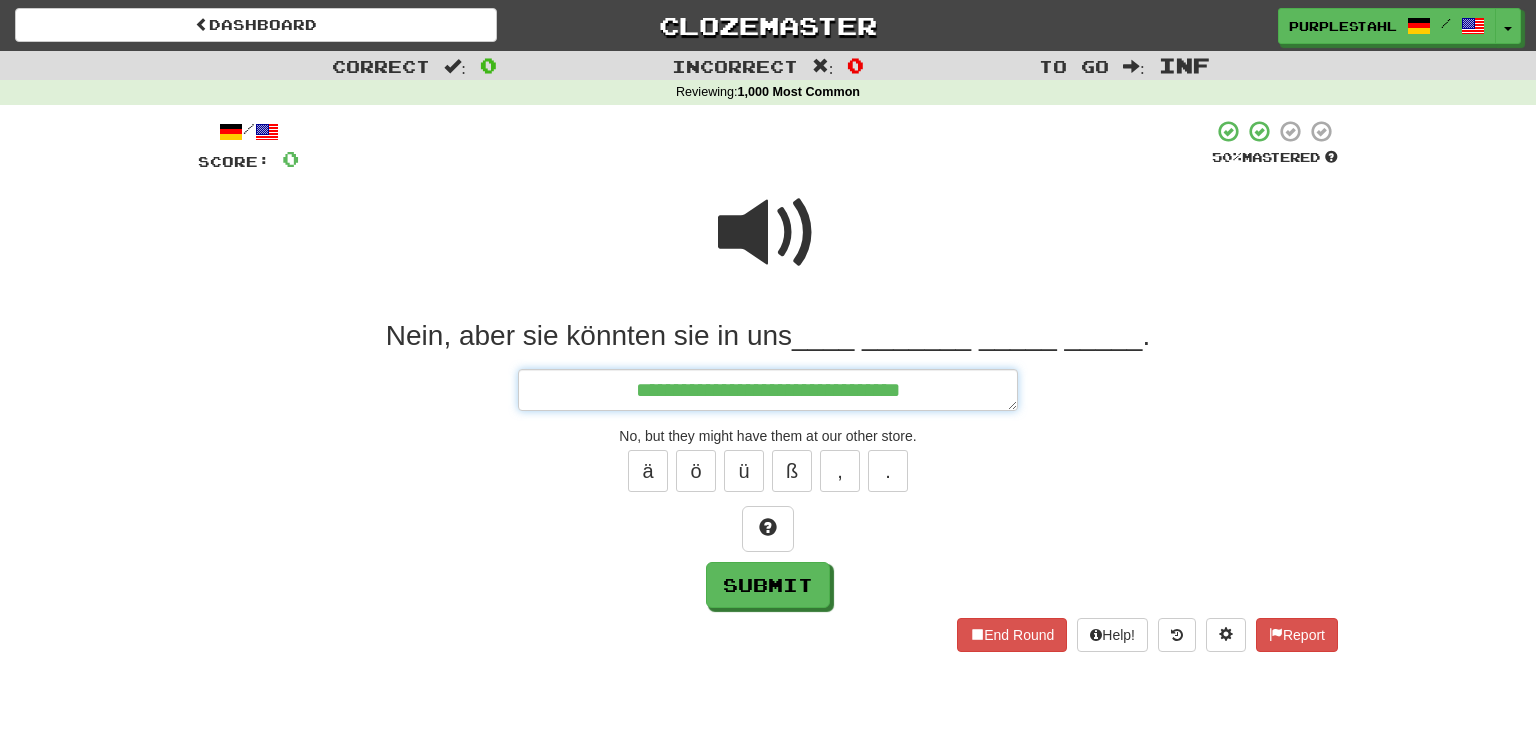 type on "*" 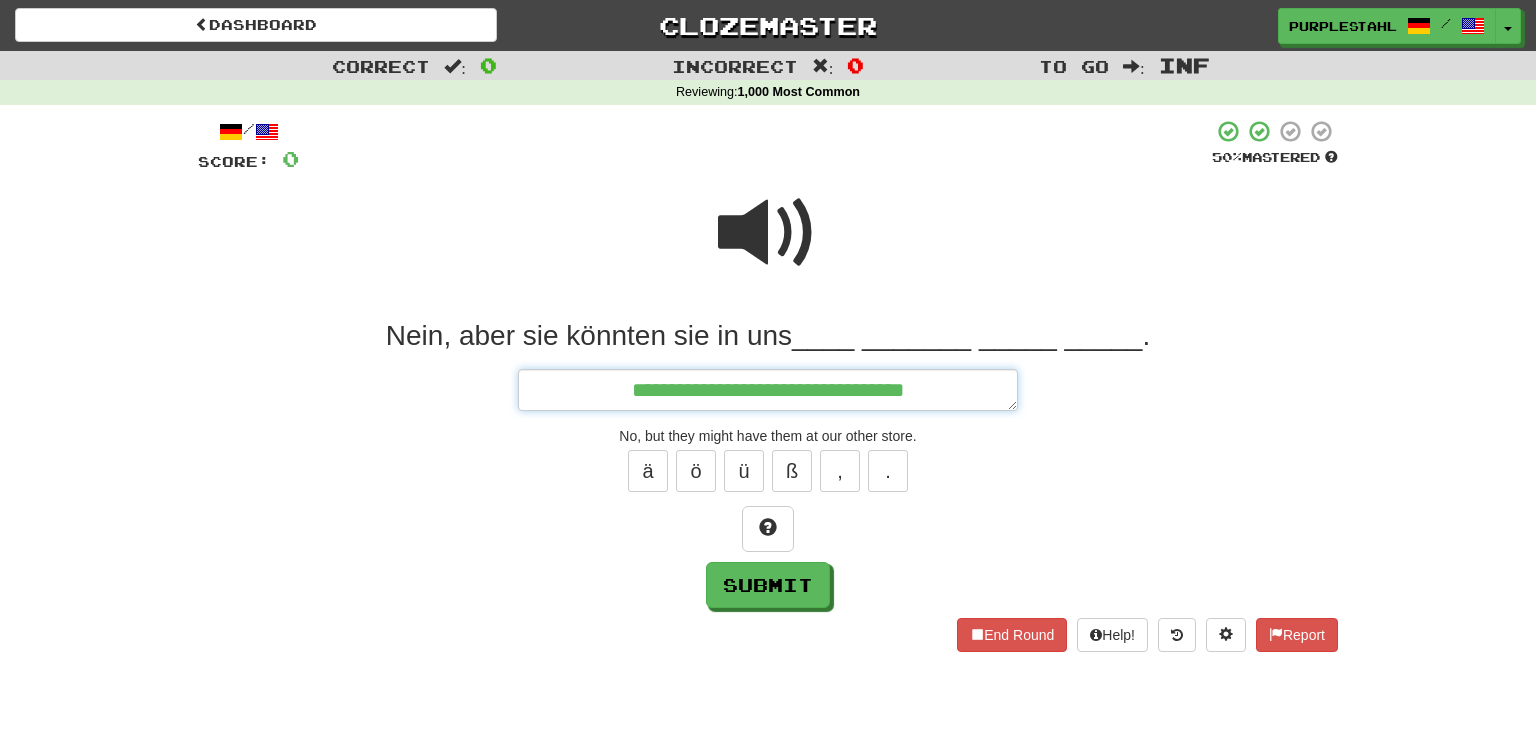 type on "*" 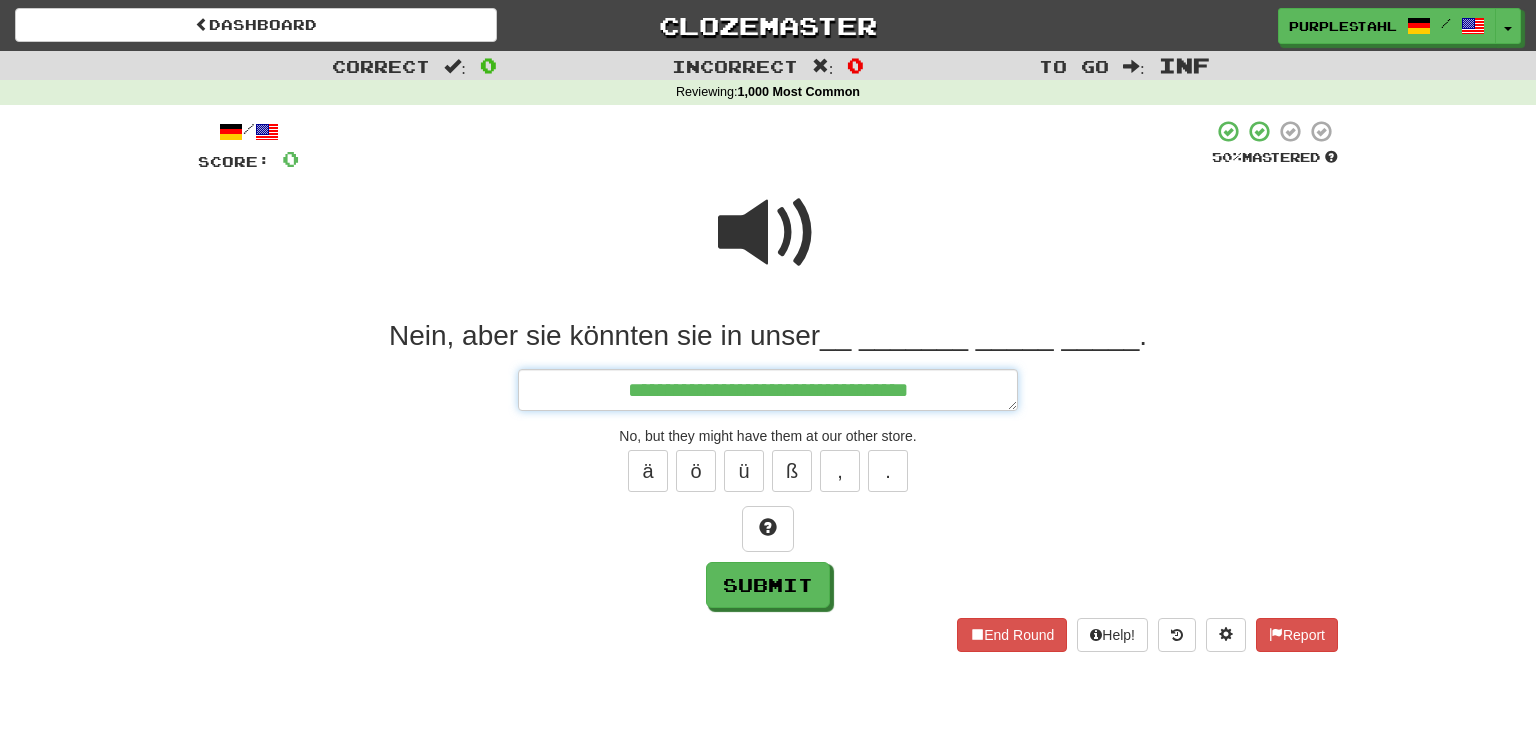 type on "*" 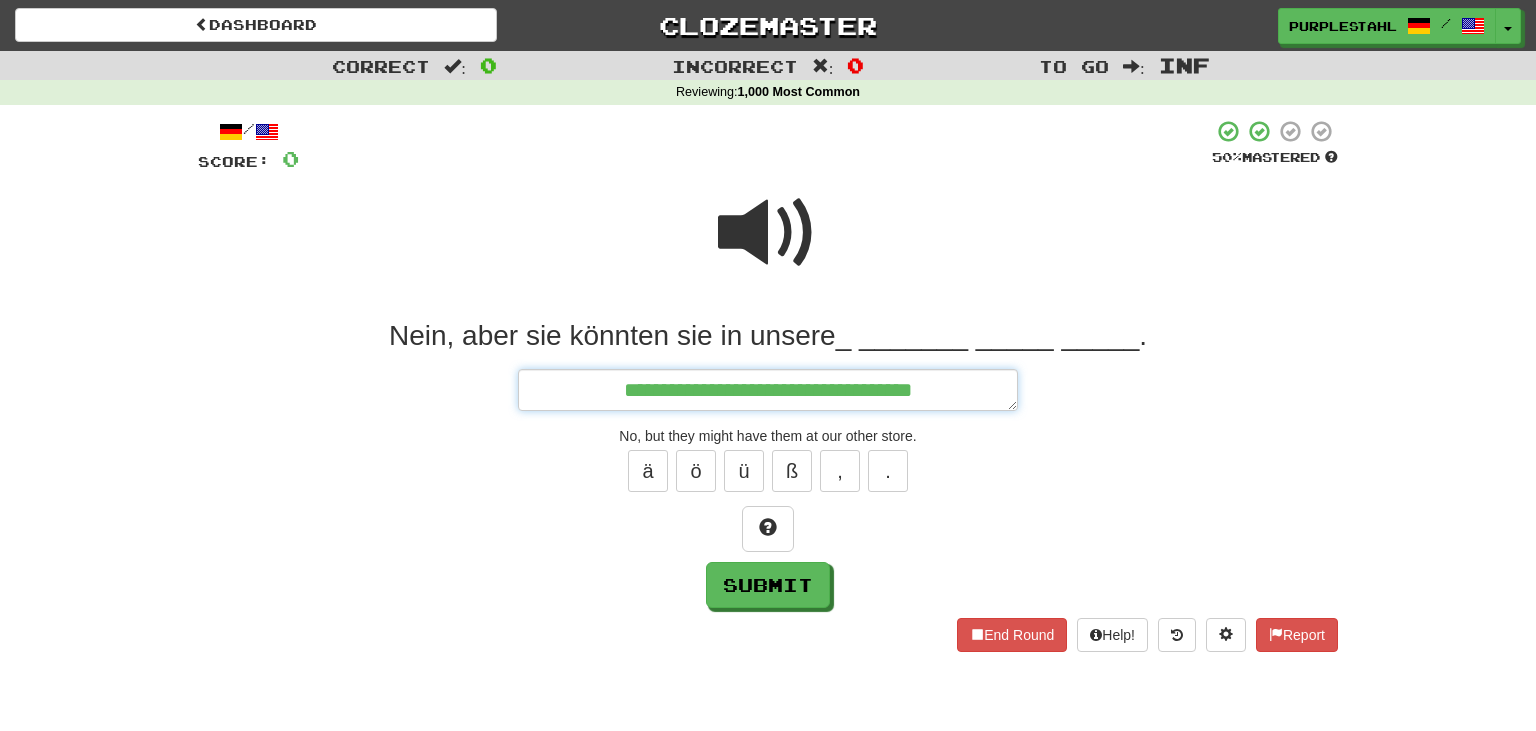 type on "*" 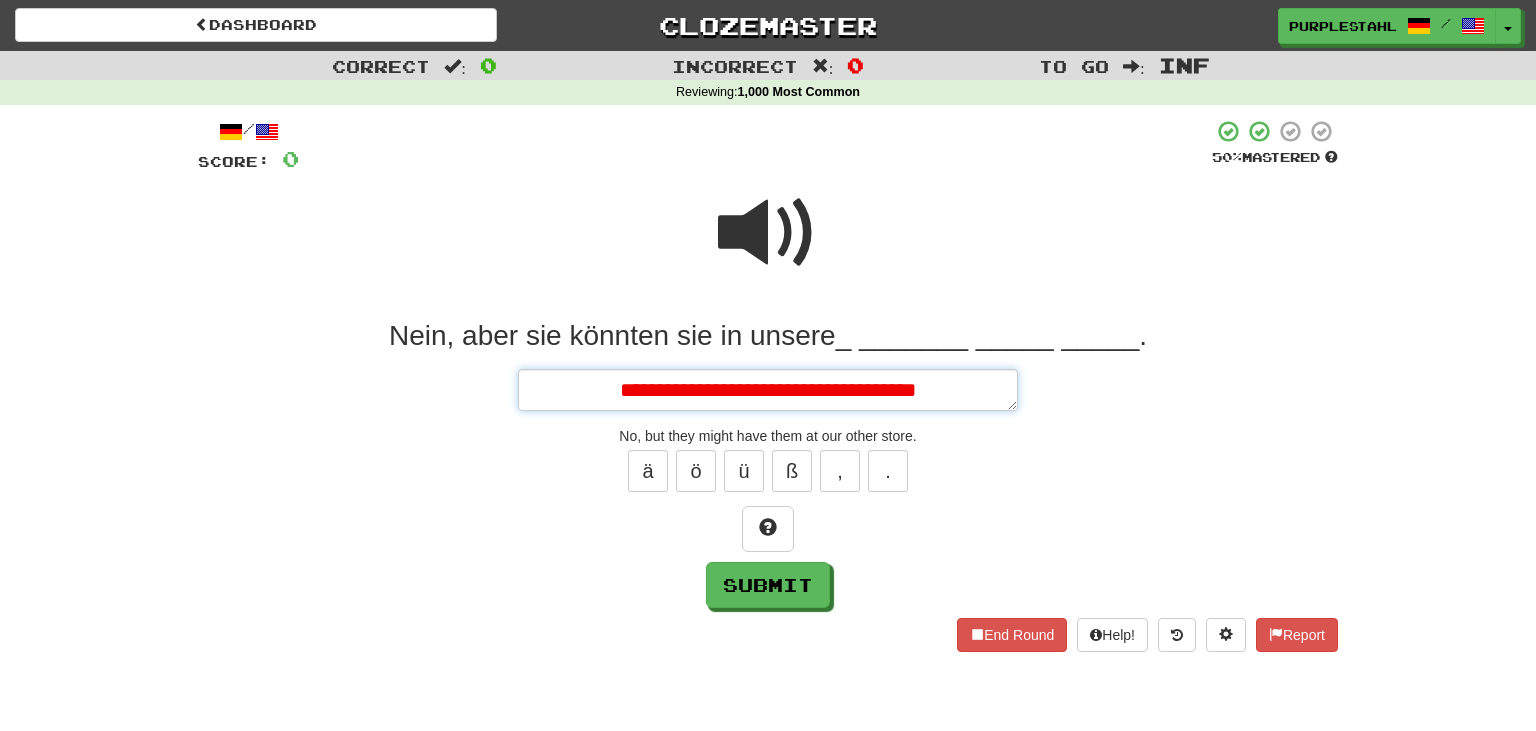 type on "*" 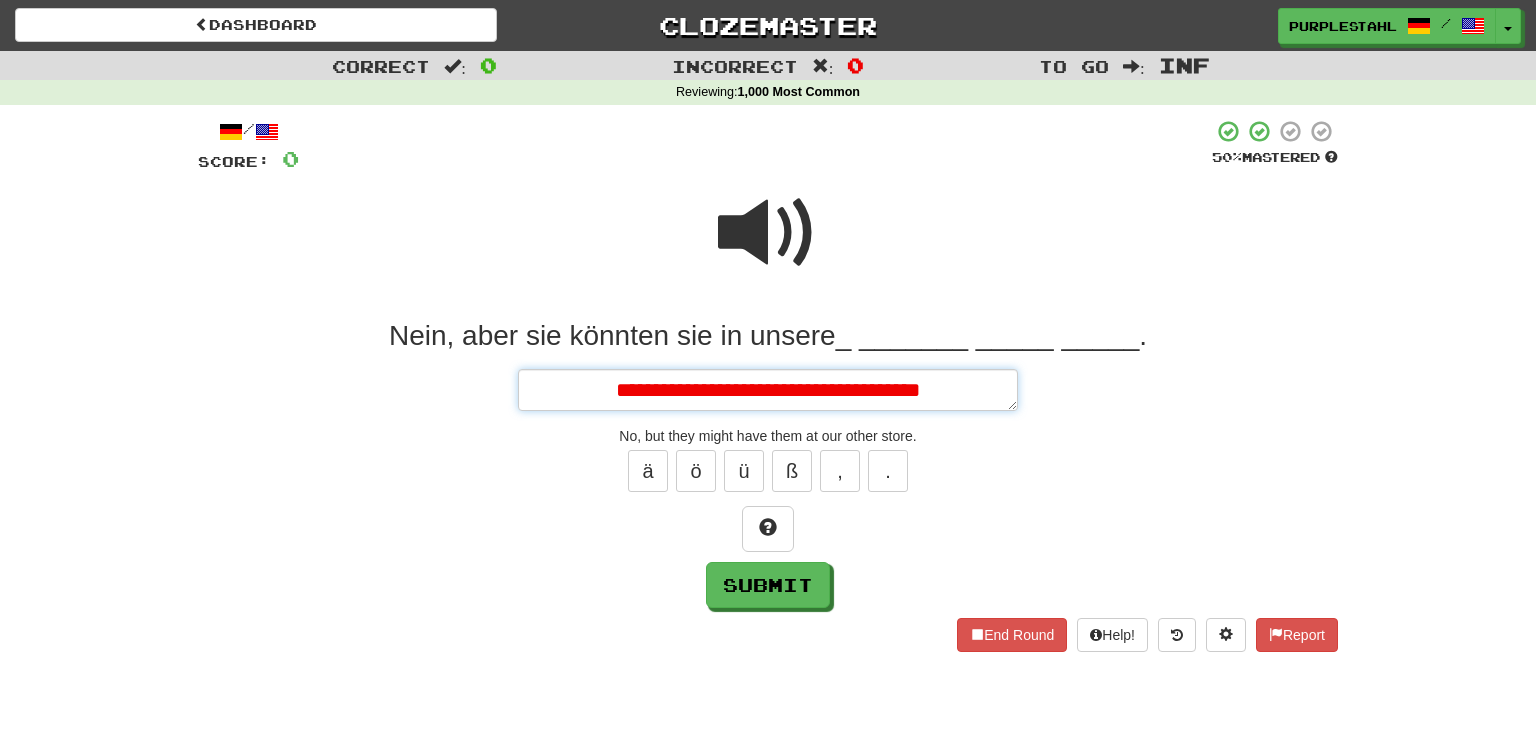 type on "*" 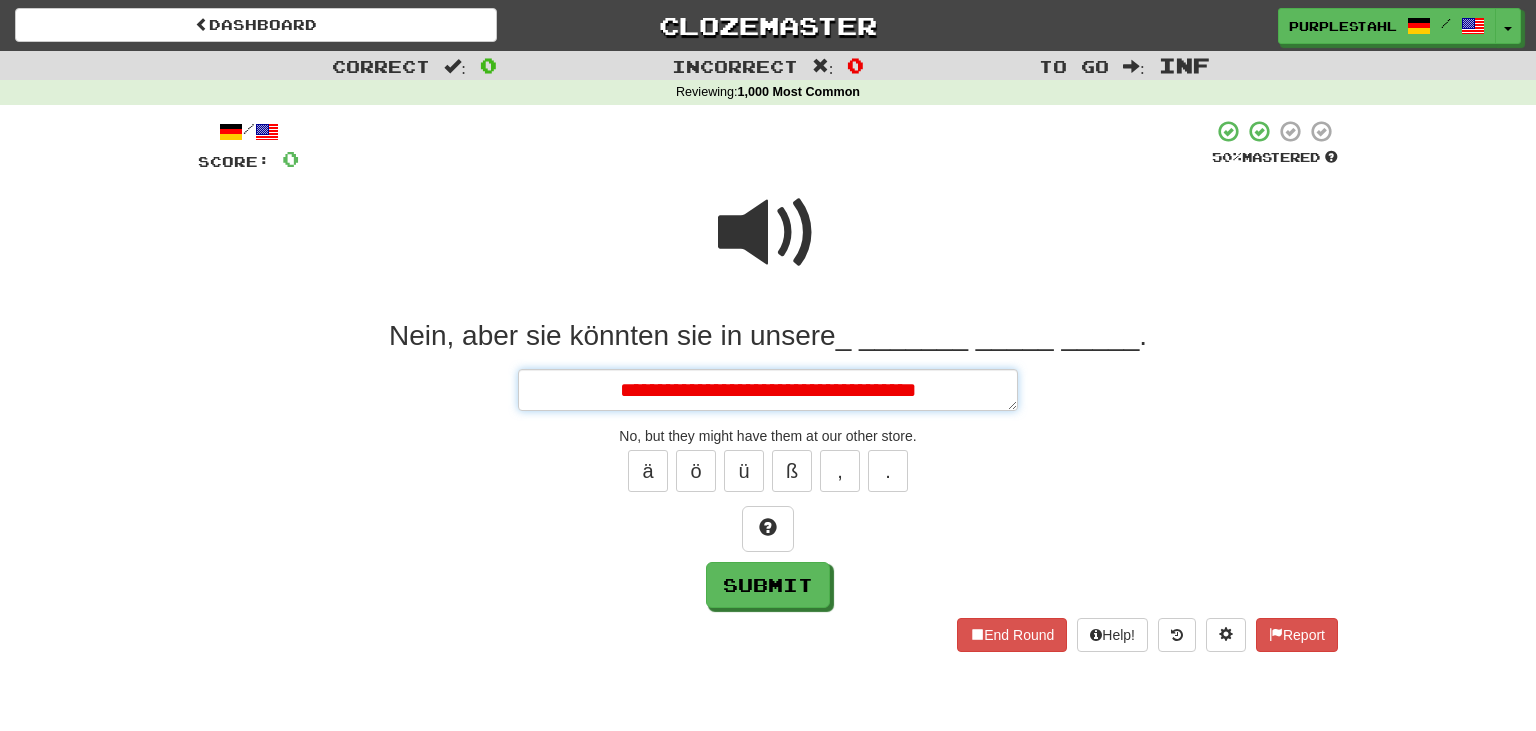 type on "*" 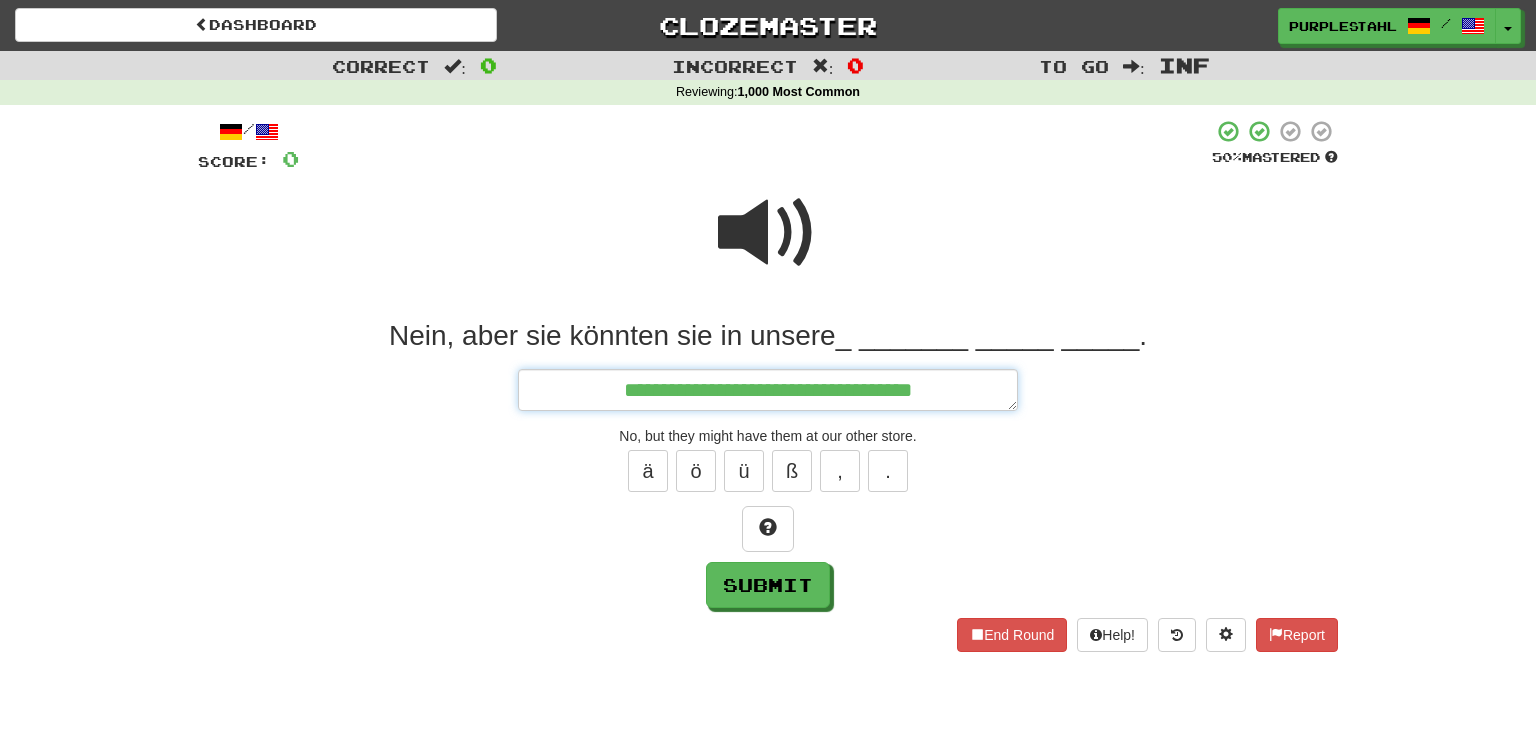 type on "*" 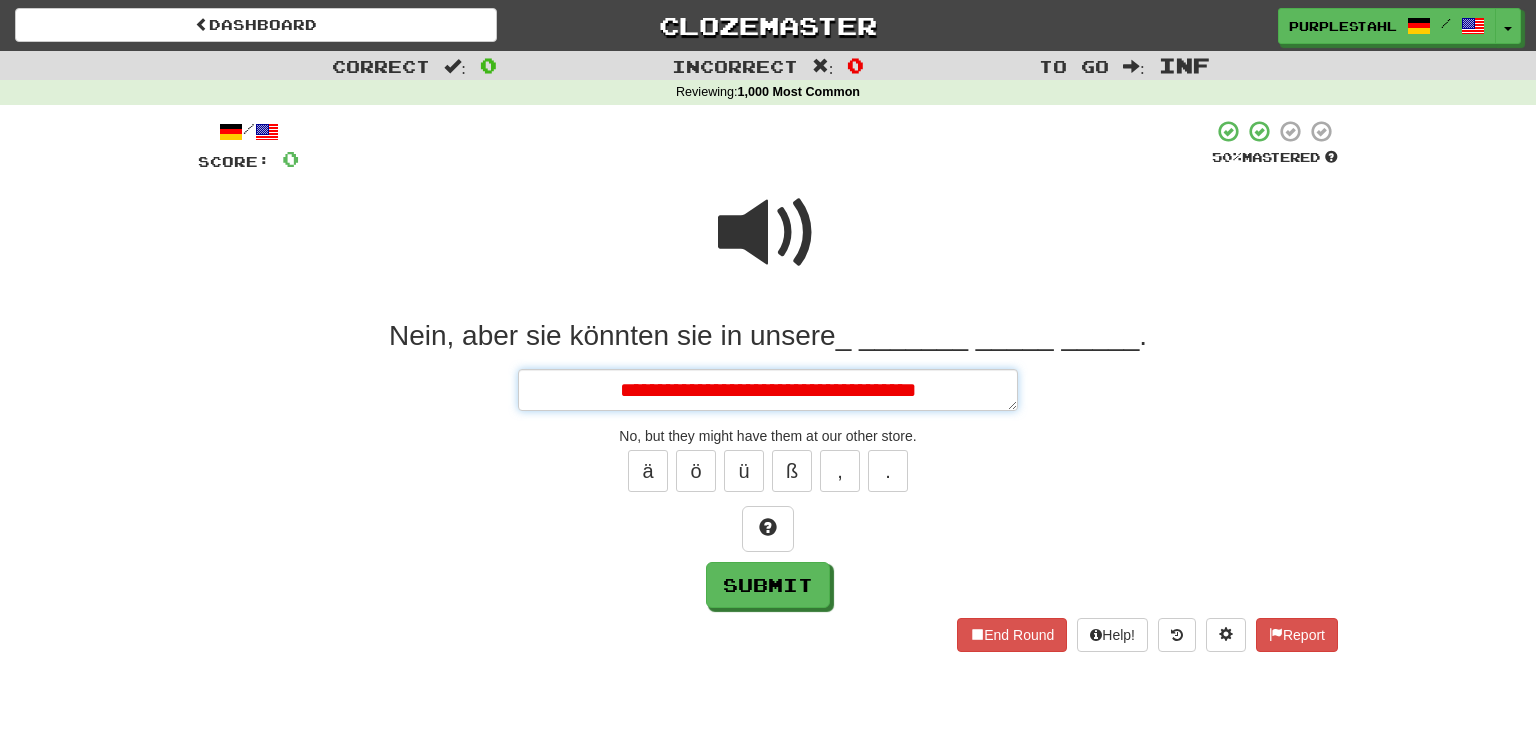 type on "*" 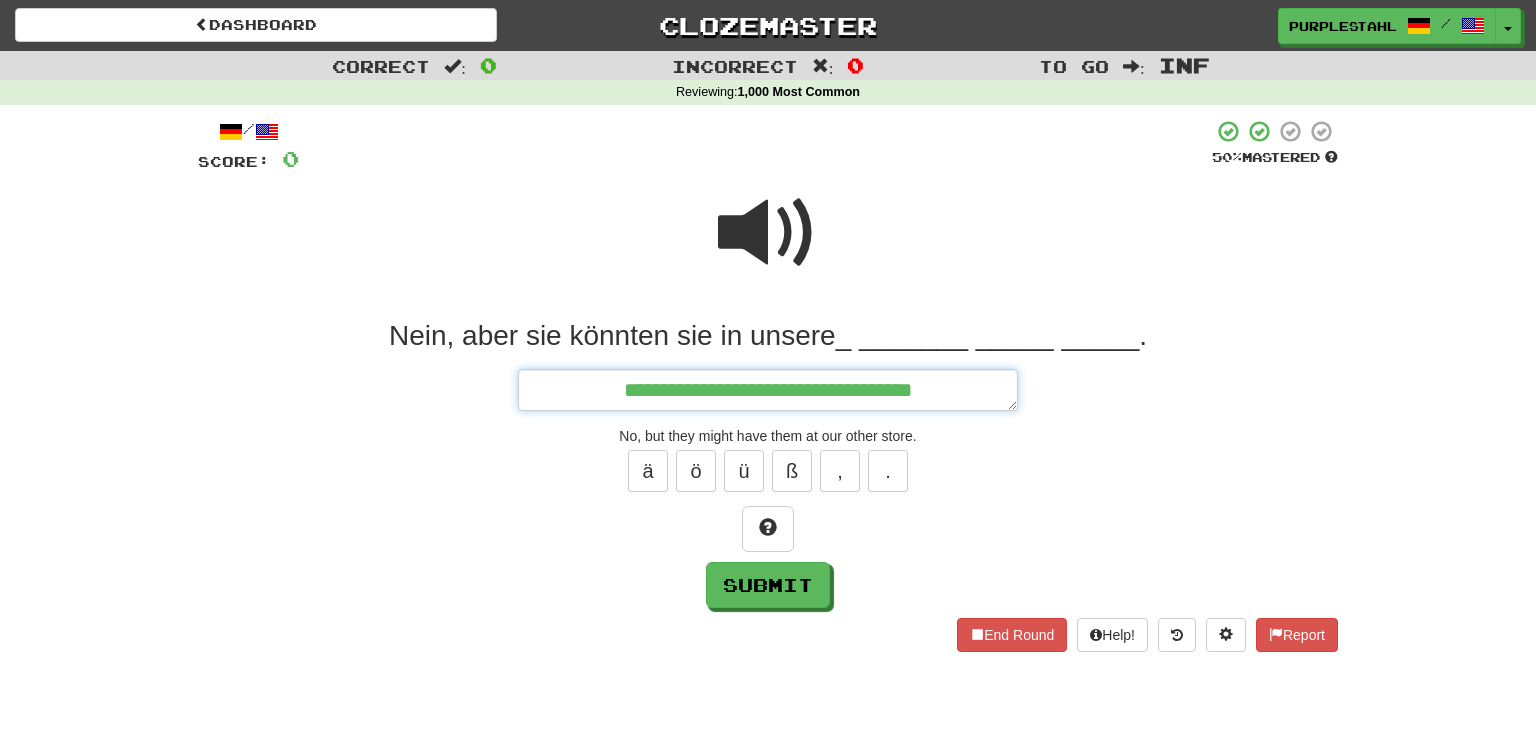 type on "*" 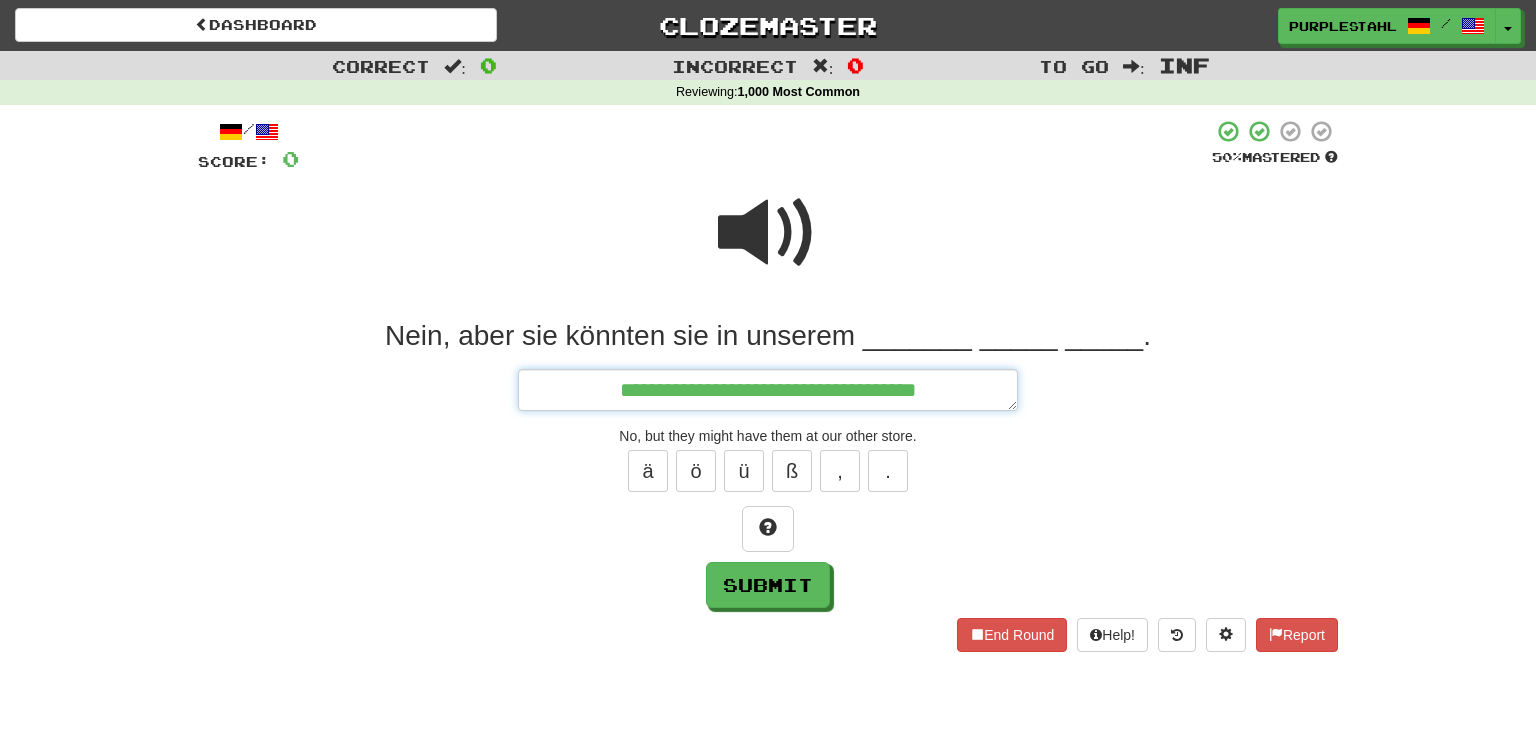 type on "*" 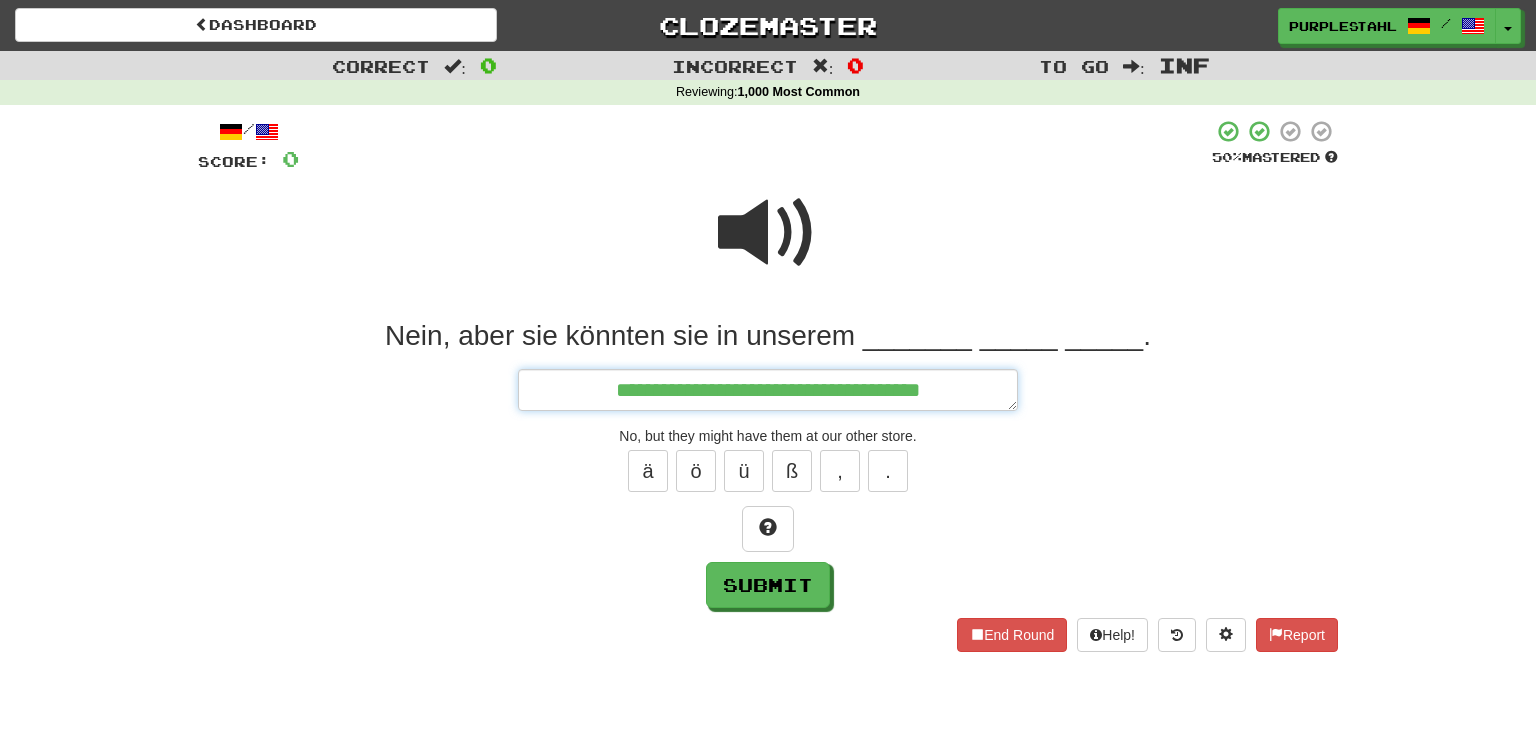type on "*" 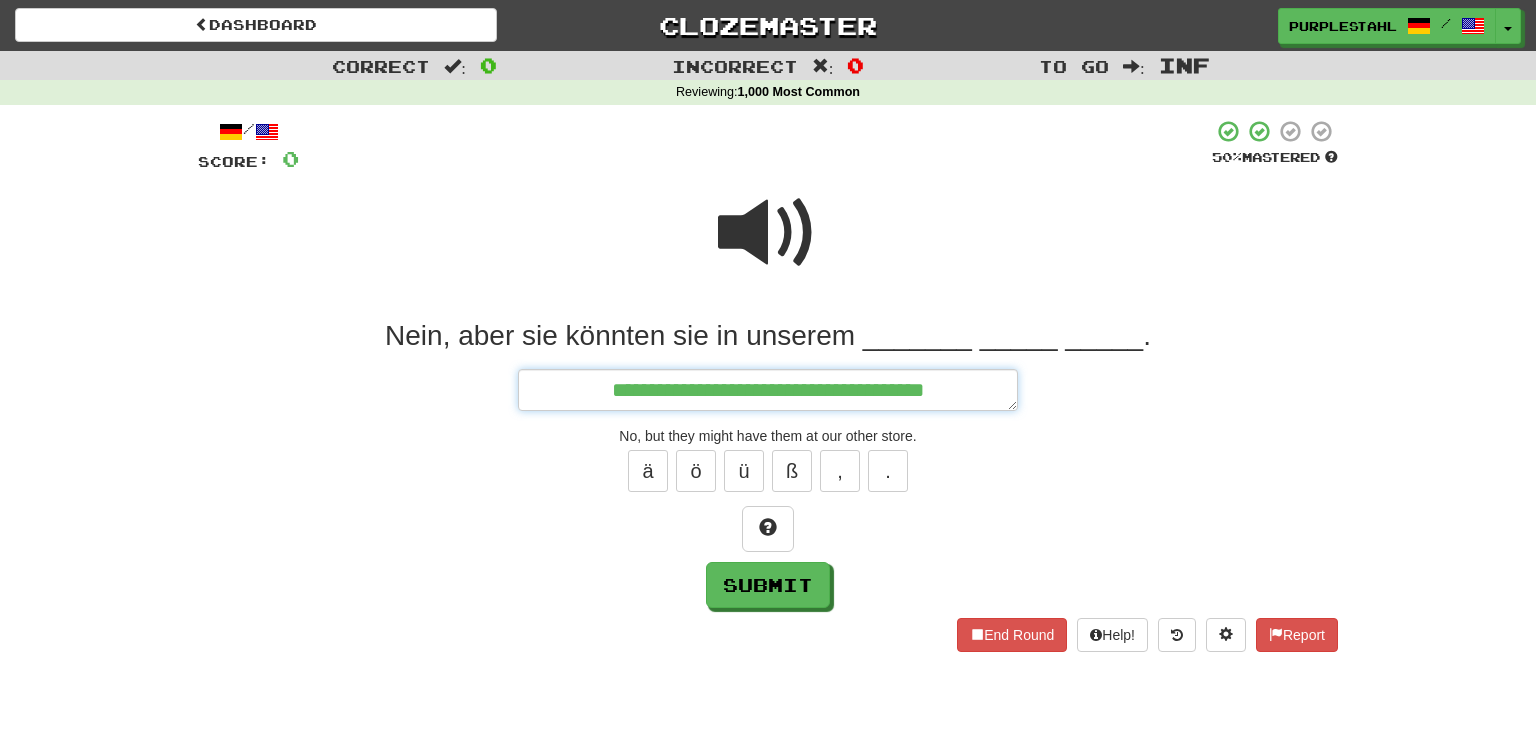 type on "*" 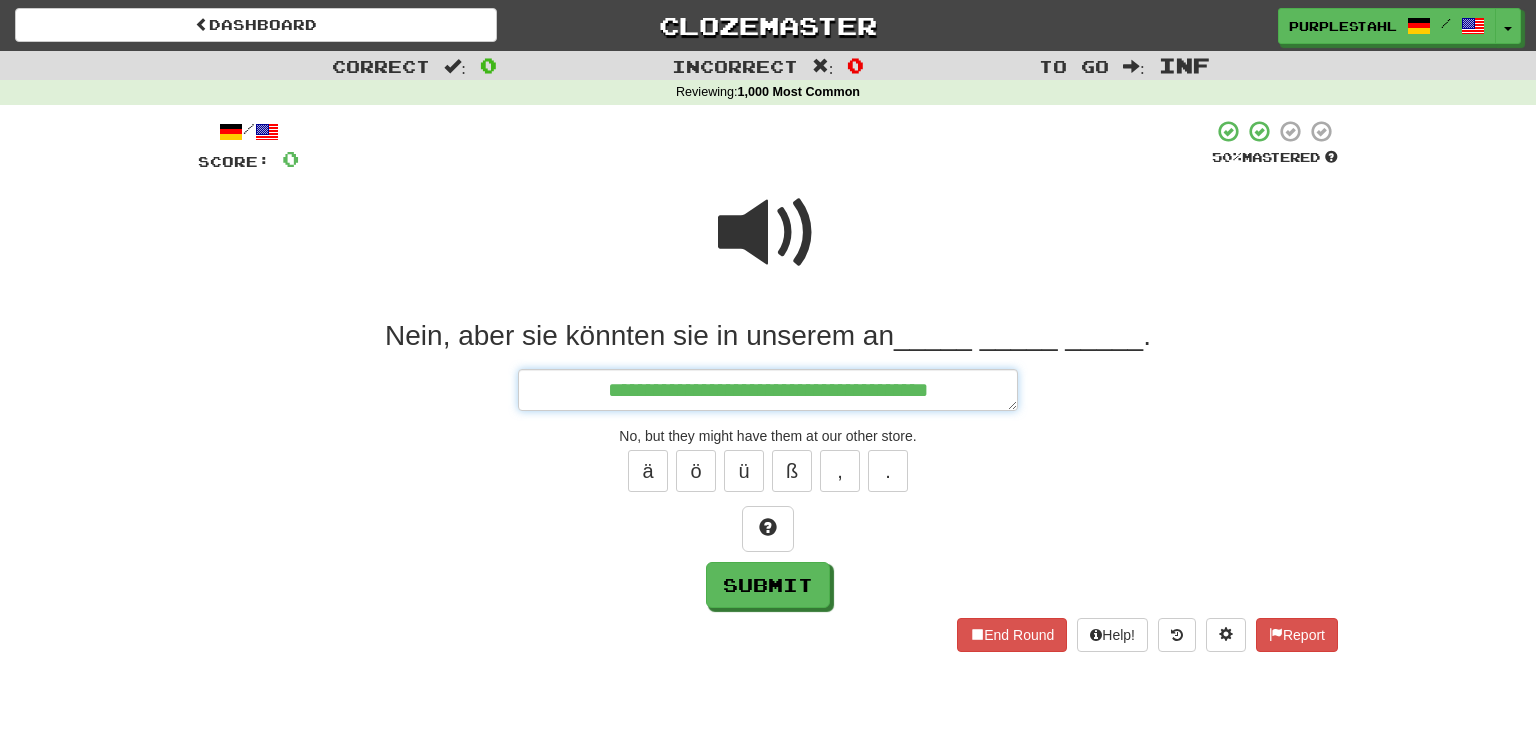 type on "*" 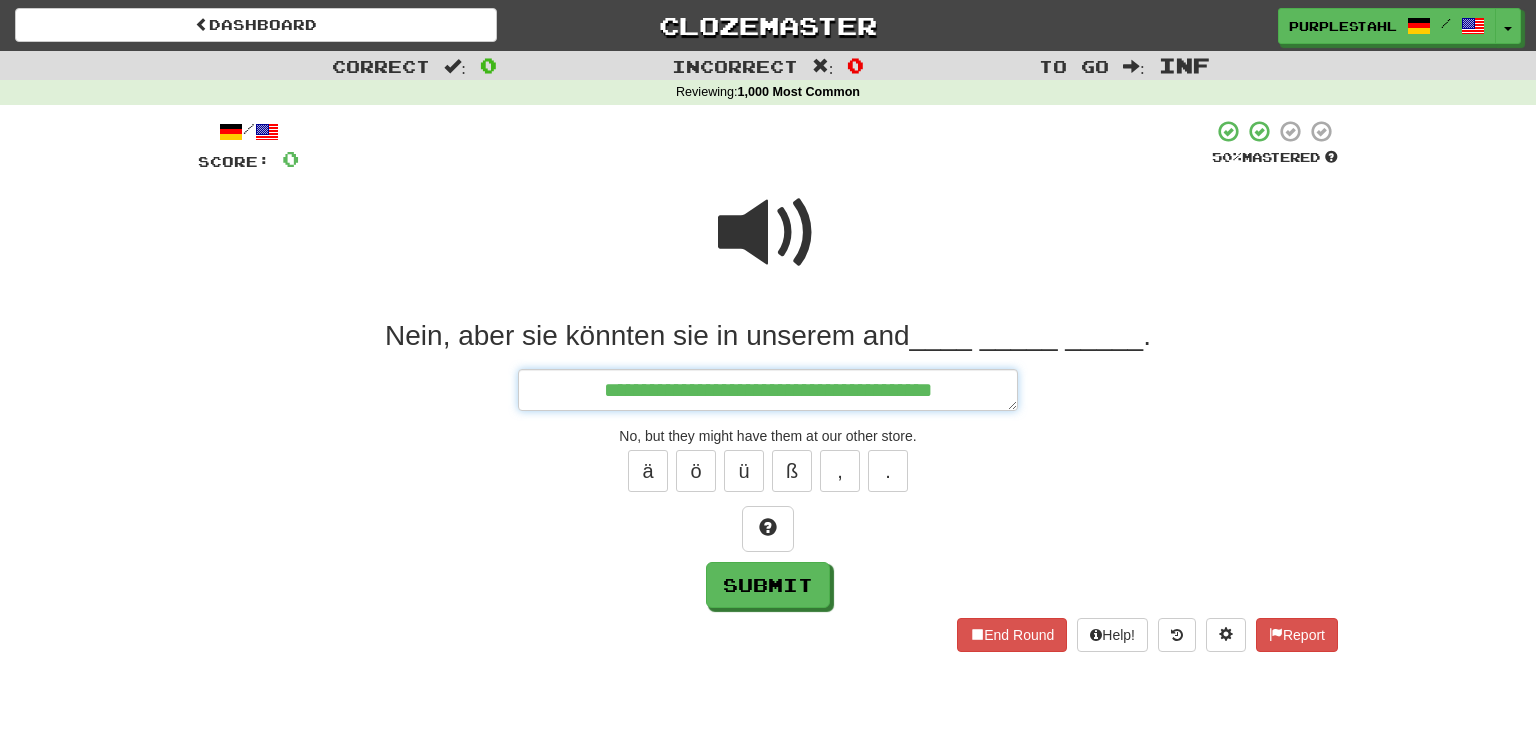 type on "*" 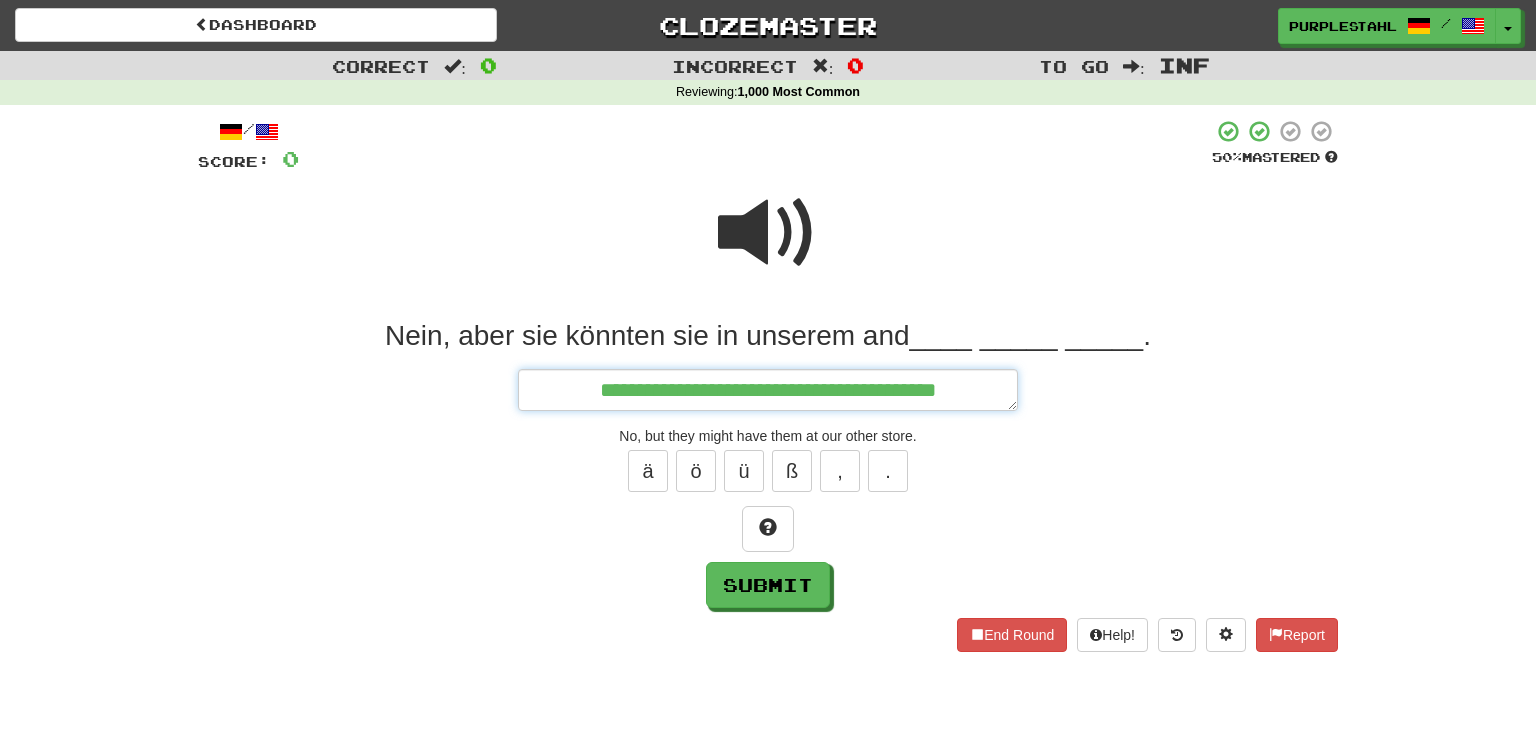 type on "*" 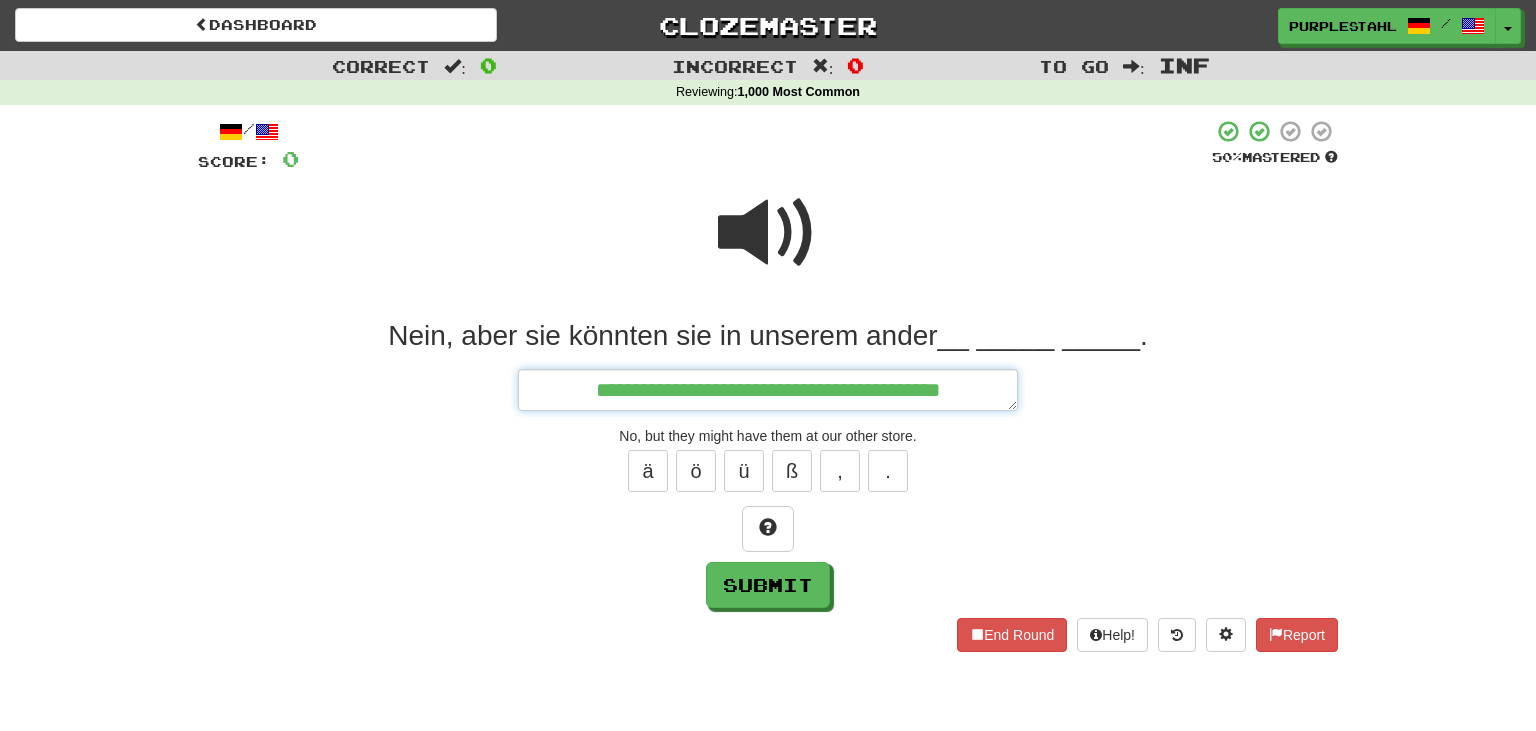 type on "*" 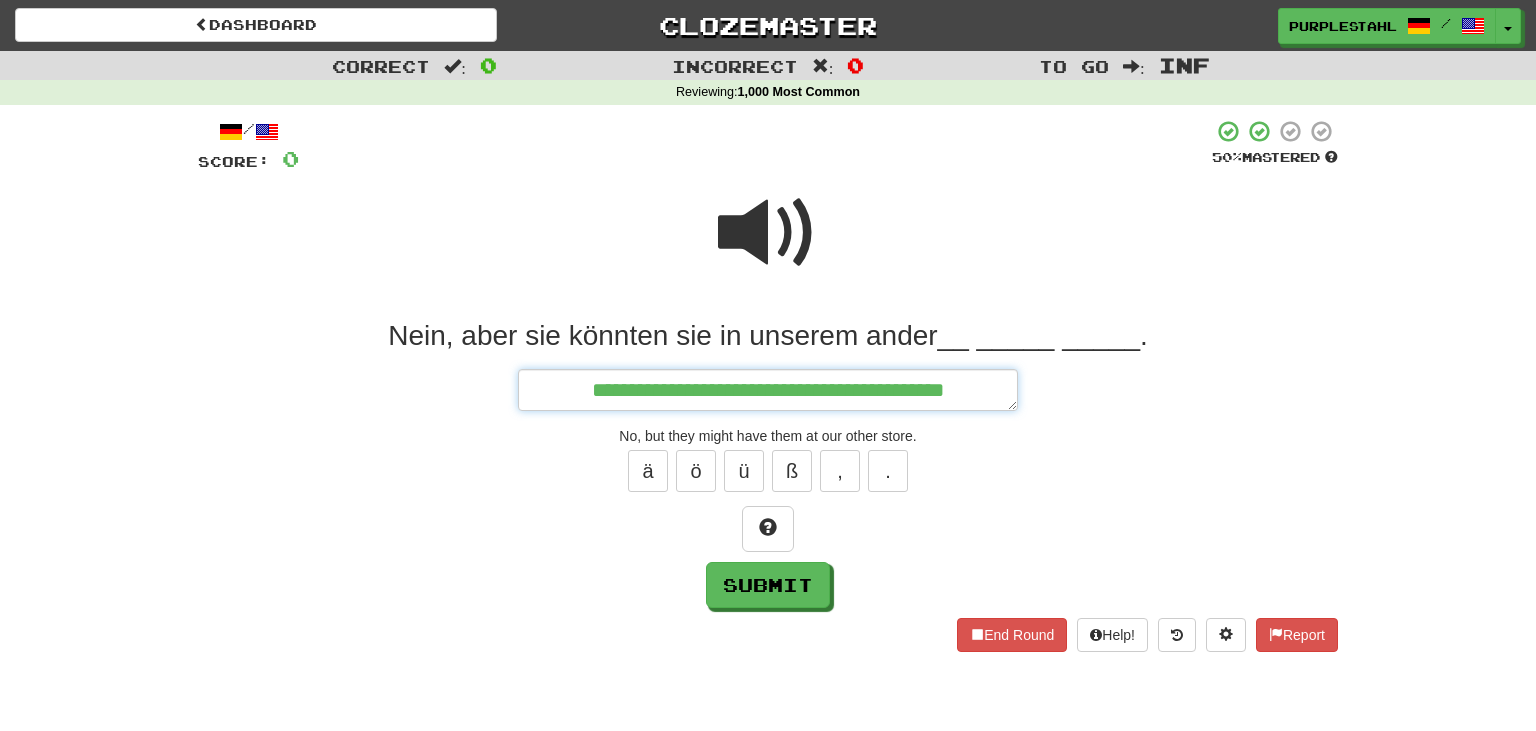 type on "*" 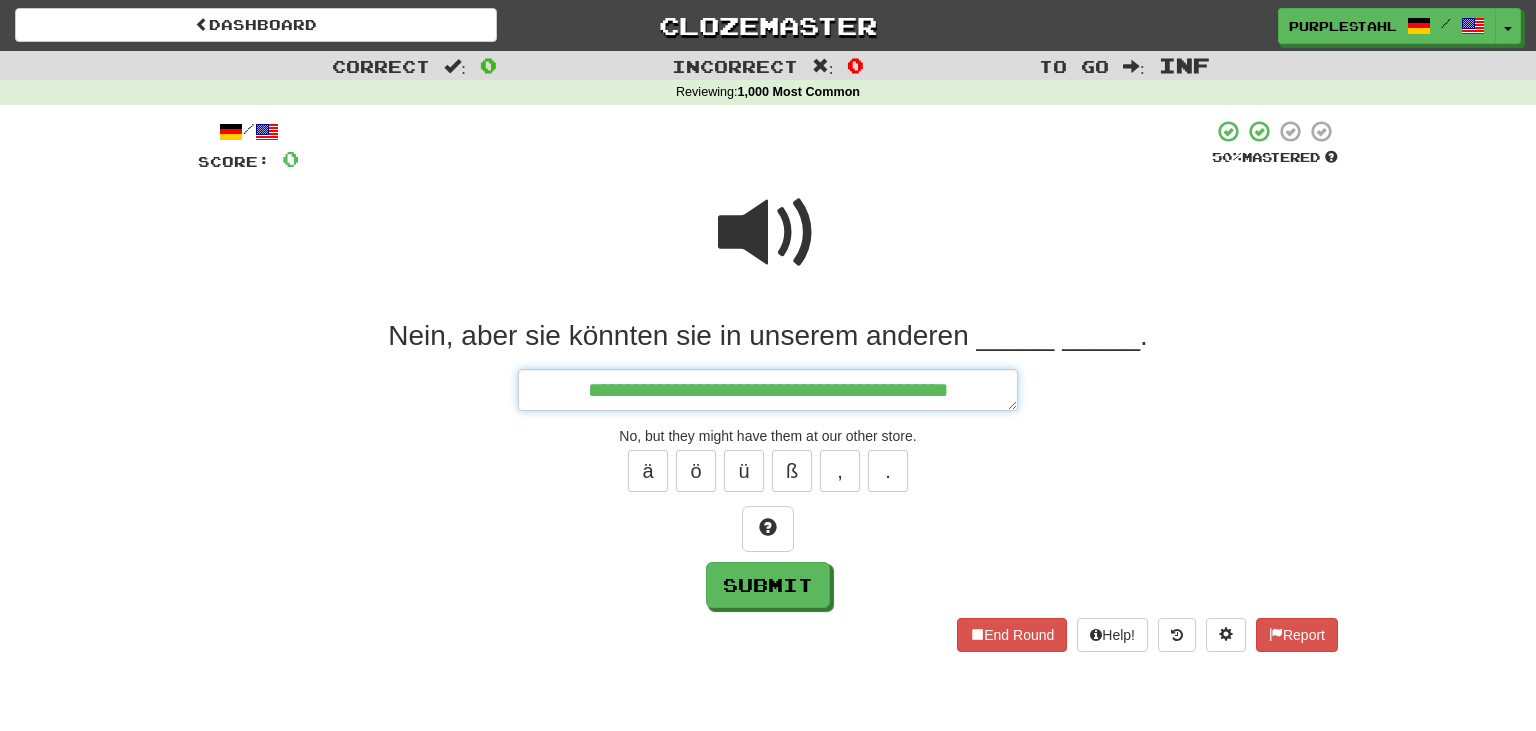 type on "*" 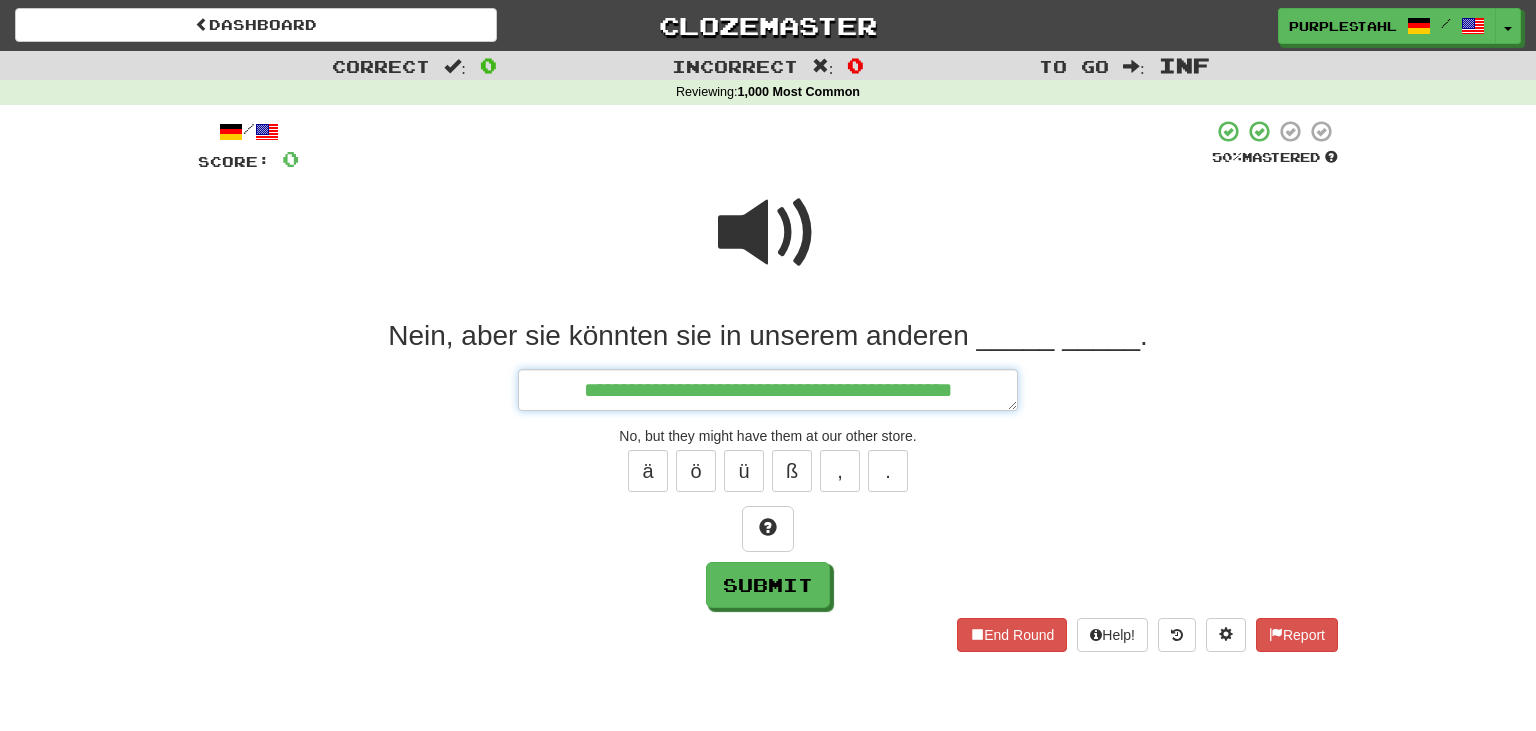 type on "*" 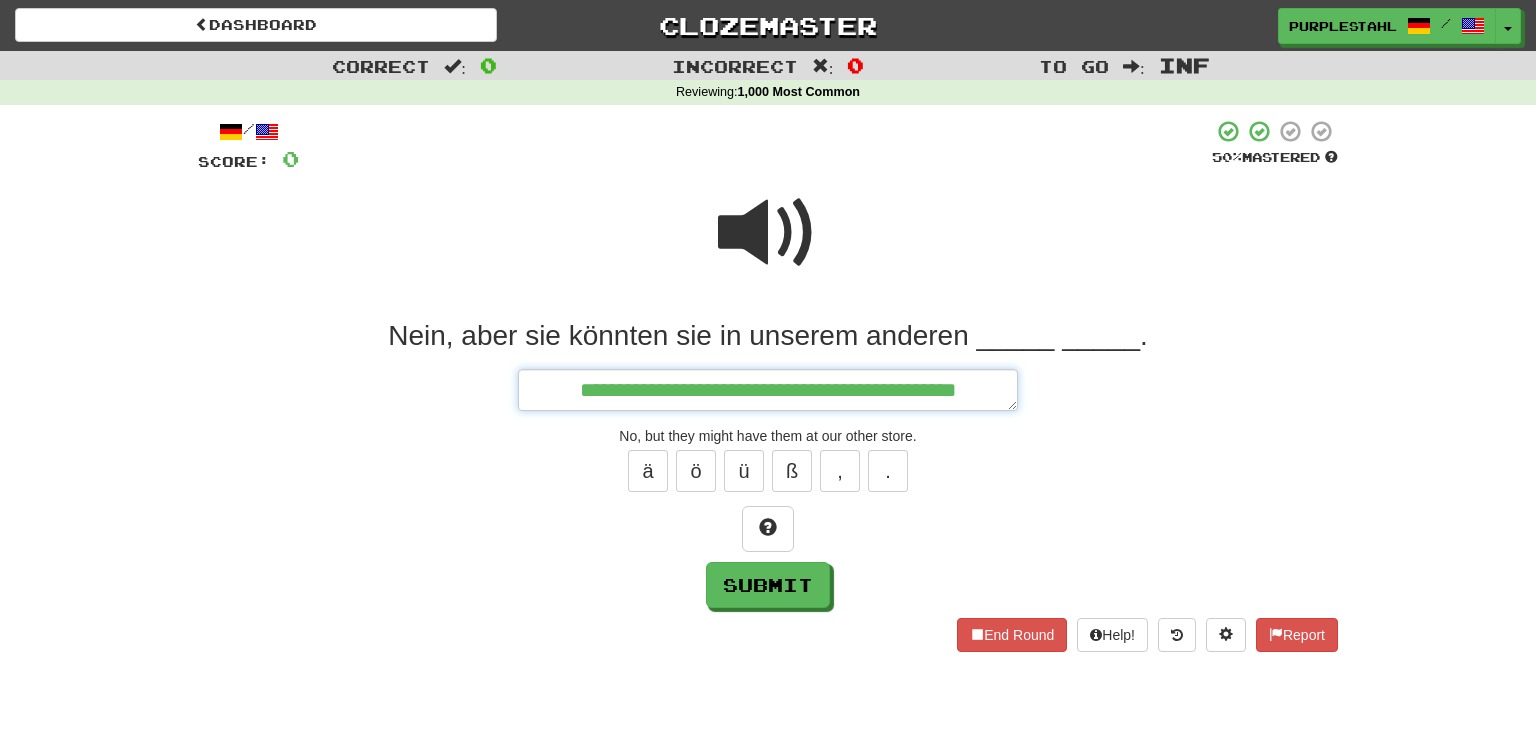 type on "*" 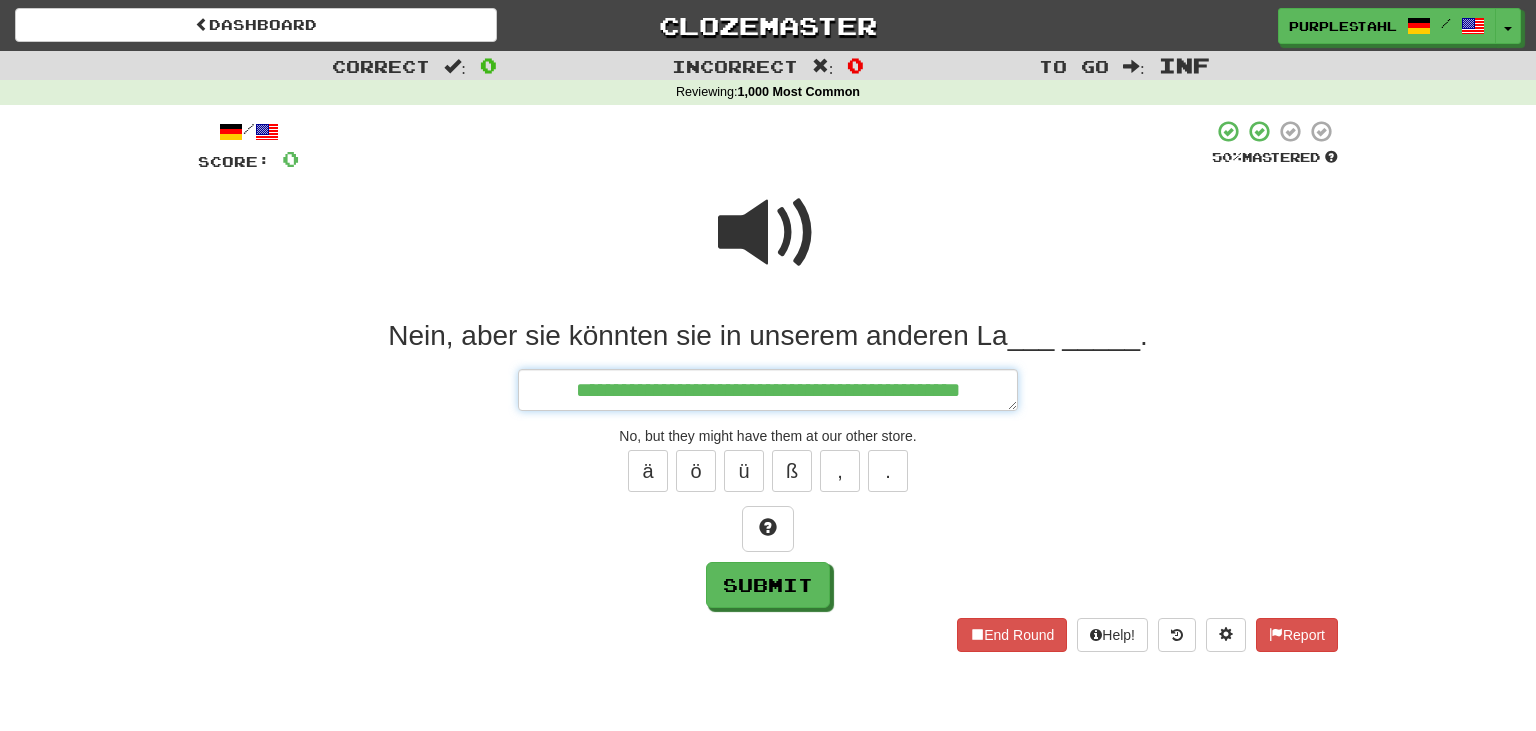 type on "*" 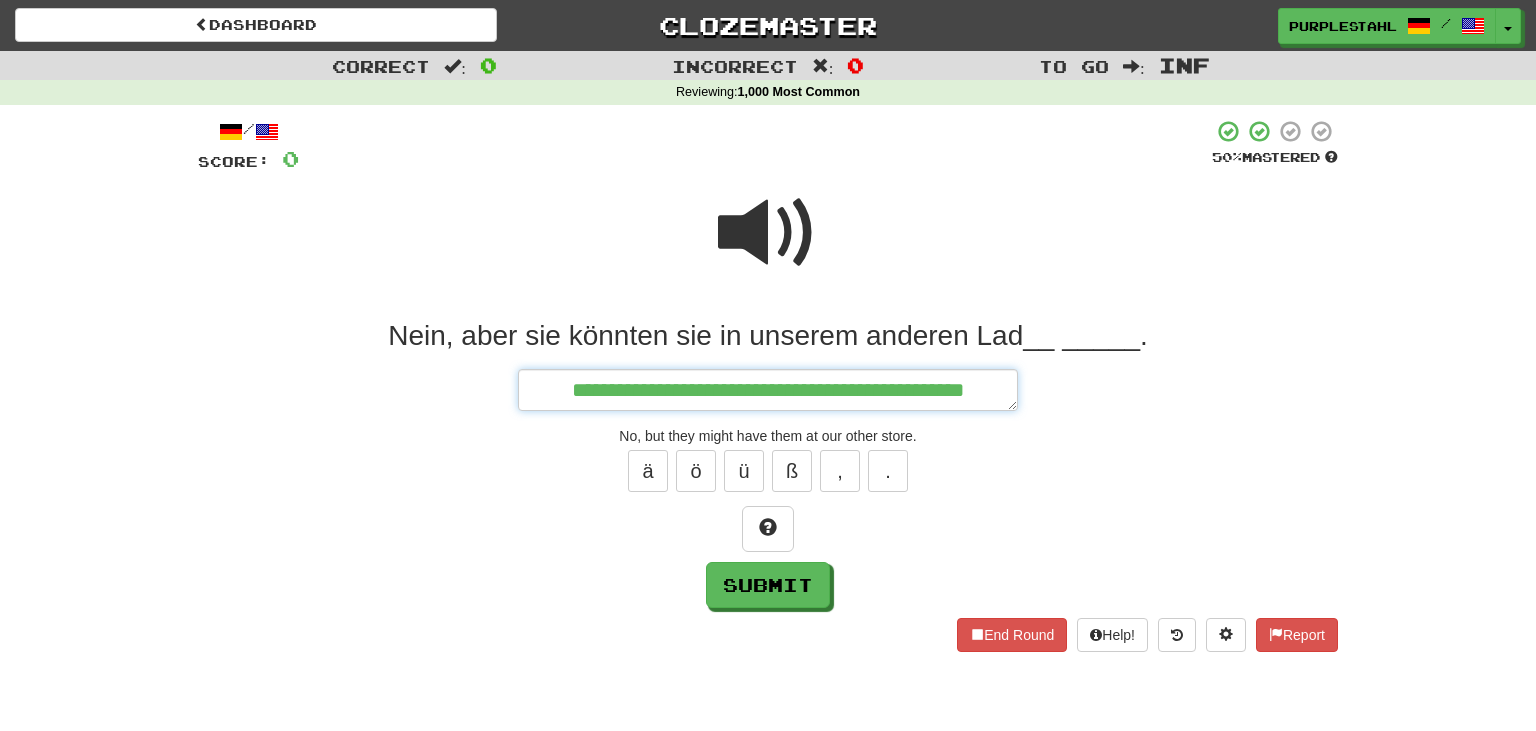 type on "*" 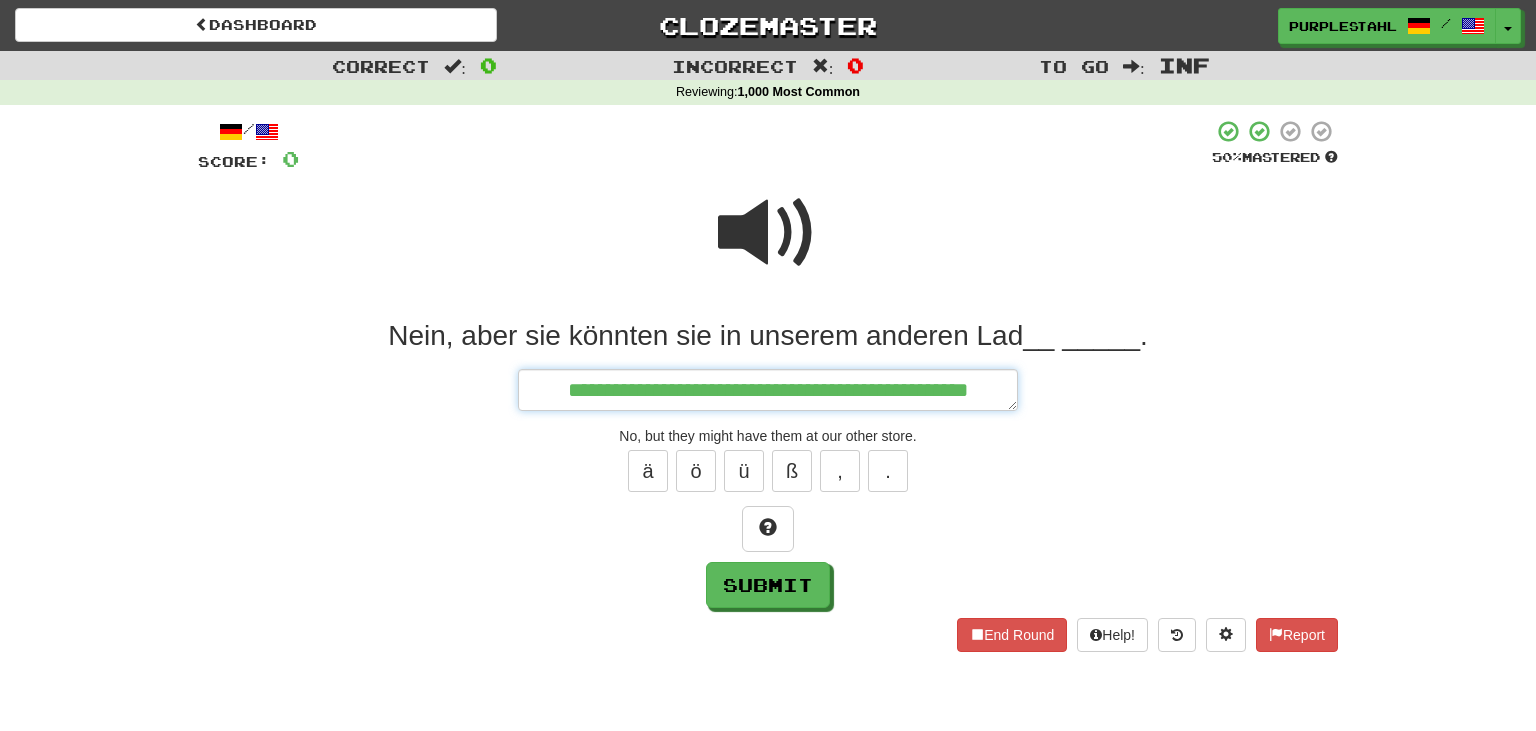 type on "*" 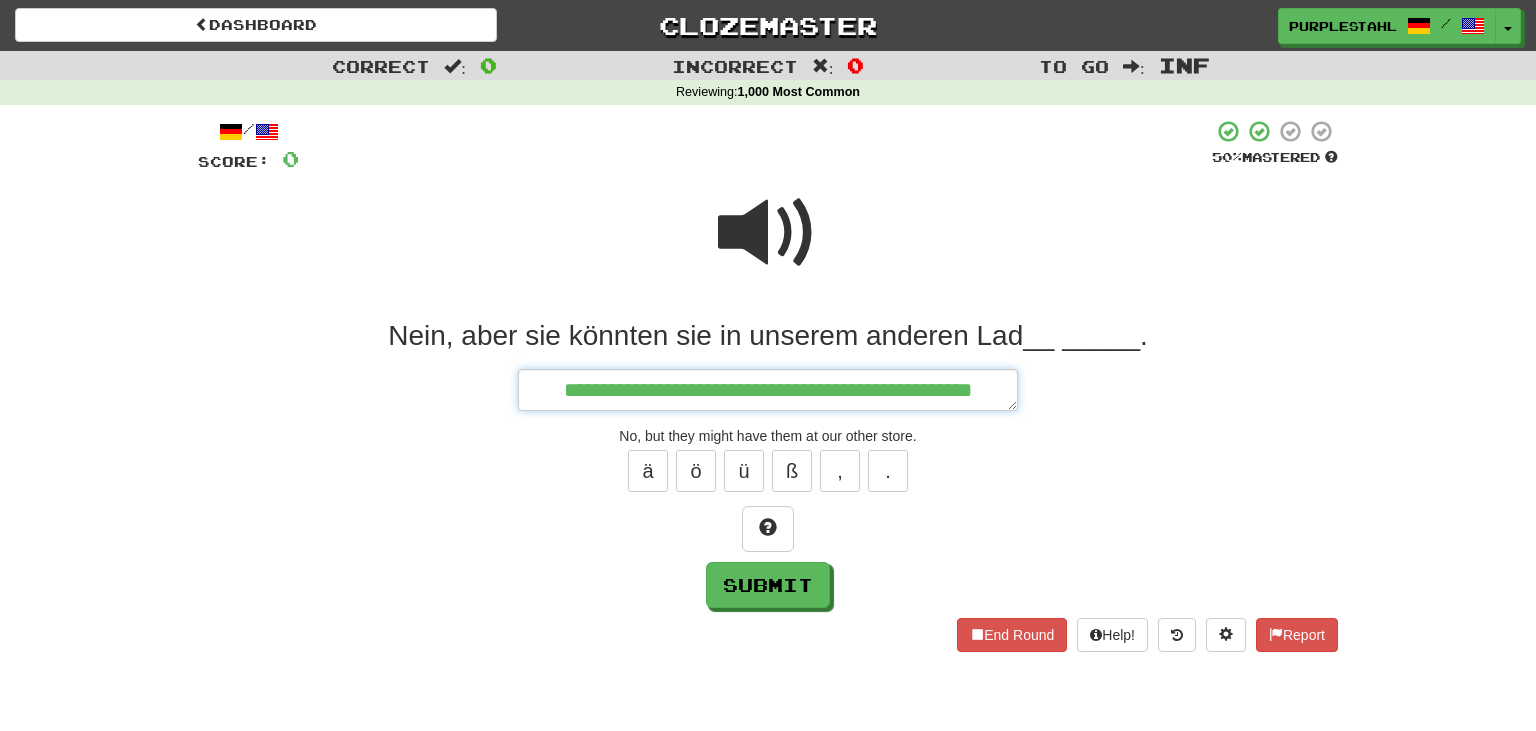 type on "*" 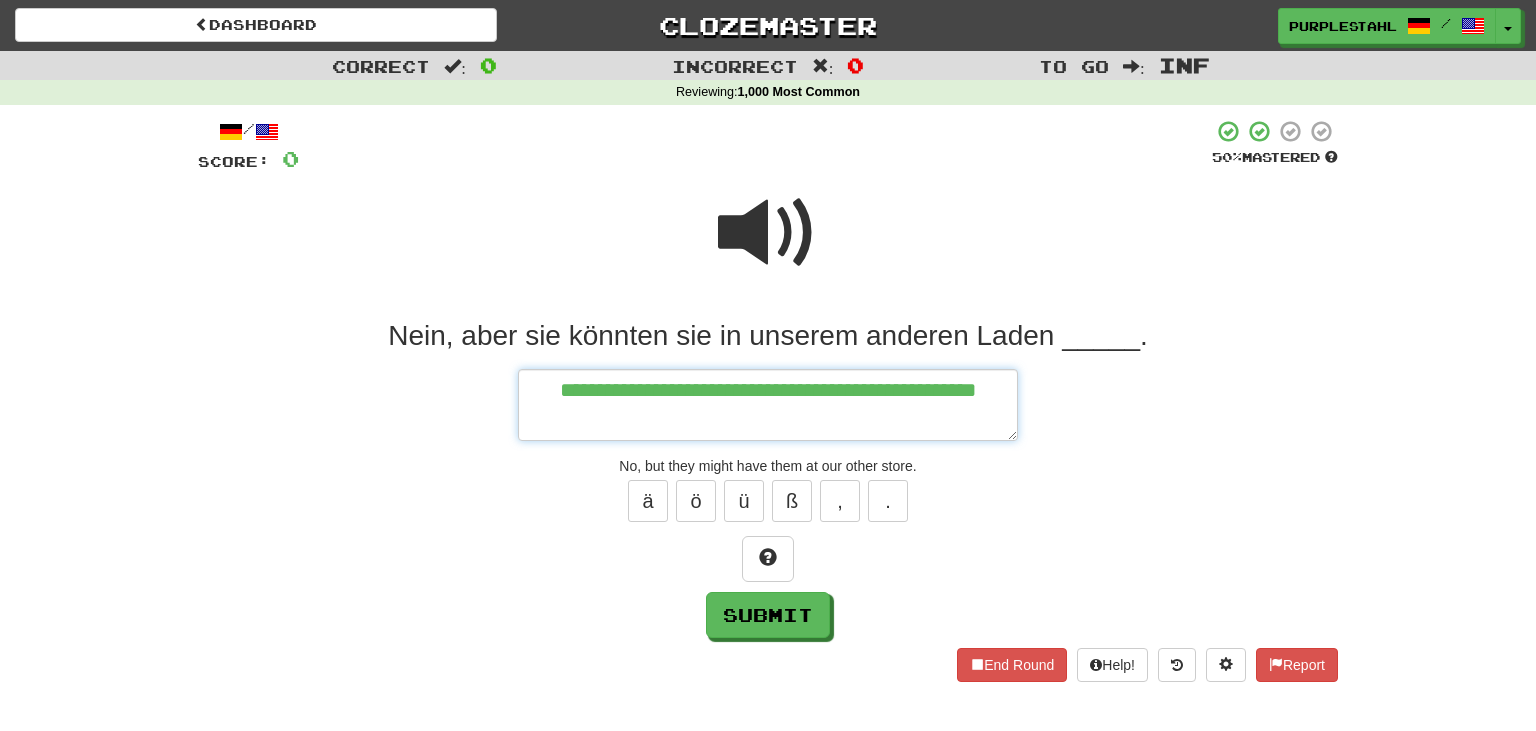 type on "*" 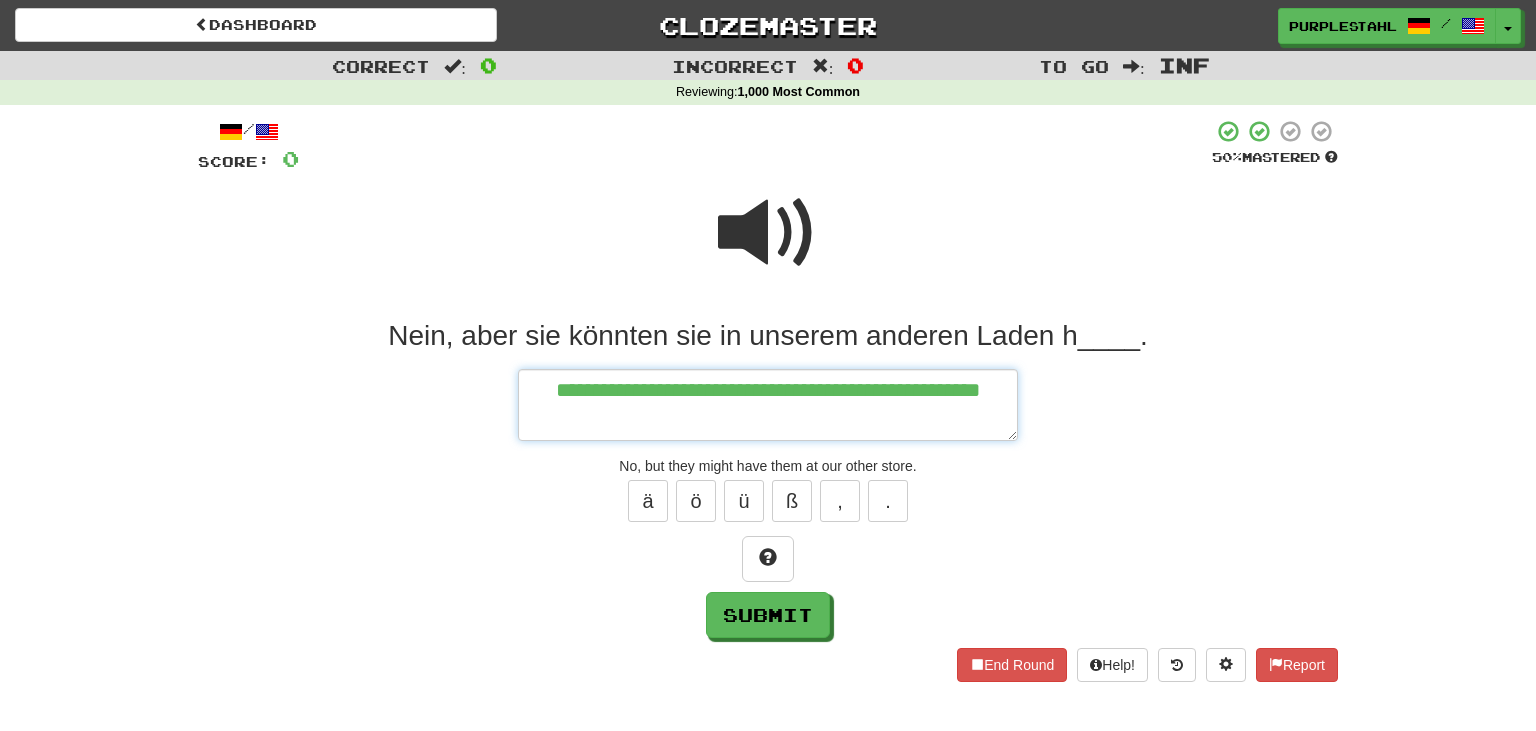 type on "*" 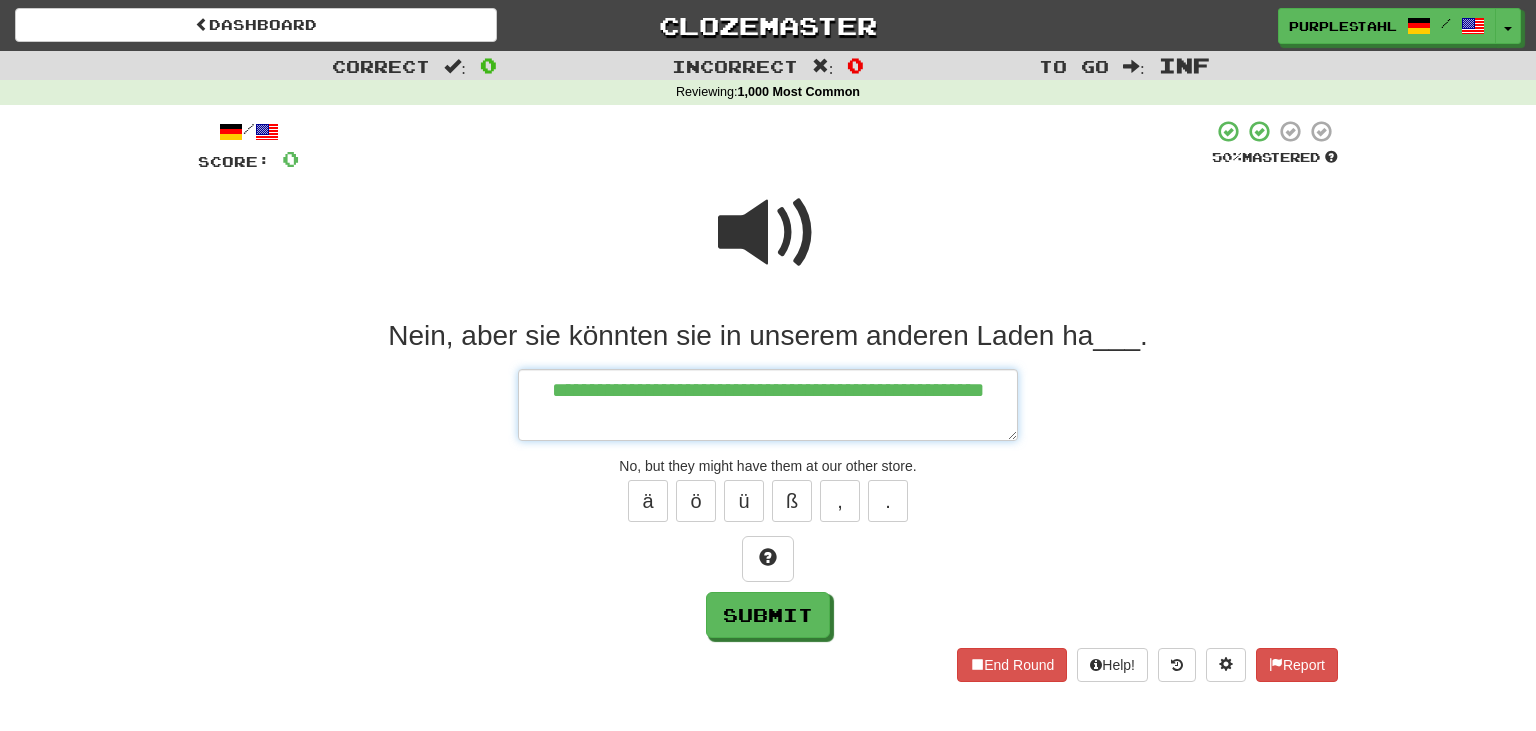 type on "*" 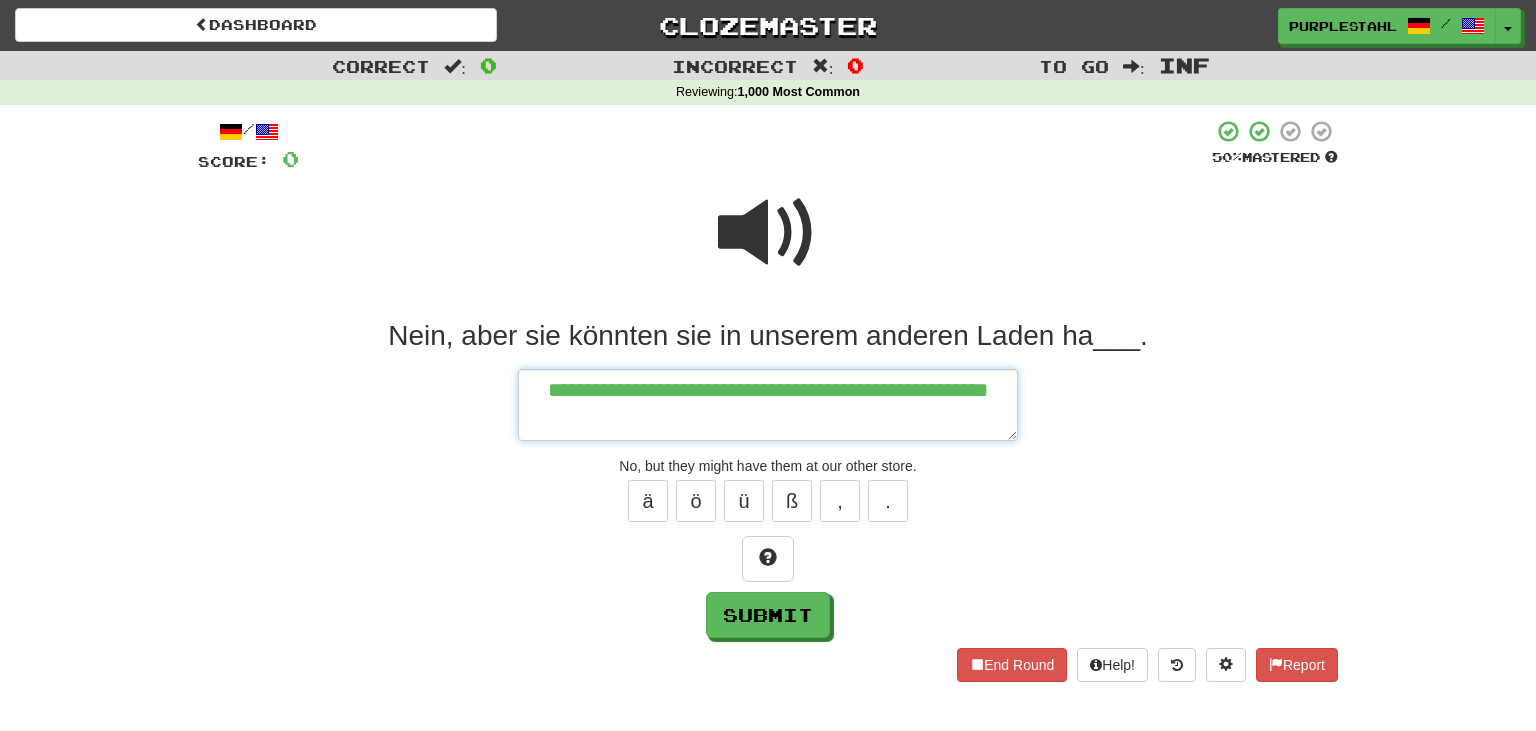 type on "**********" 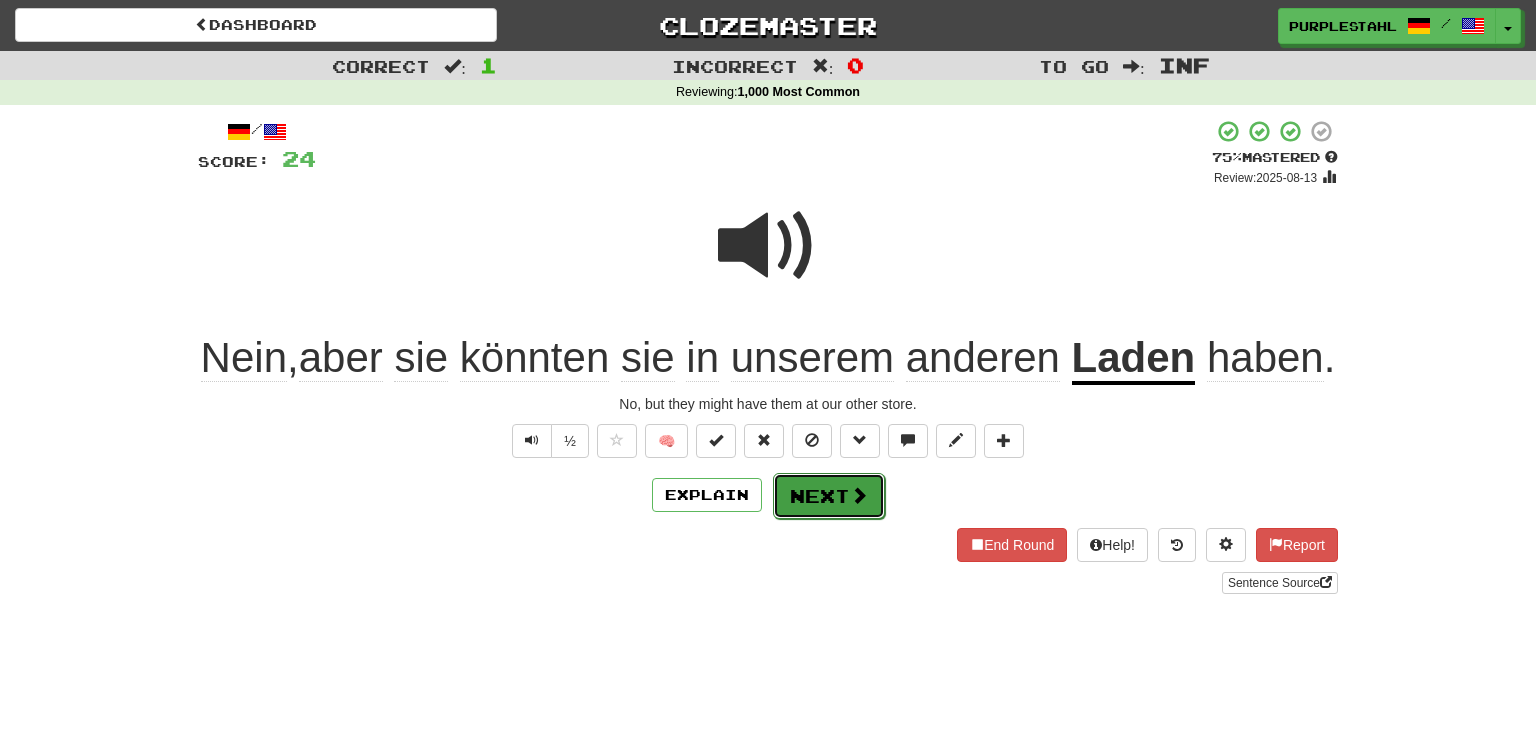 click on "Next" at bounding box center (829, 496) 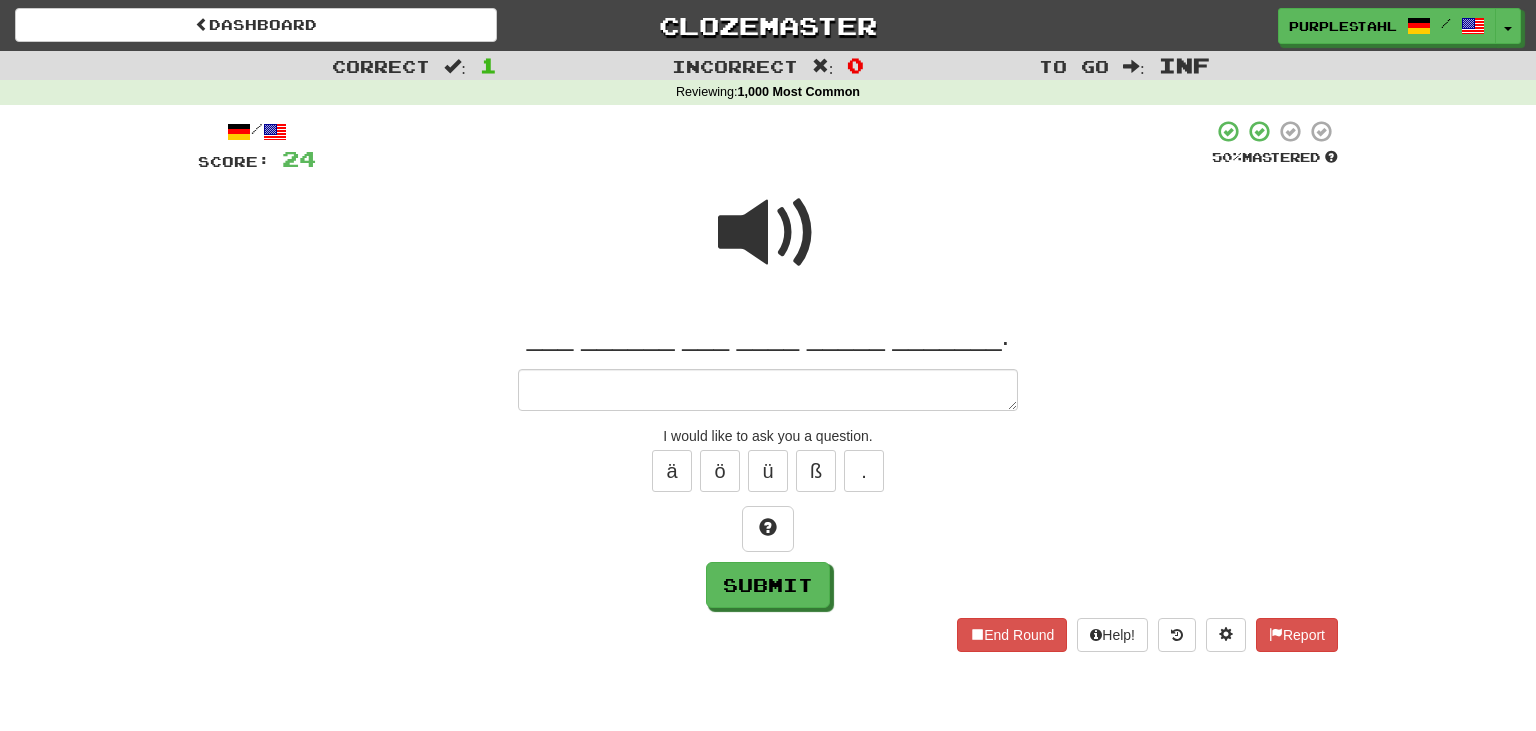 type on "*" 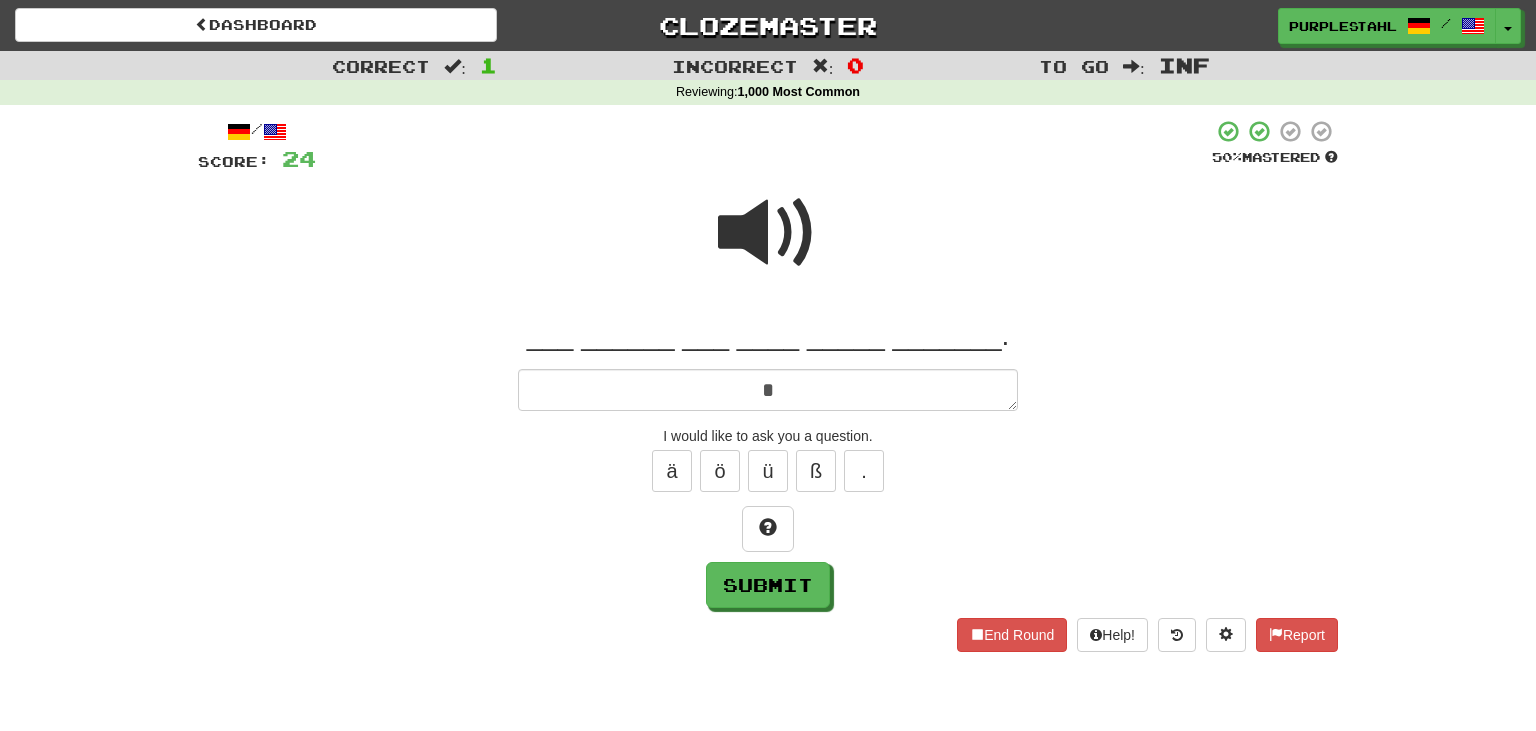 type on "*" 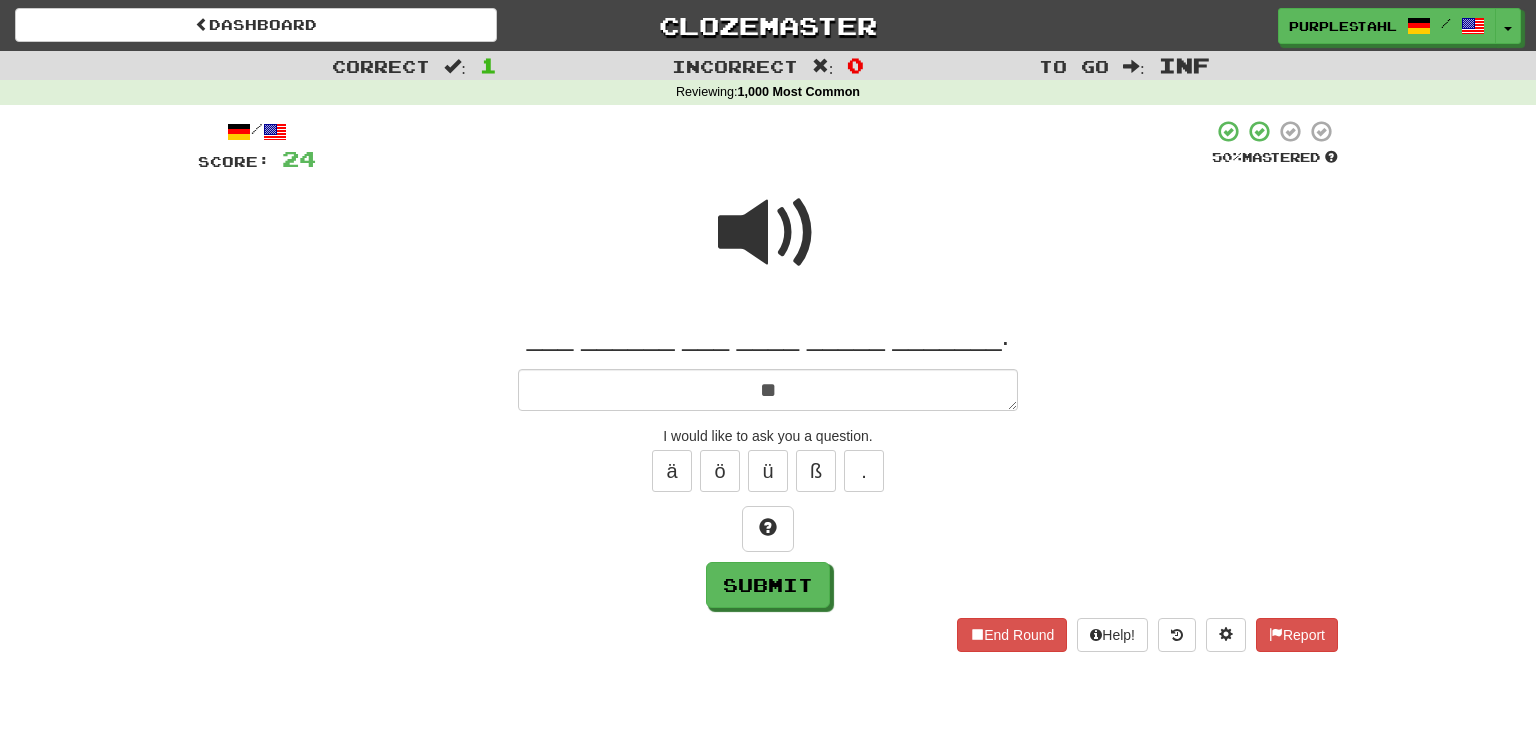 type on "*" 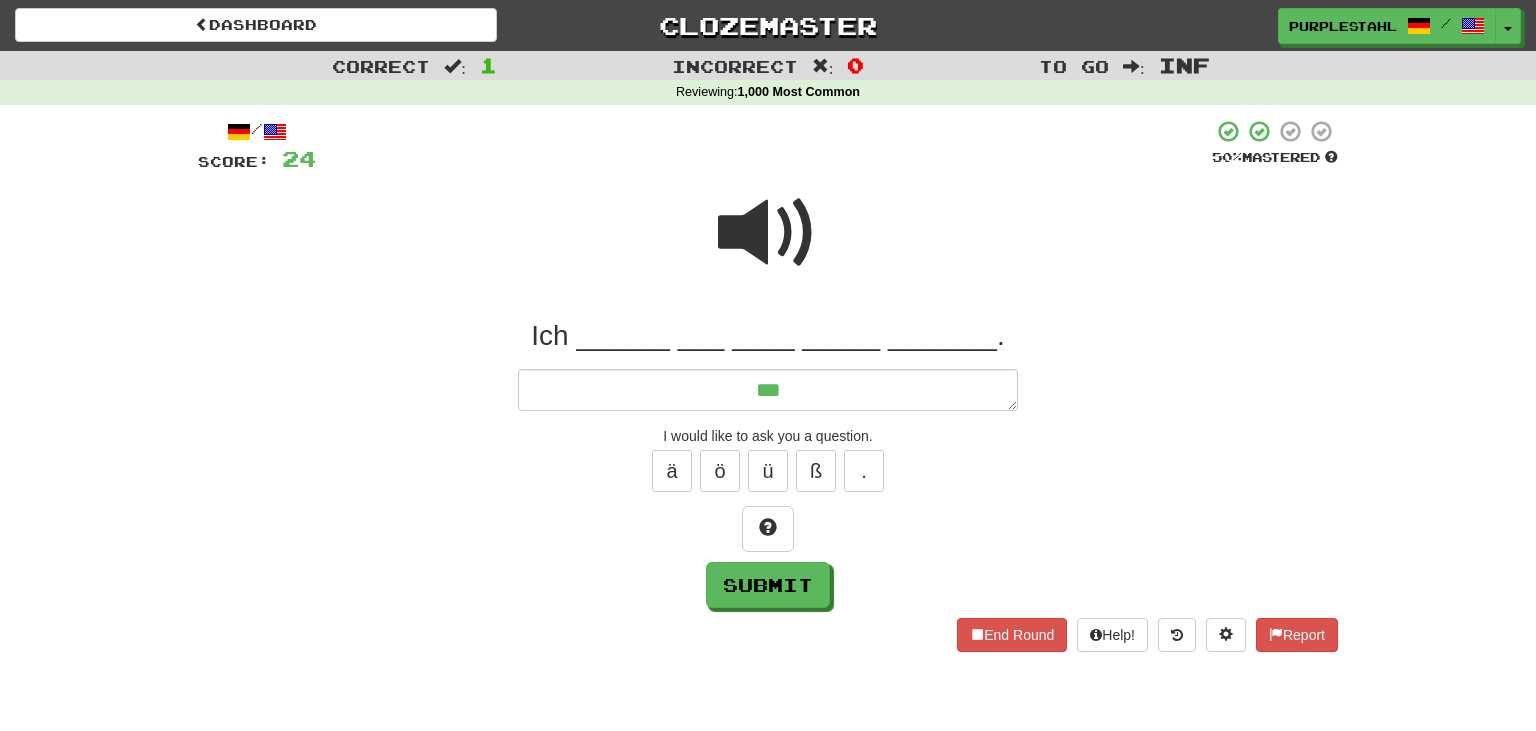 type on "*" 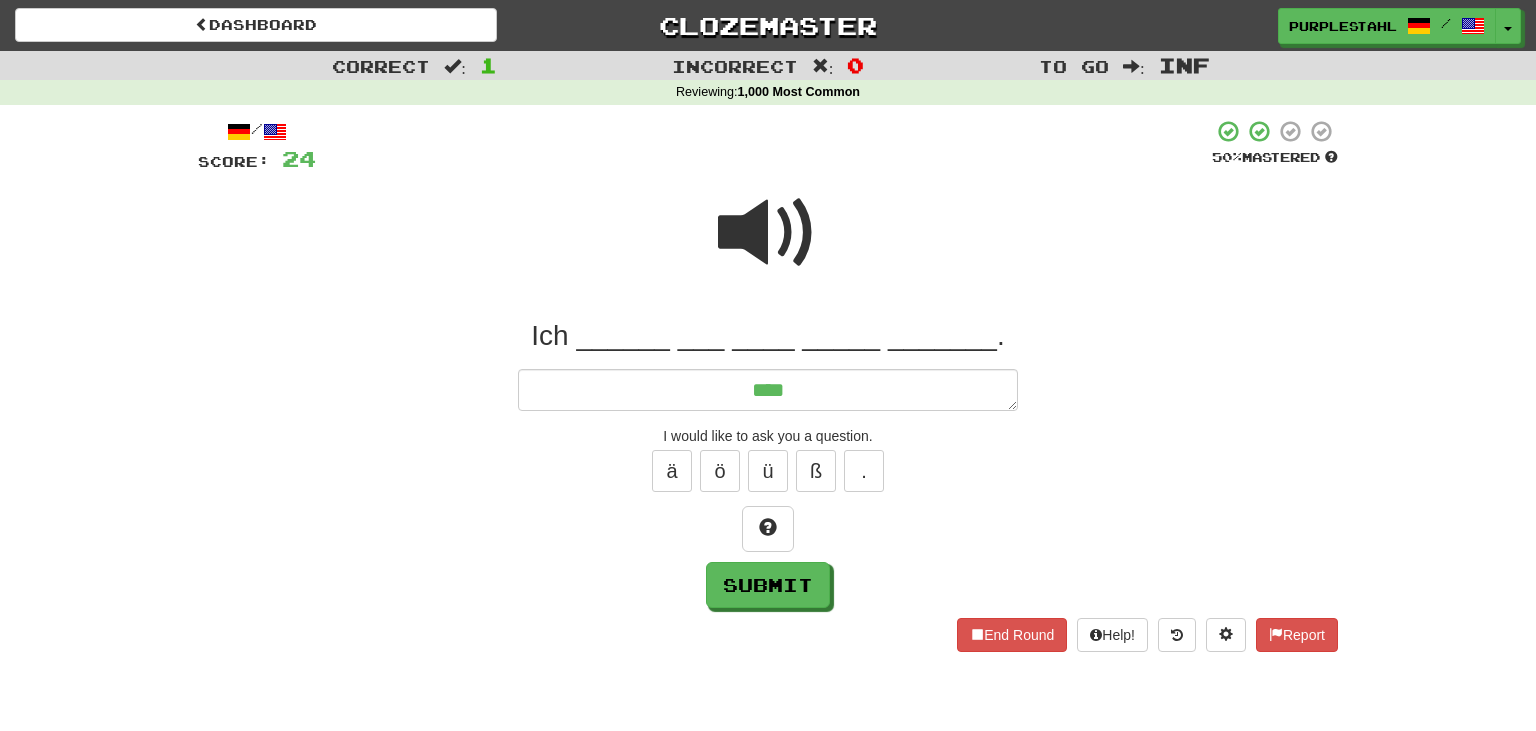type on "*" 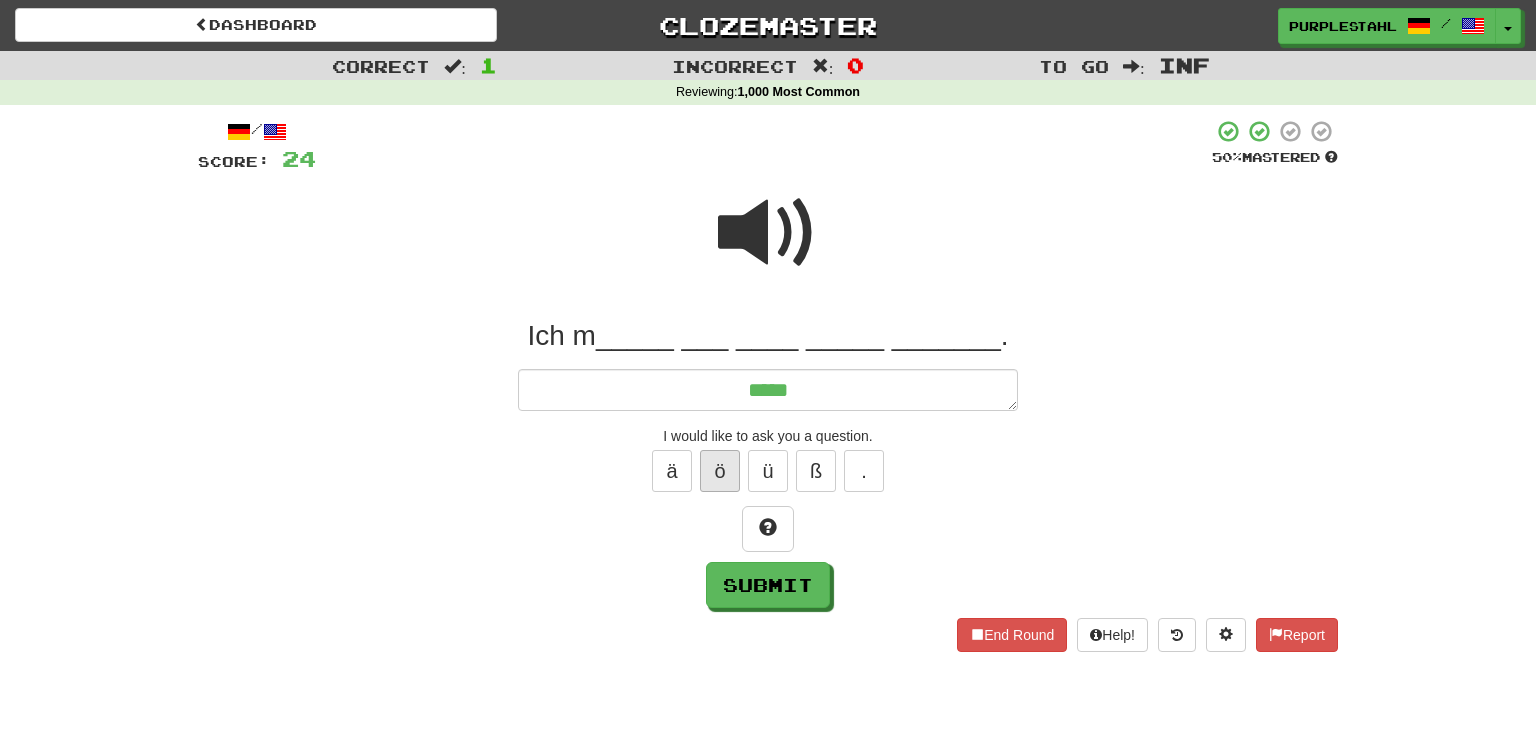 type on "*****" 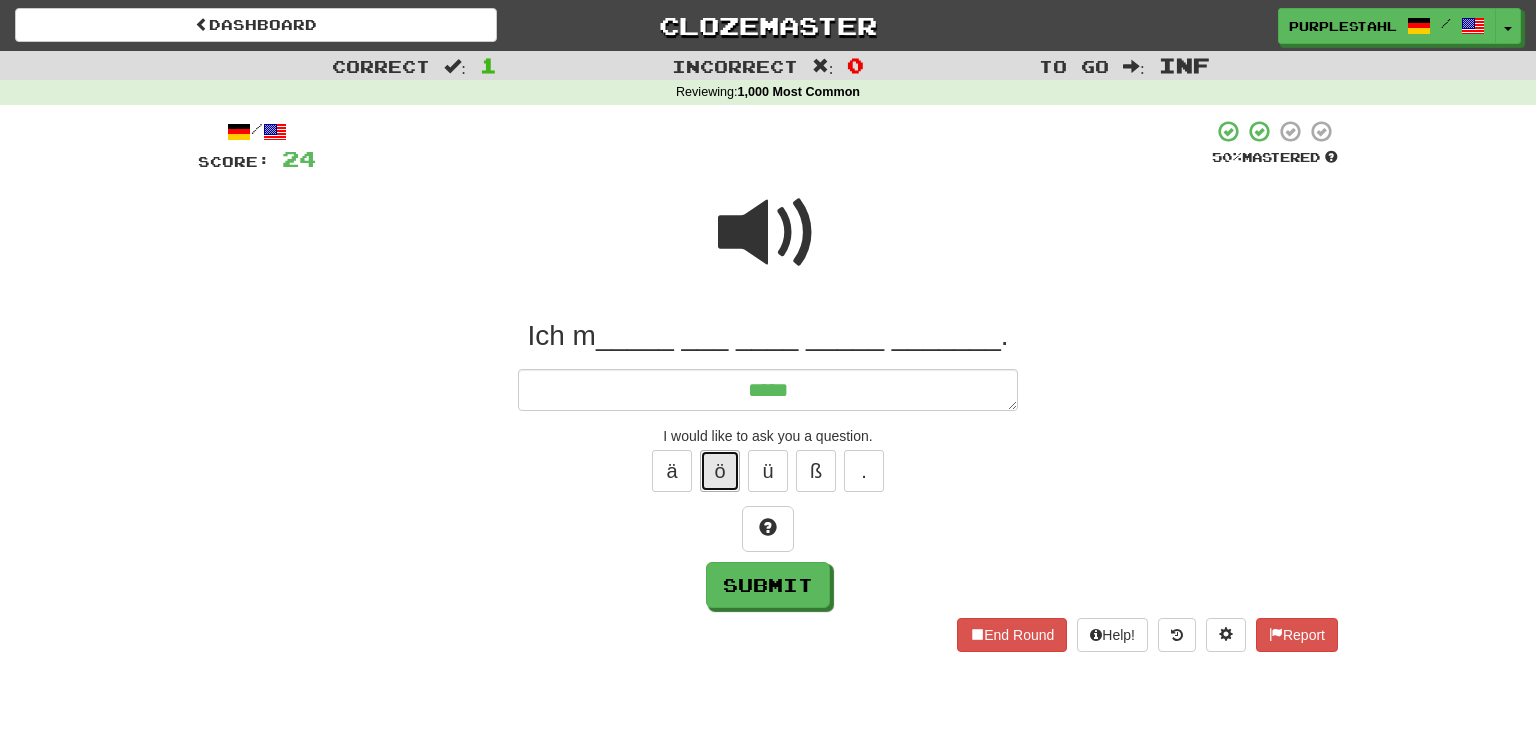 click on "ö" at bounding box center (720, 471) 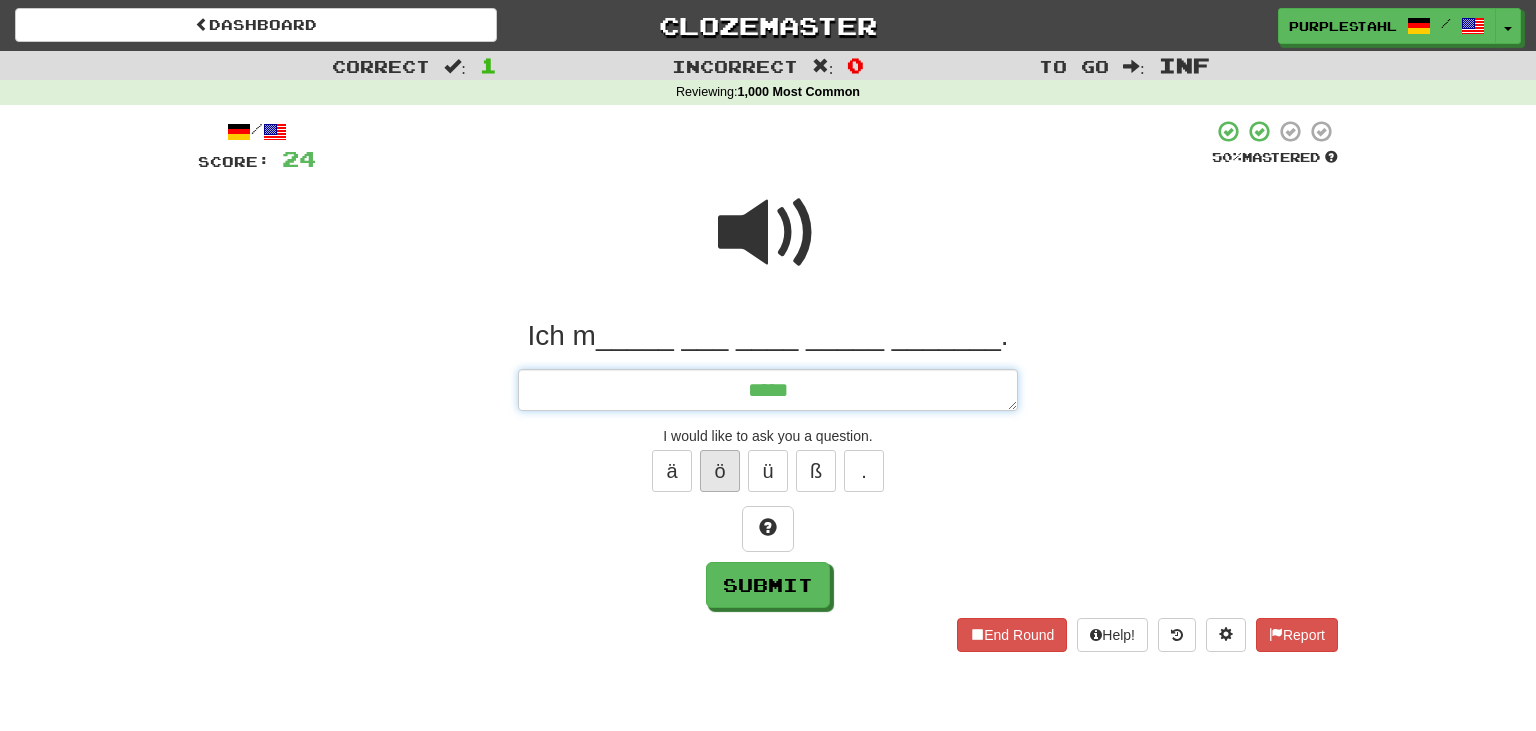 type on "*" 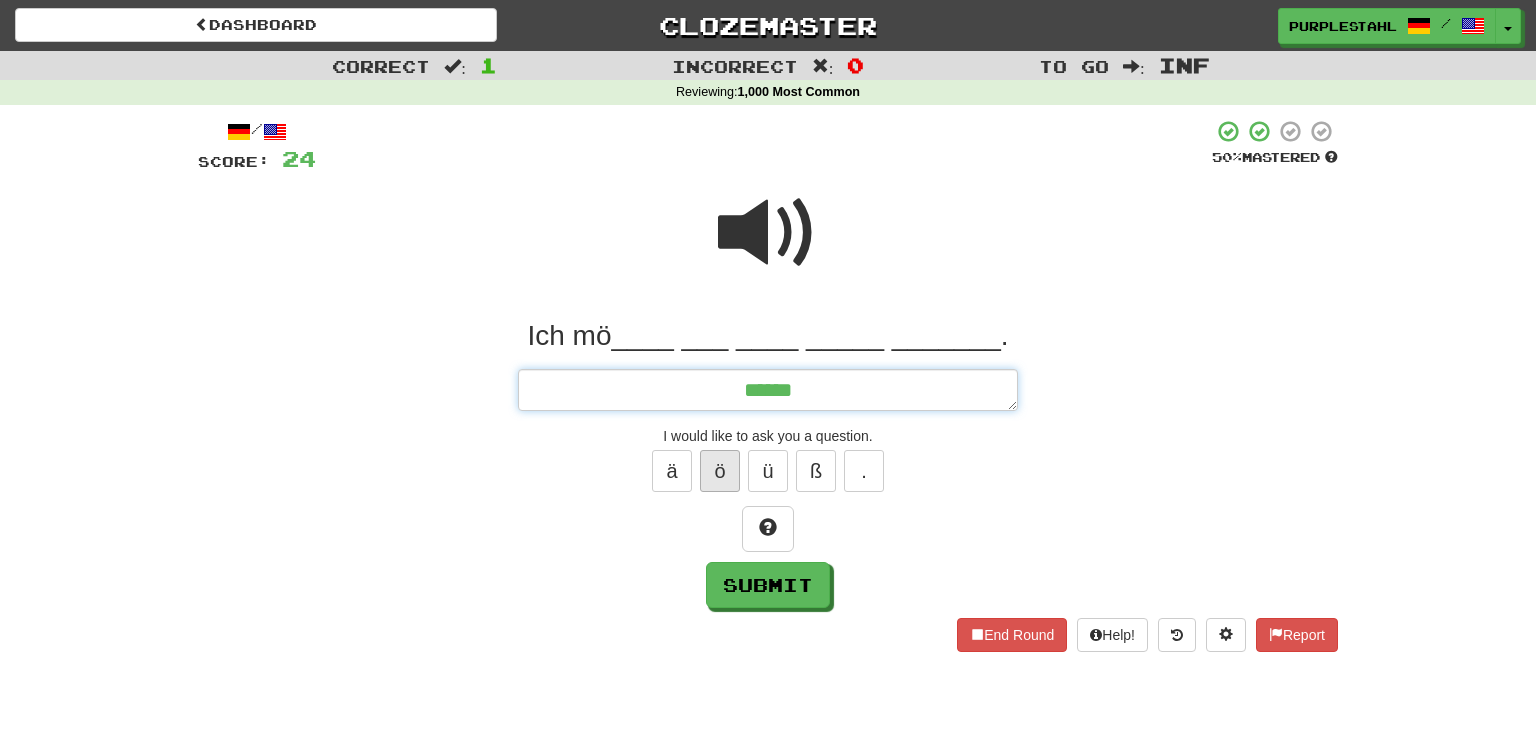 type on "*" 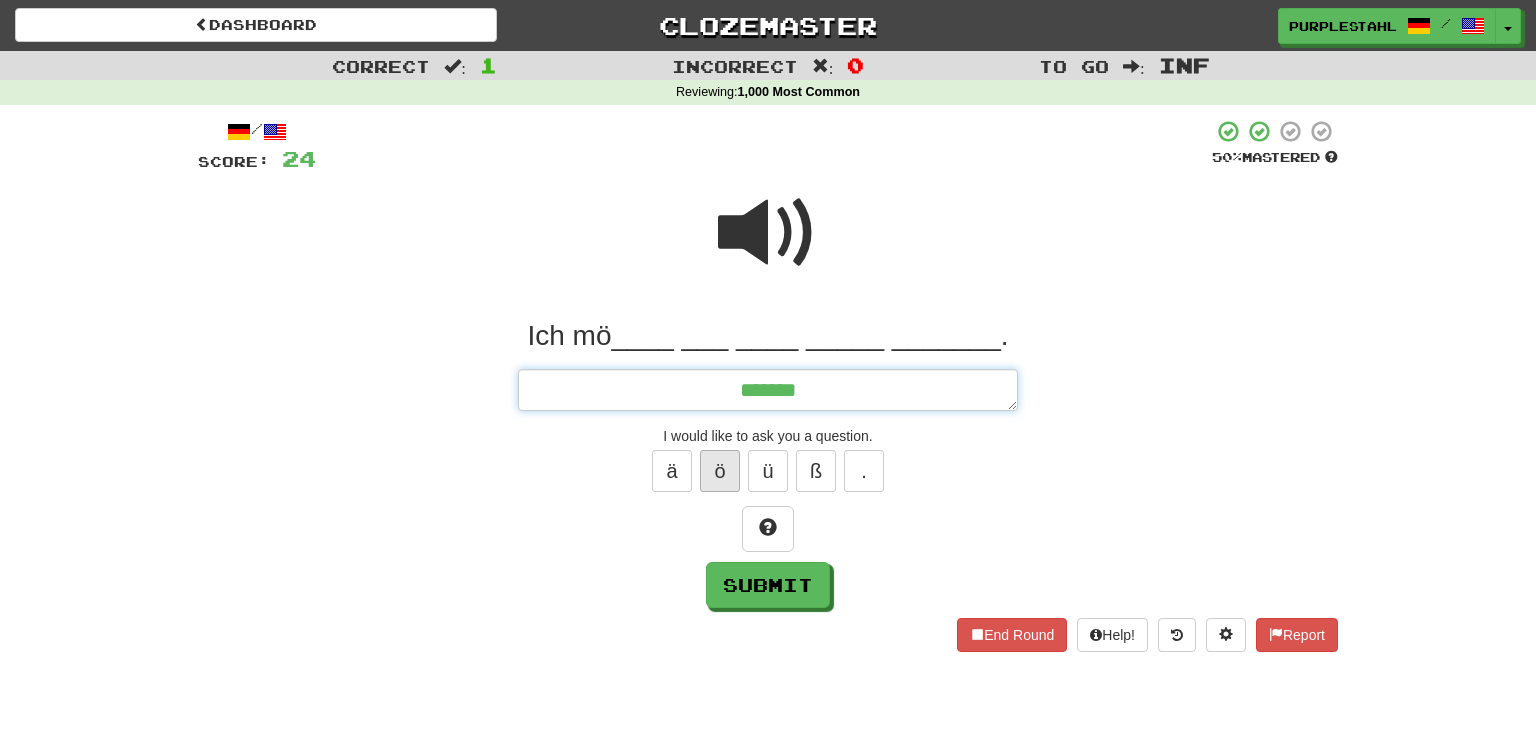 type on "********" 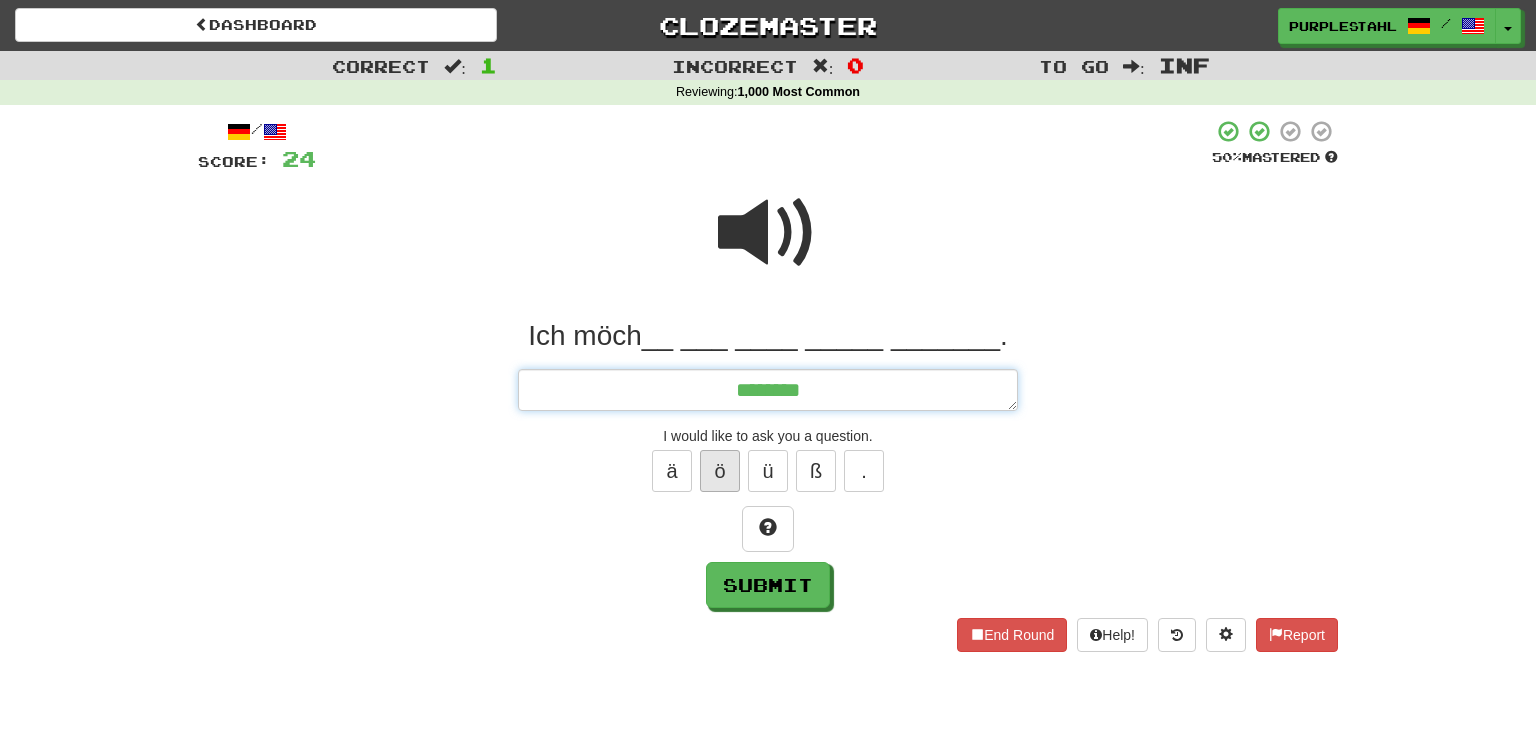 type on "*" 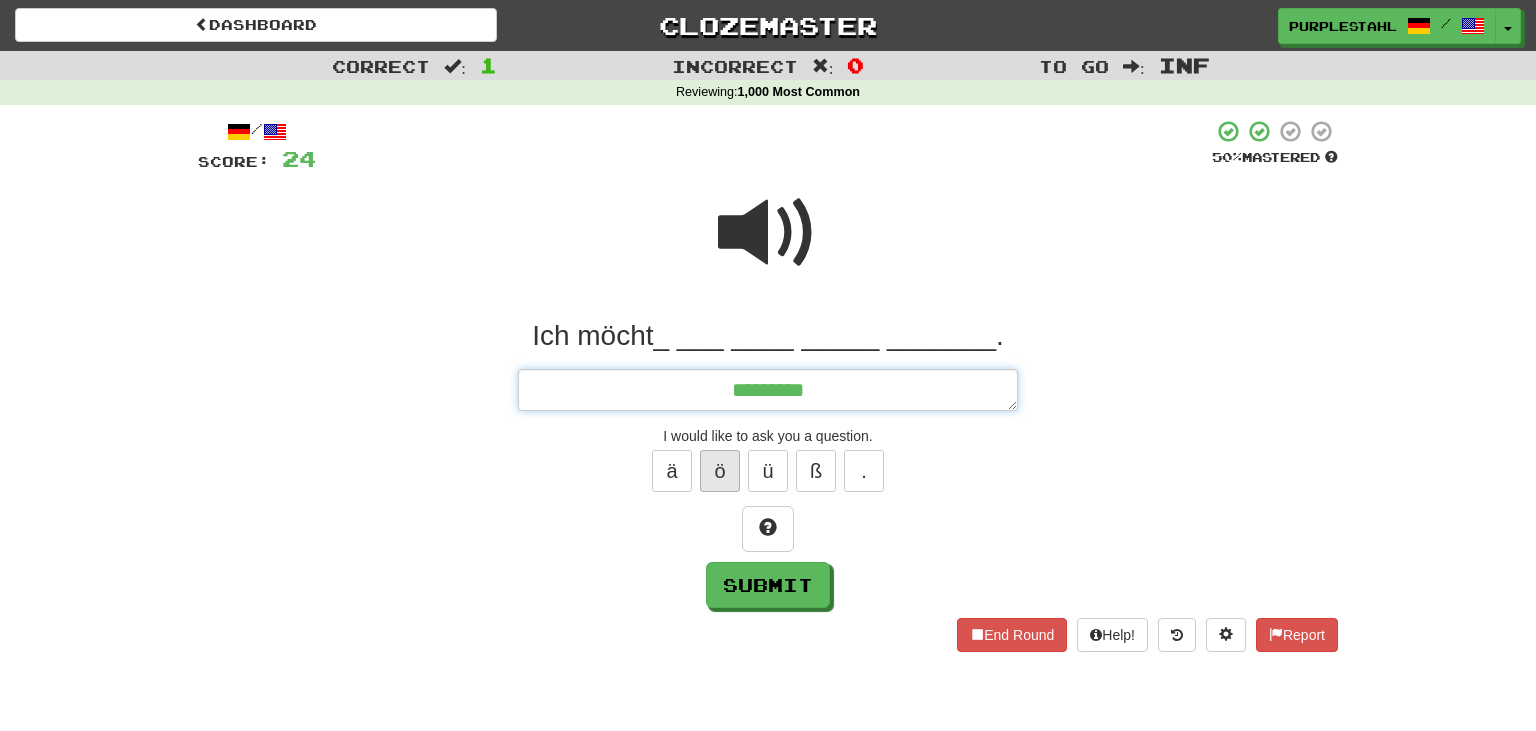 type on "*" 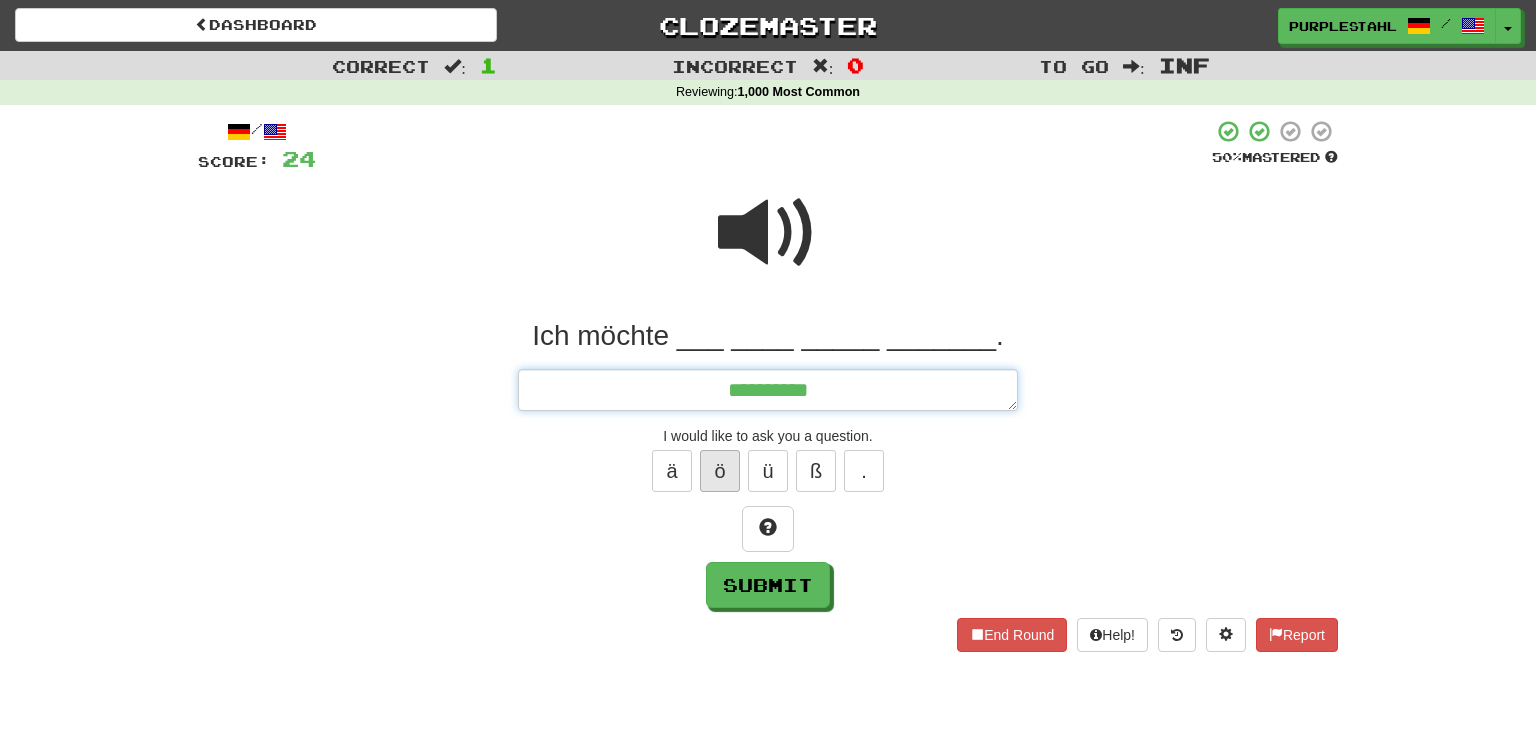 type on "*" 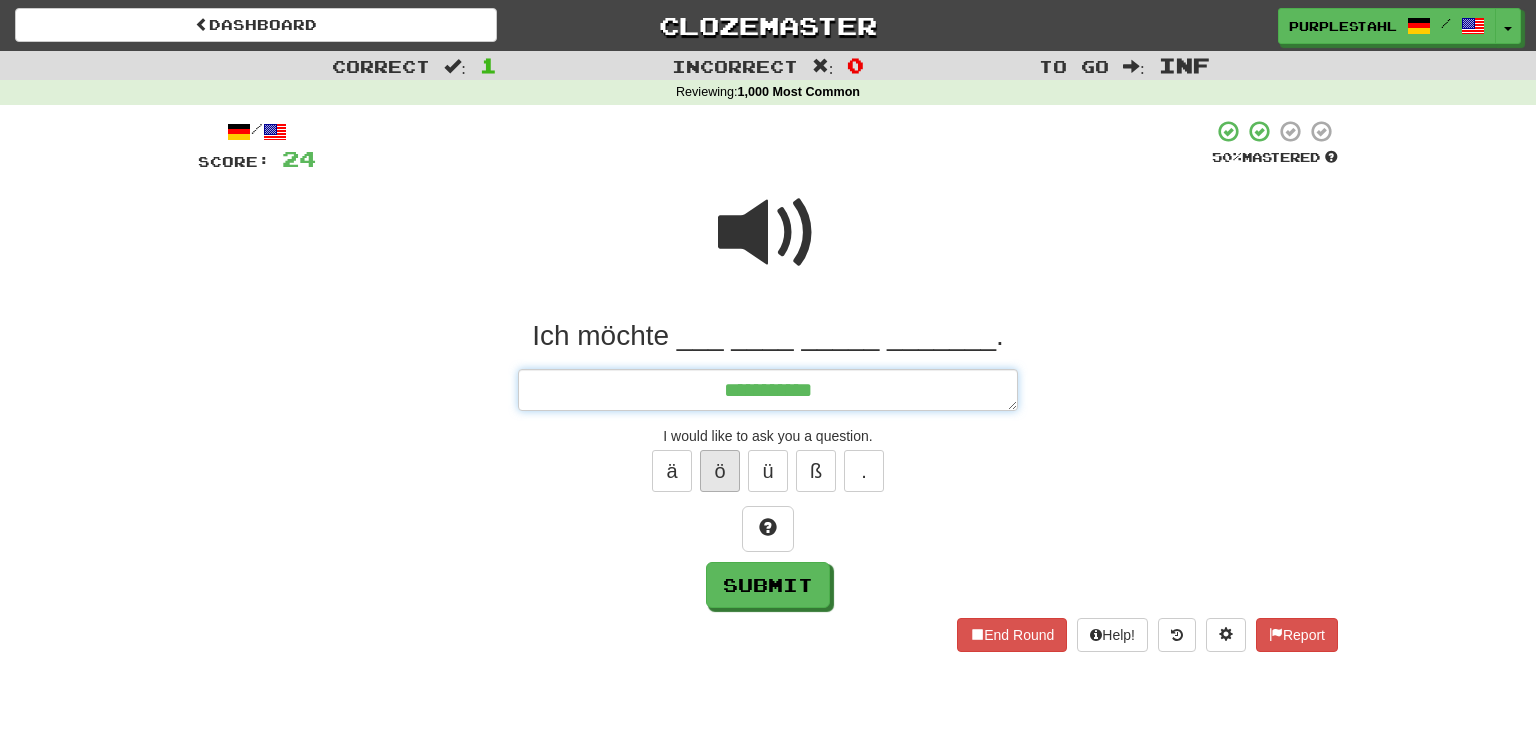 type on "*" 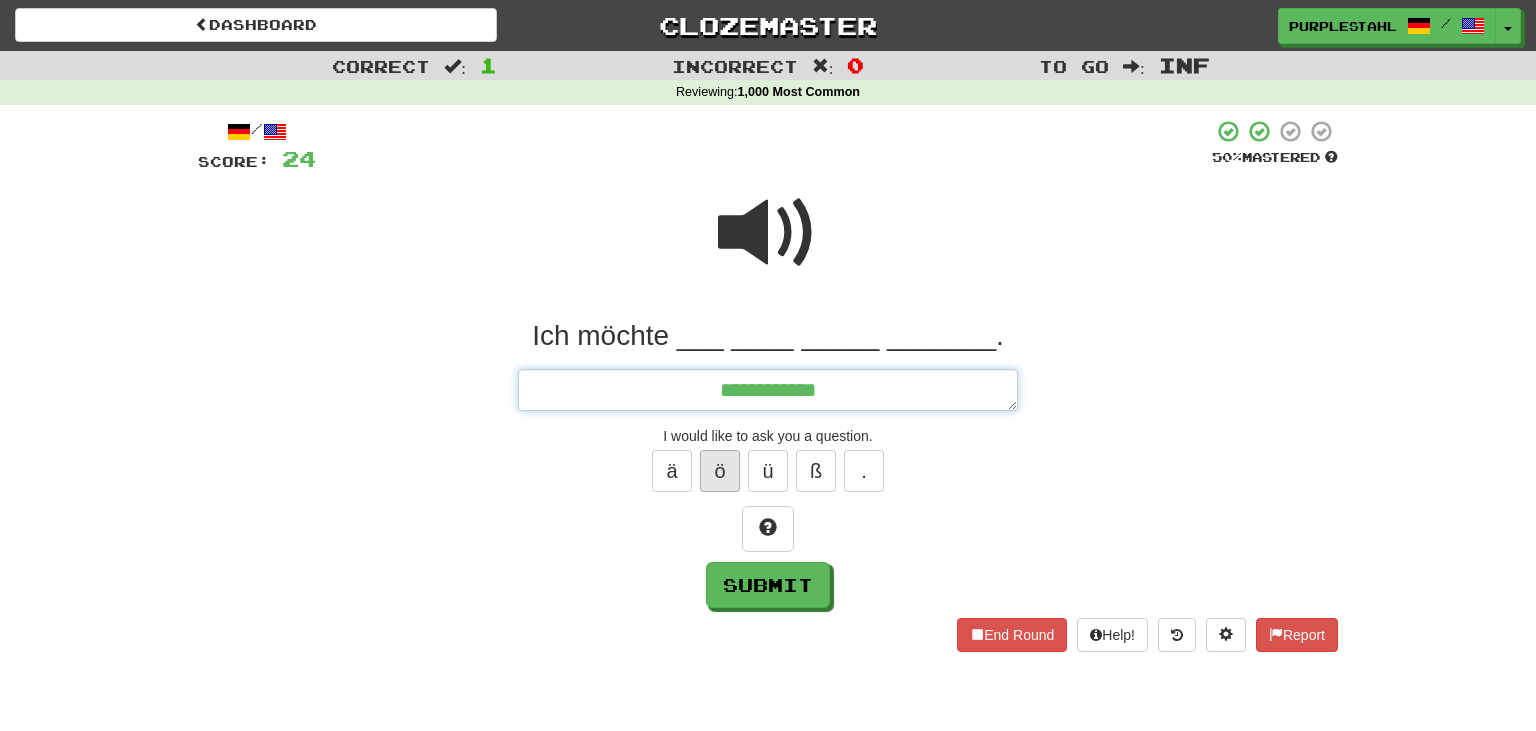 type on "*" 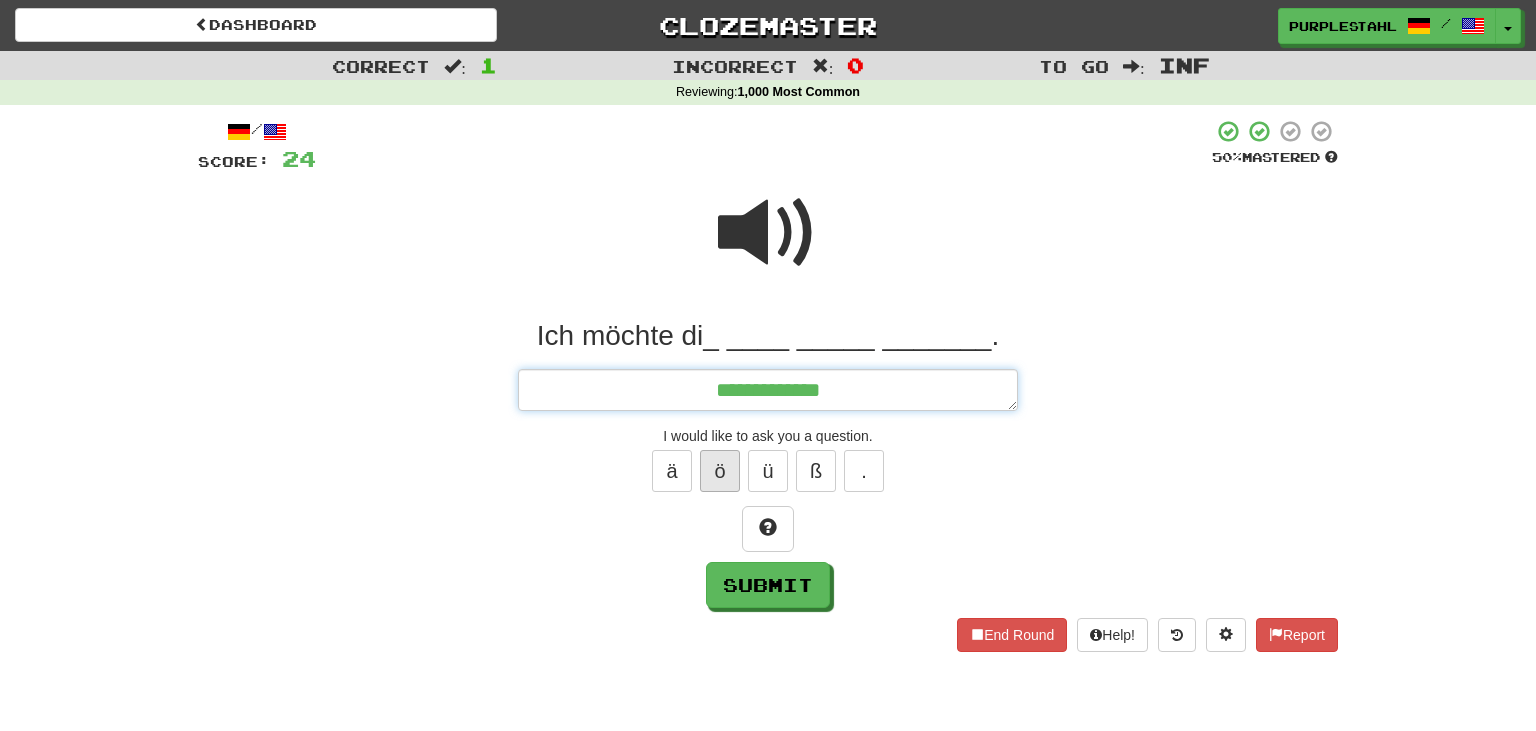 type on "*" 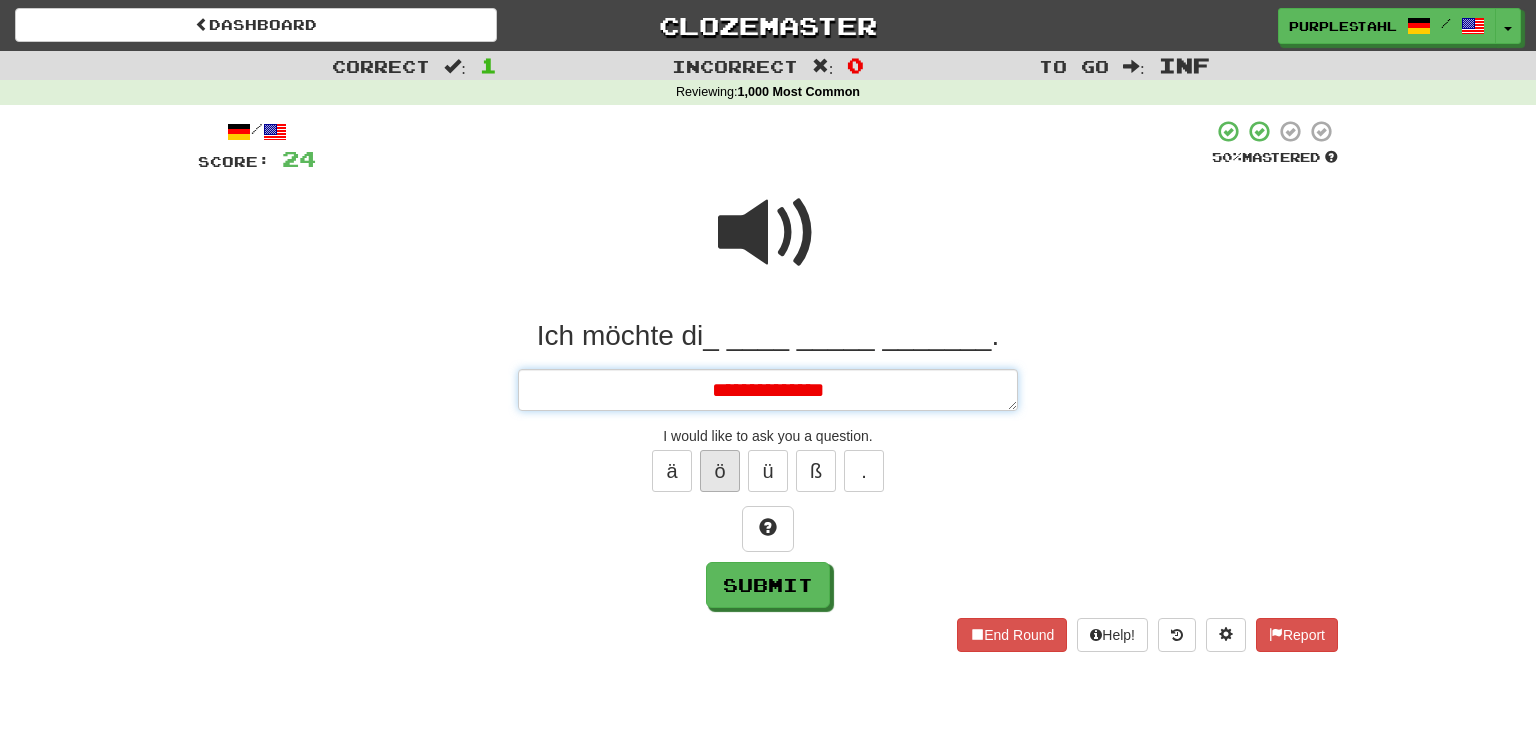 type on "*" 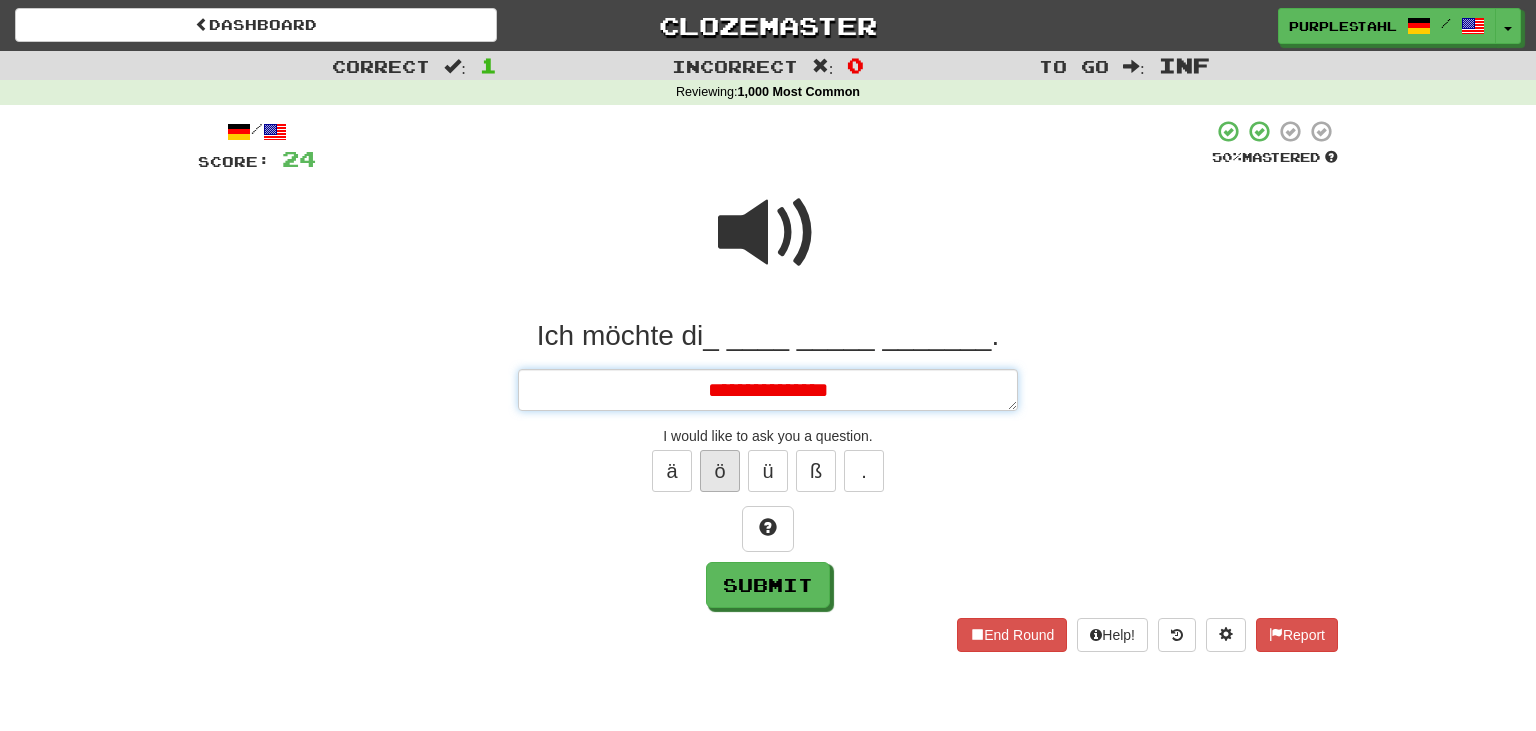 type on "*" 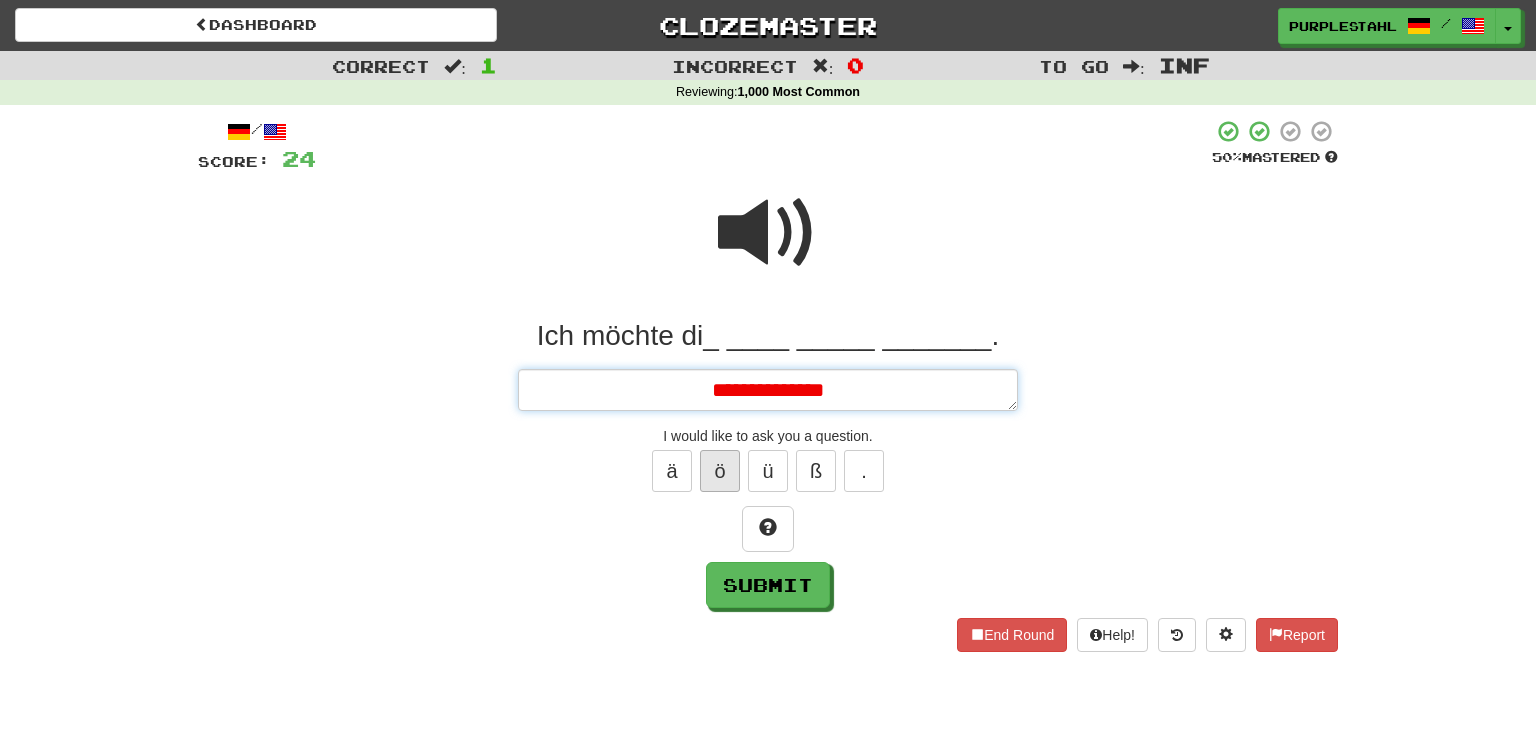 type on "*" 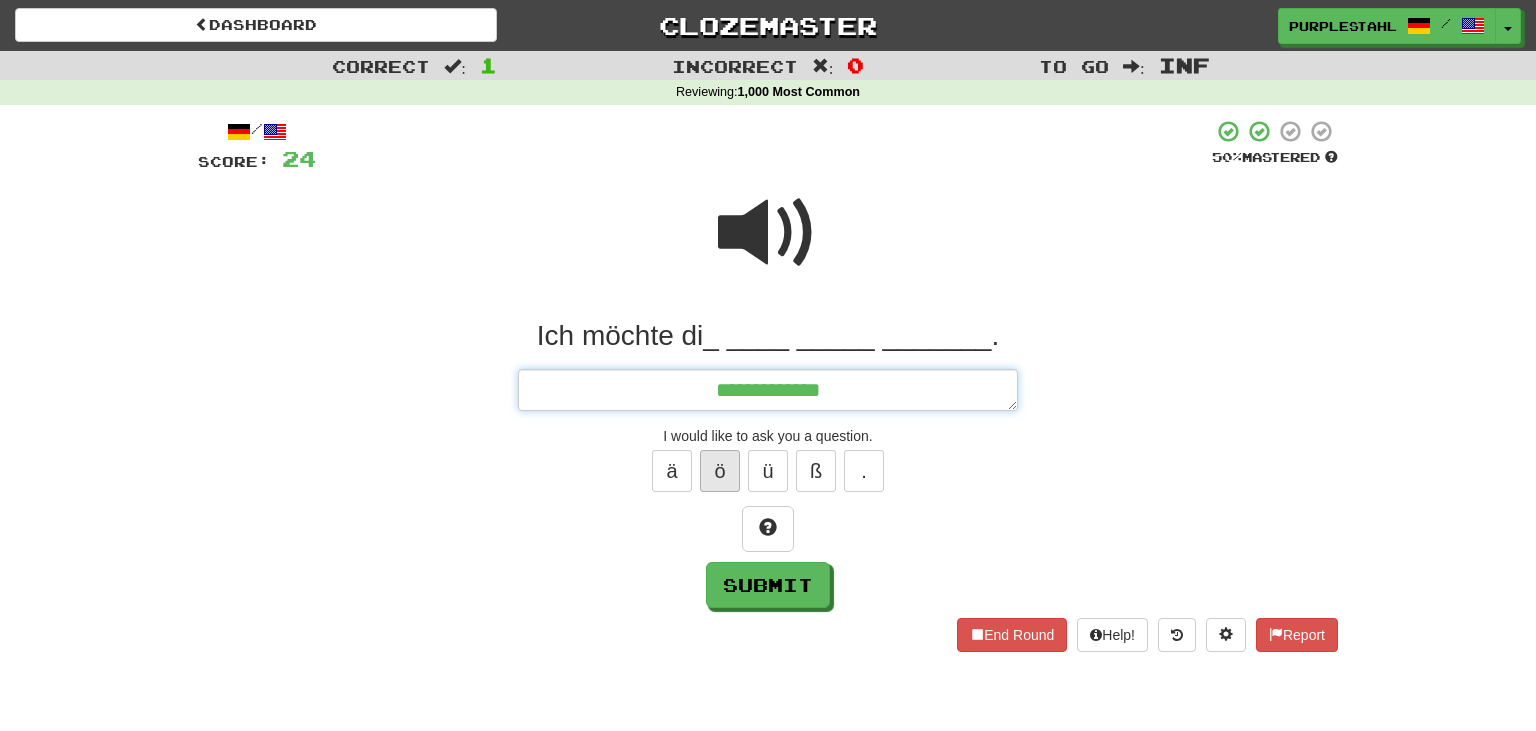 type on "*" 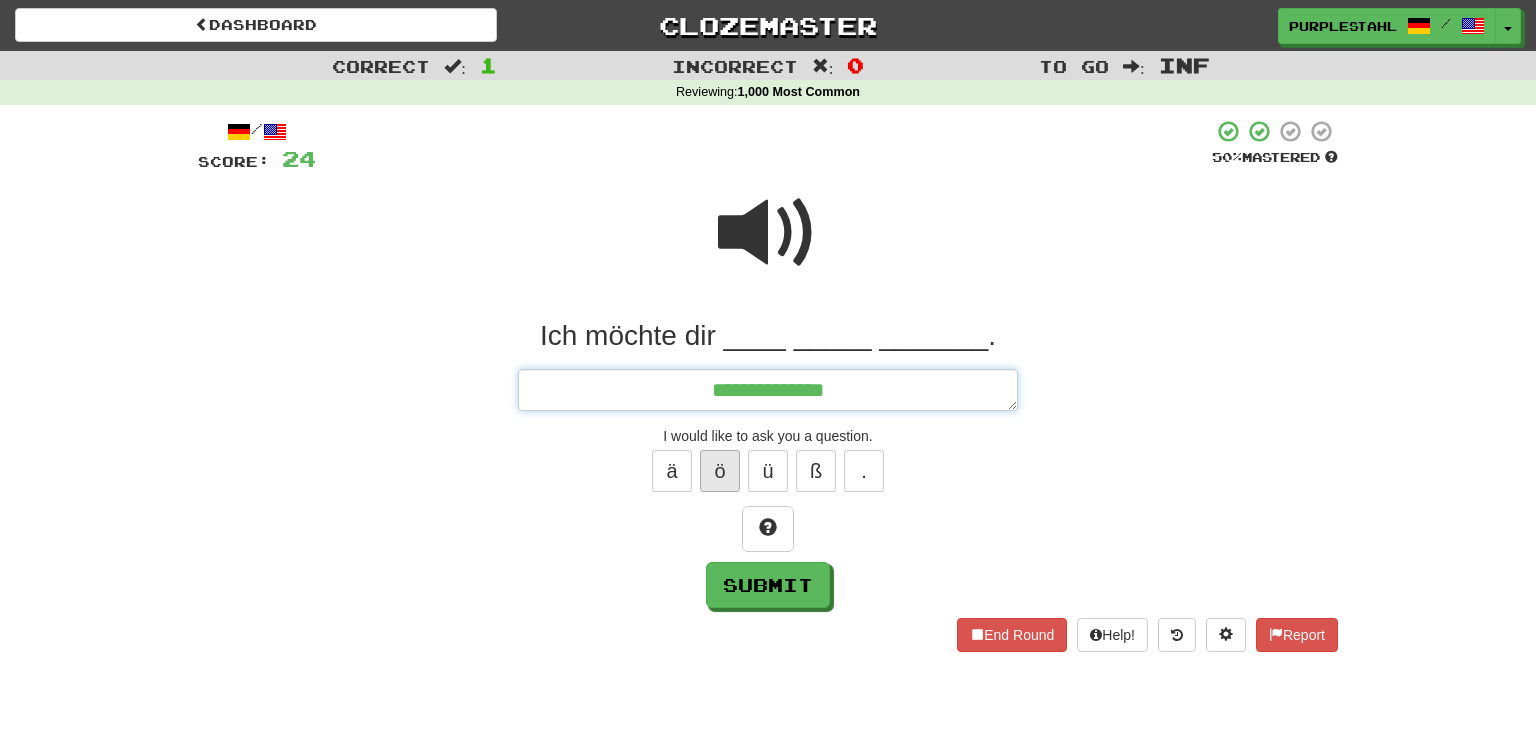 type on "*" 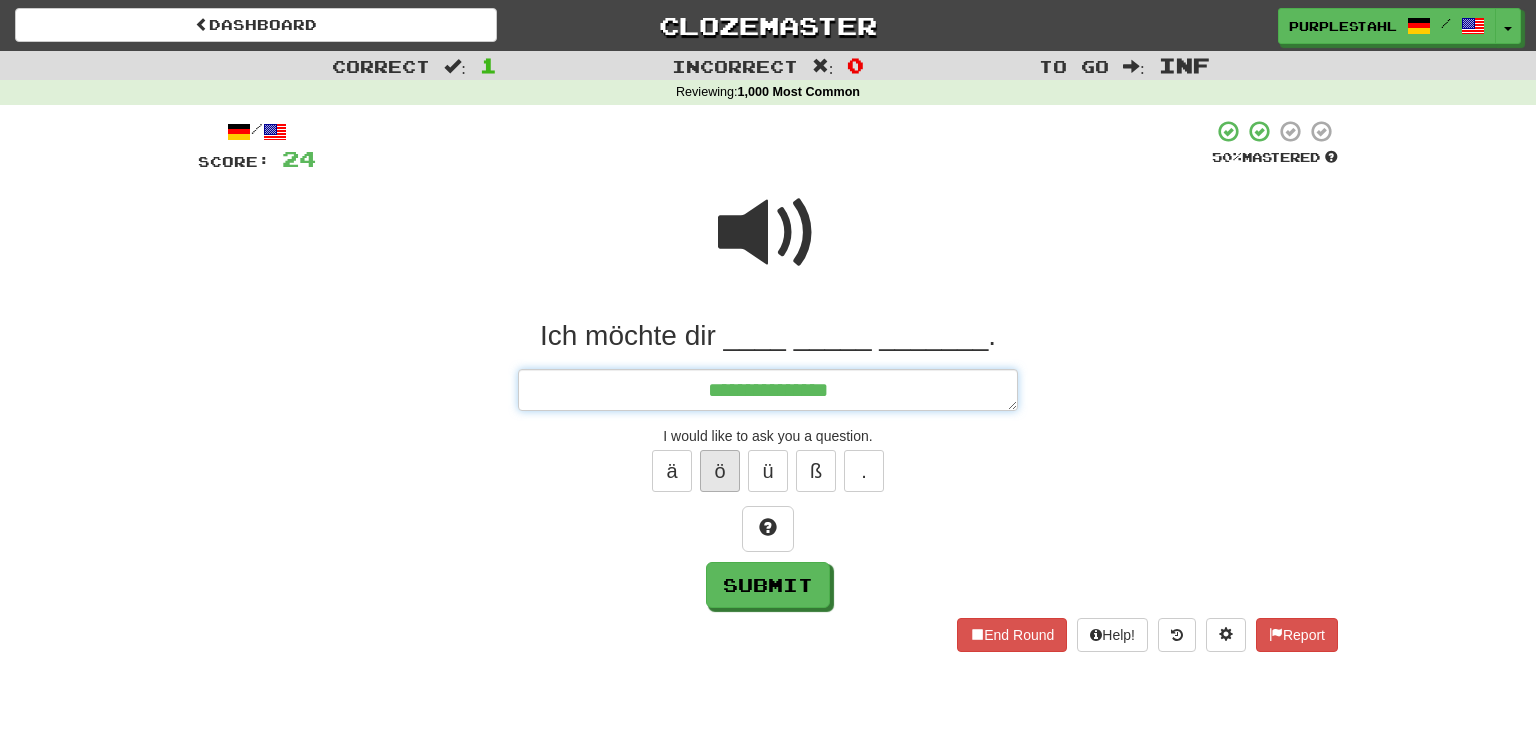 type on "*" 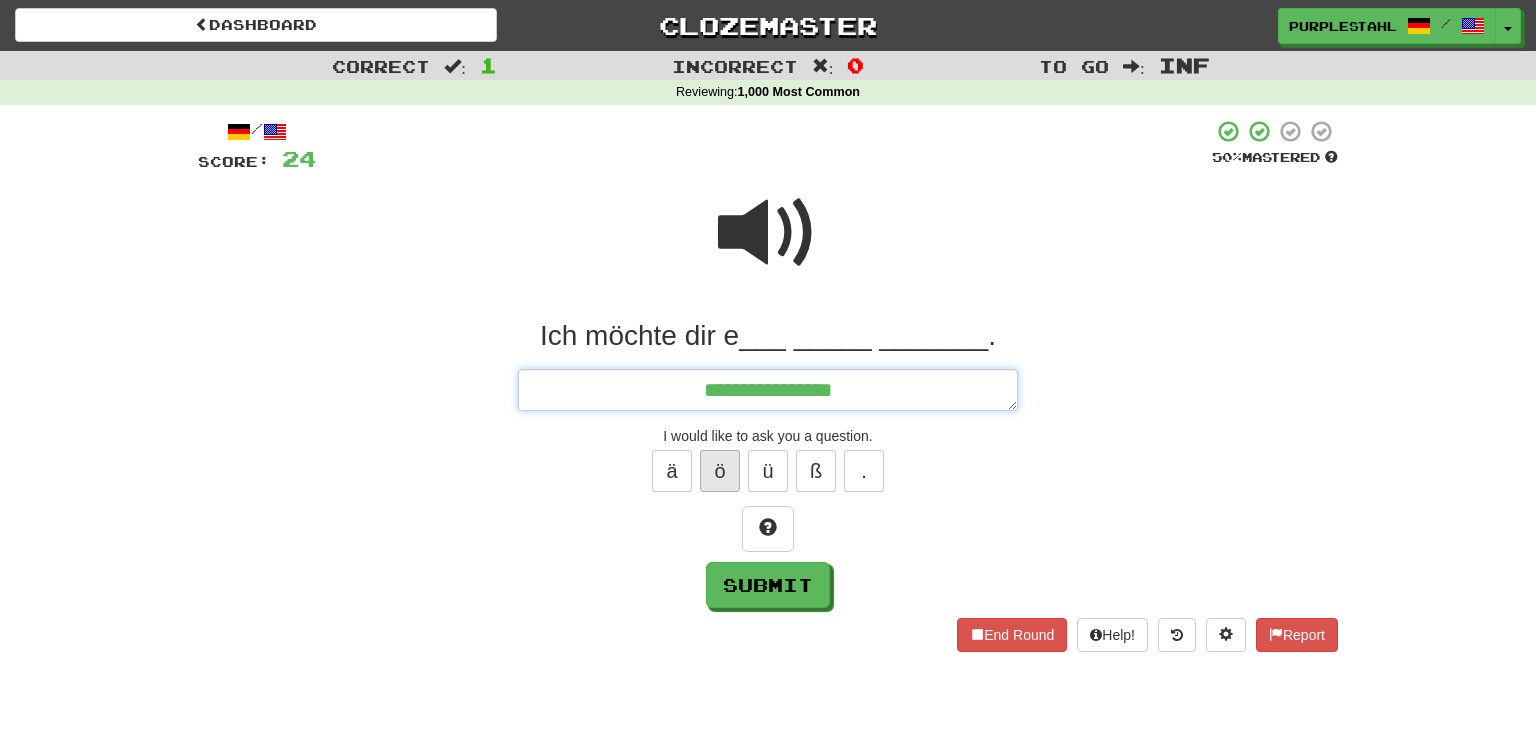 type on "*" 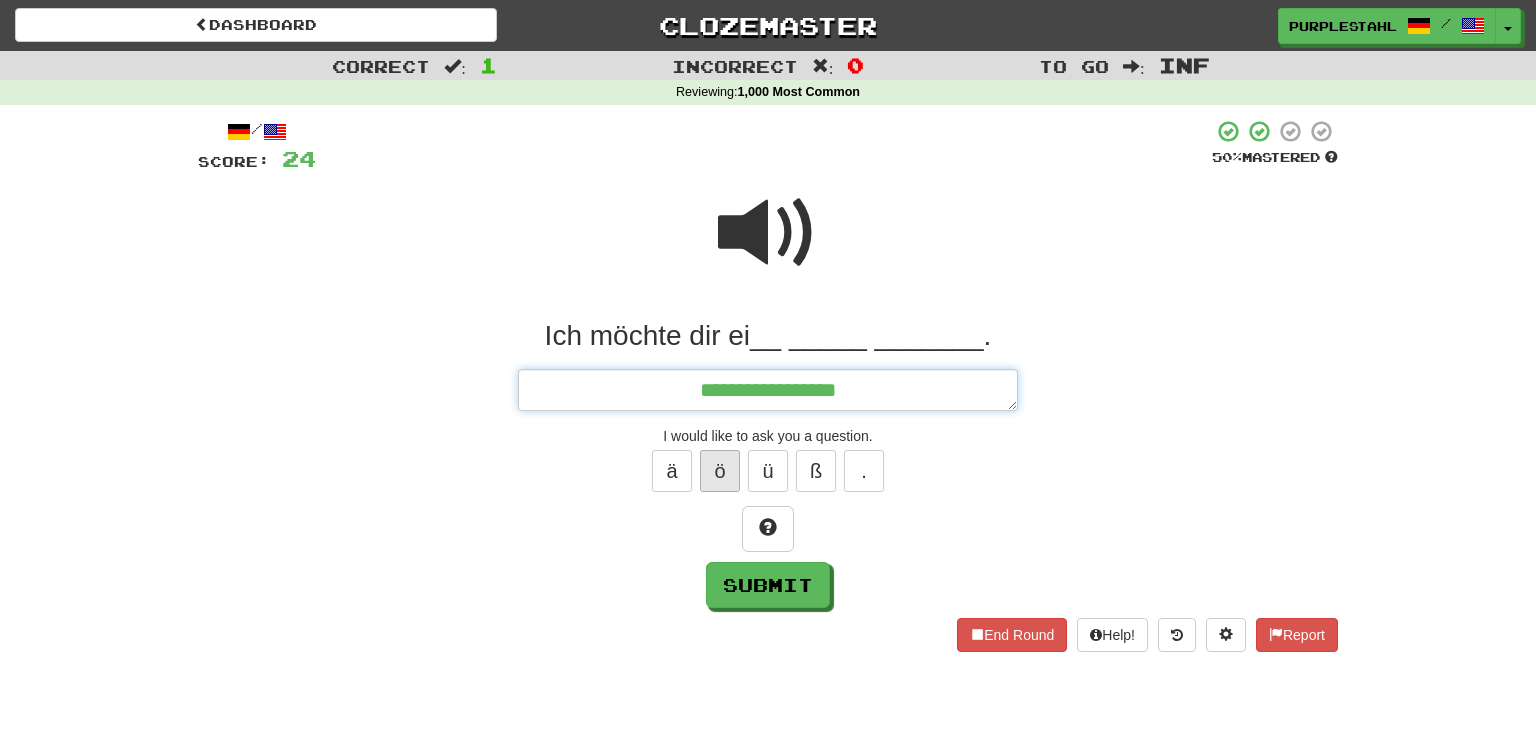 type on "*" 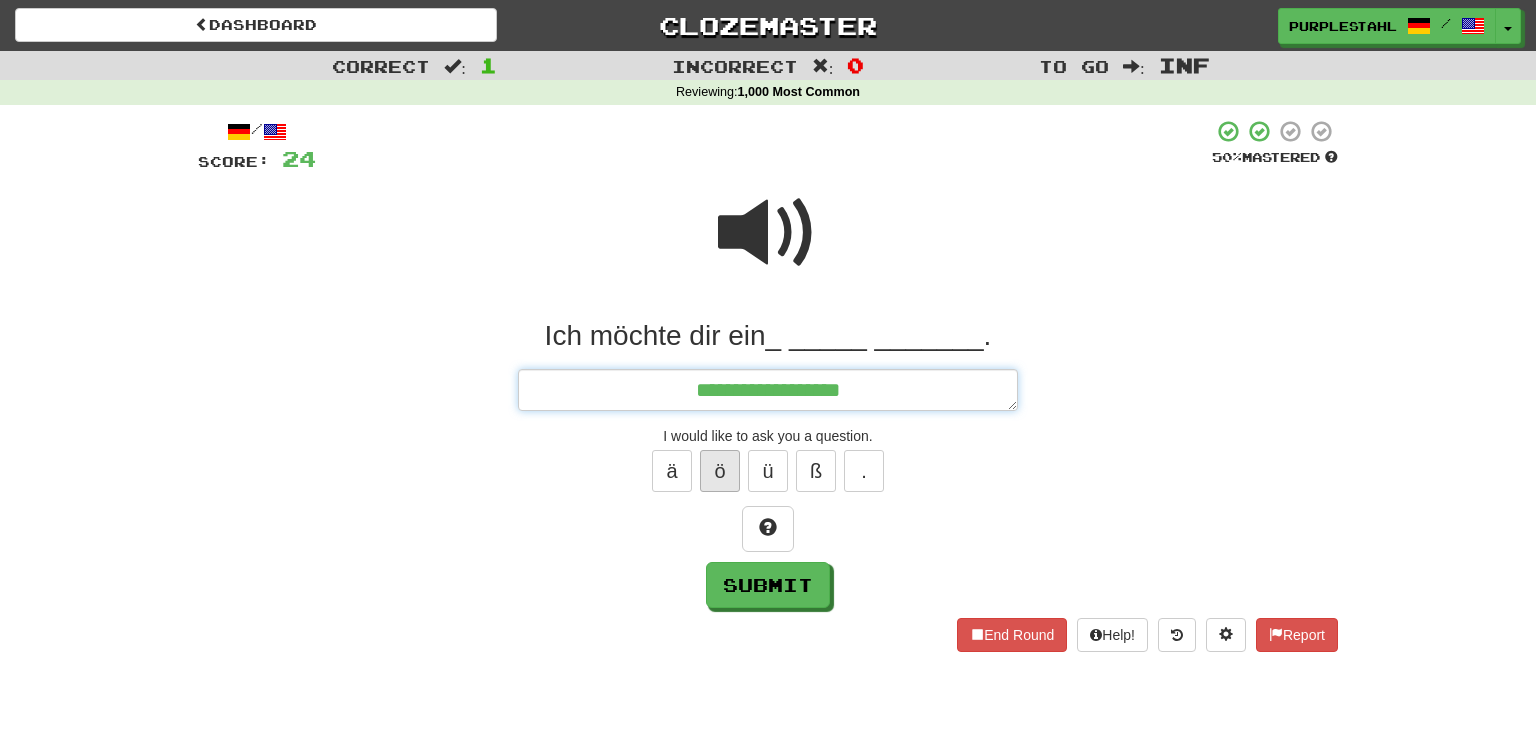 type on "*" 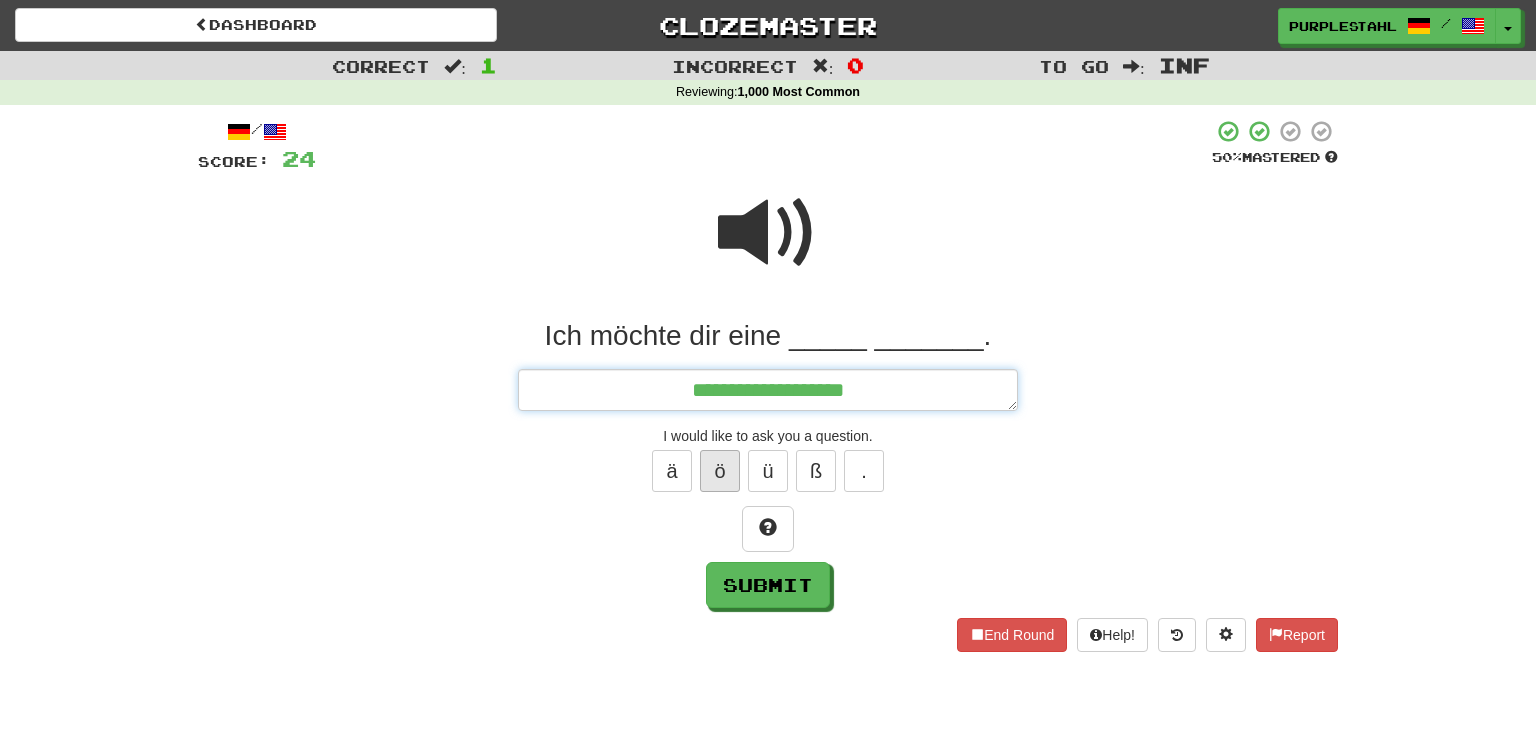 type on "*" 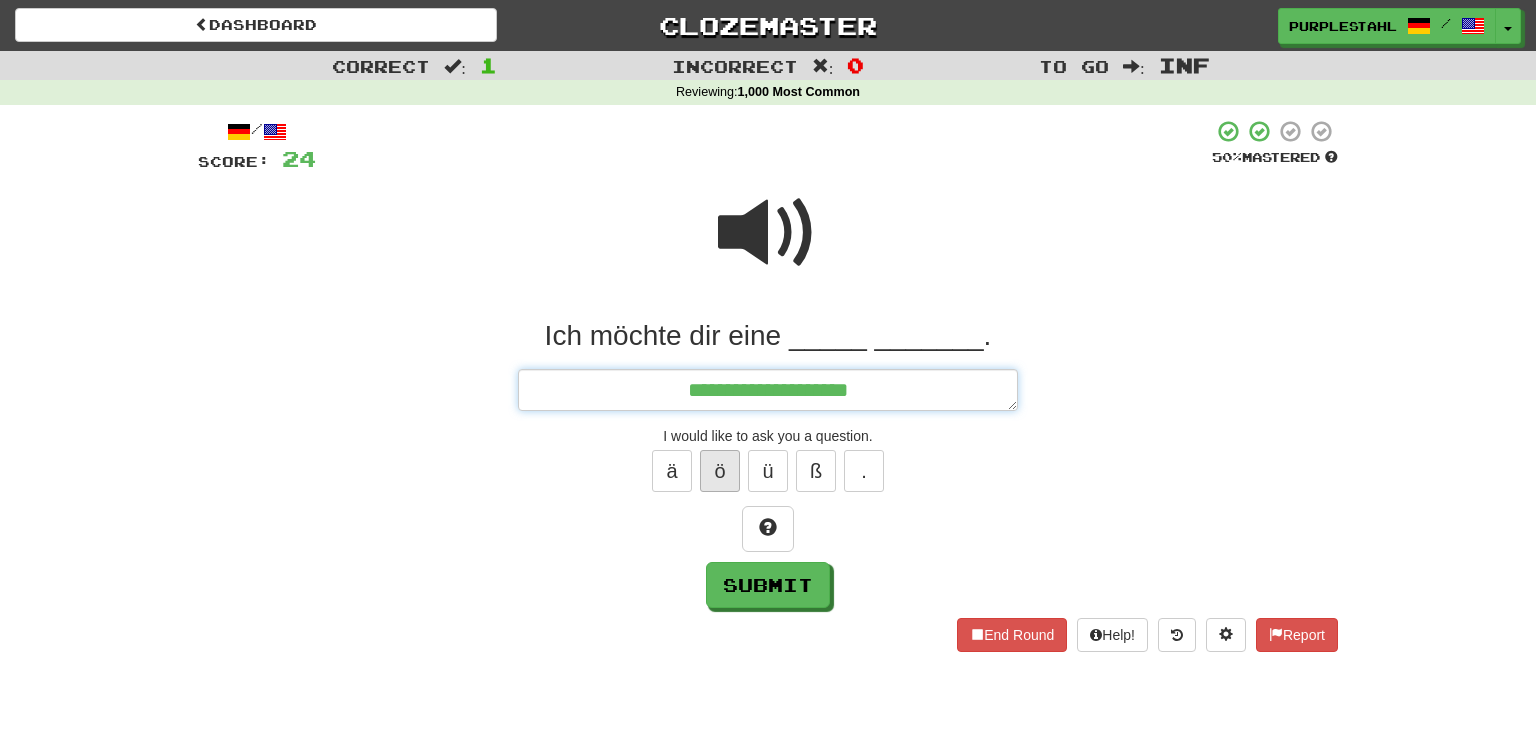 type on "*" 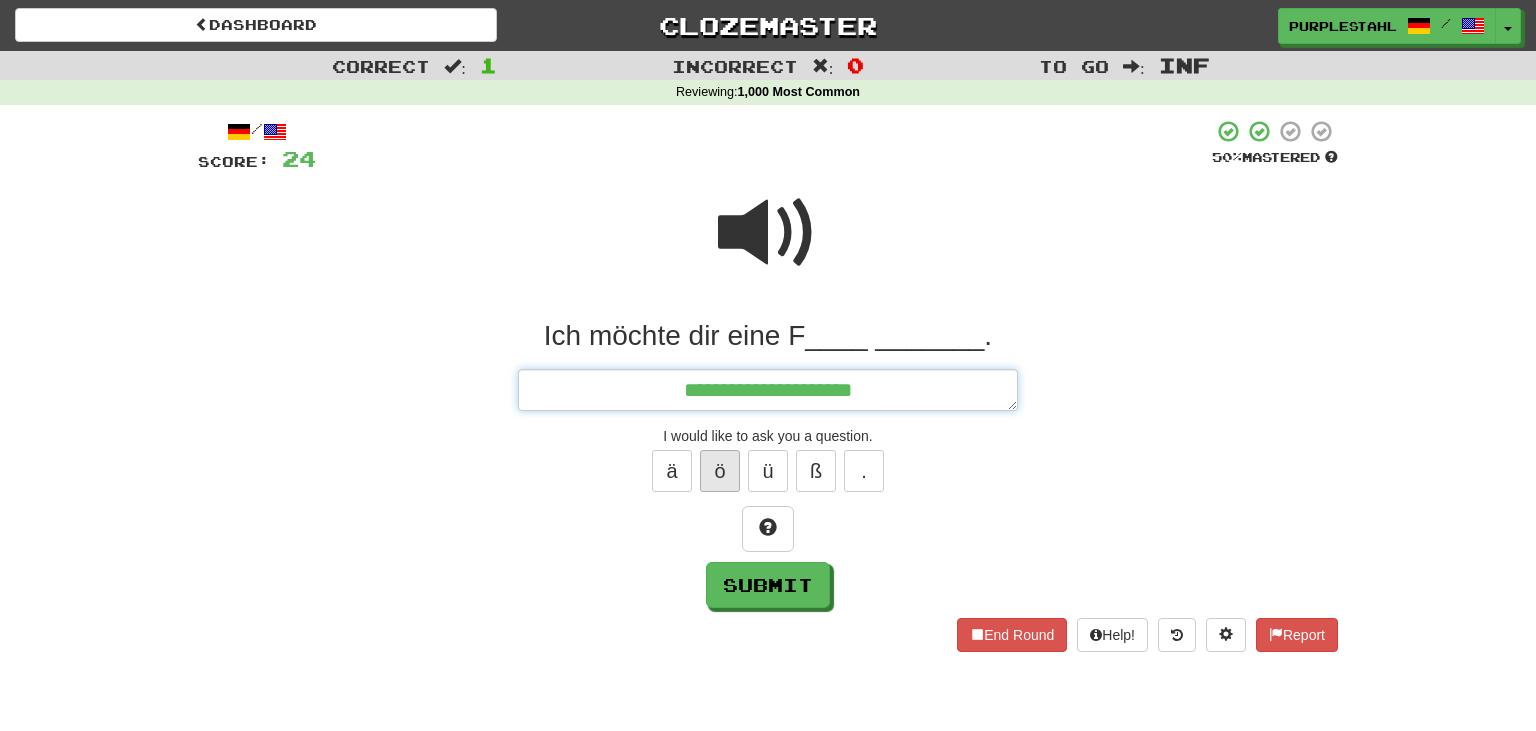 type on "*" 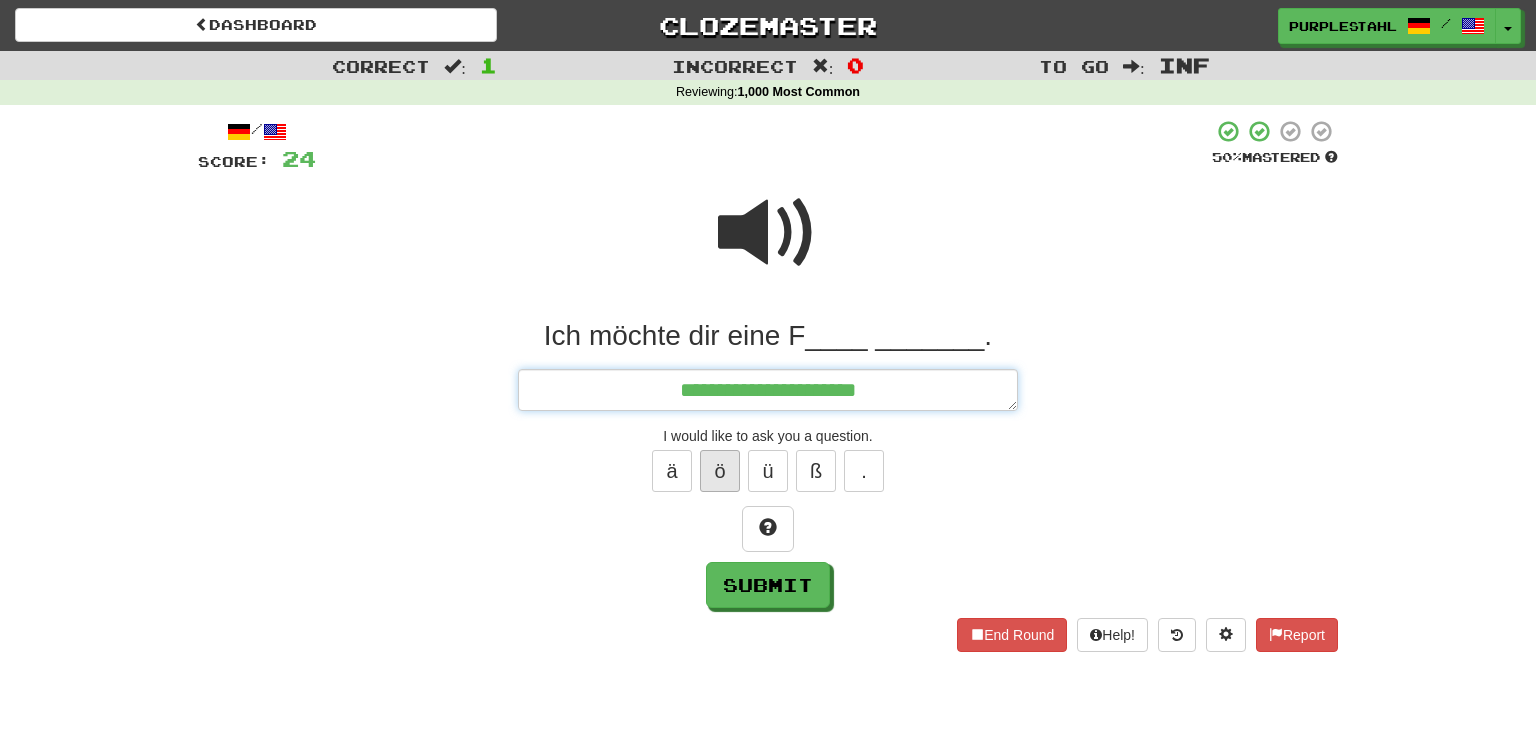 type on "*" 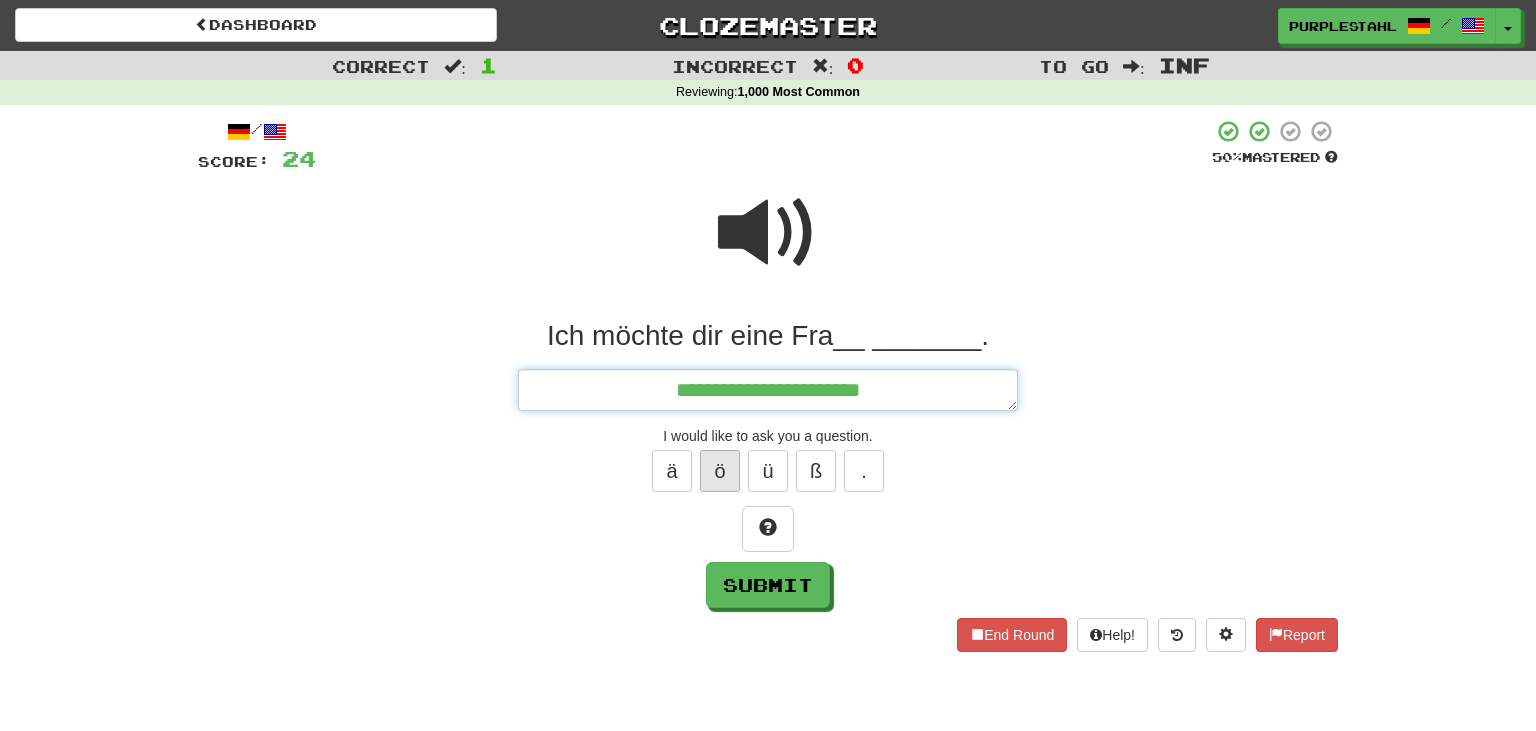 type on "*" 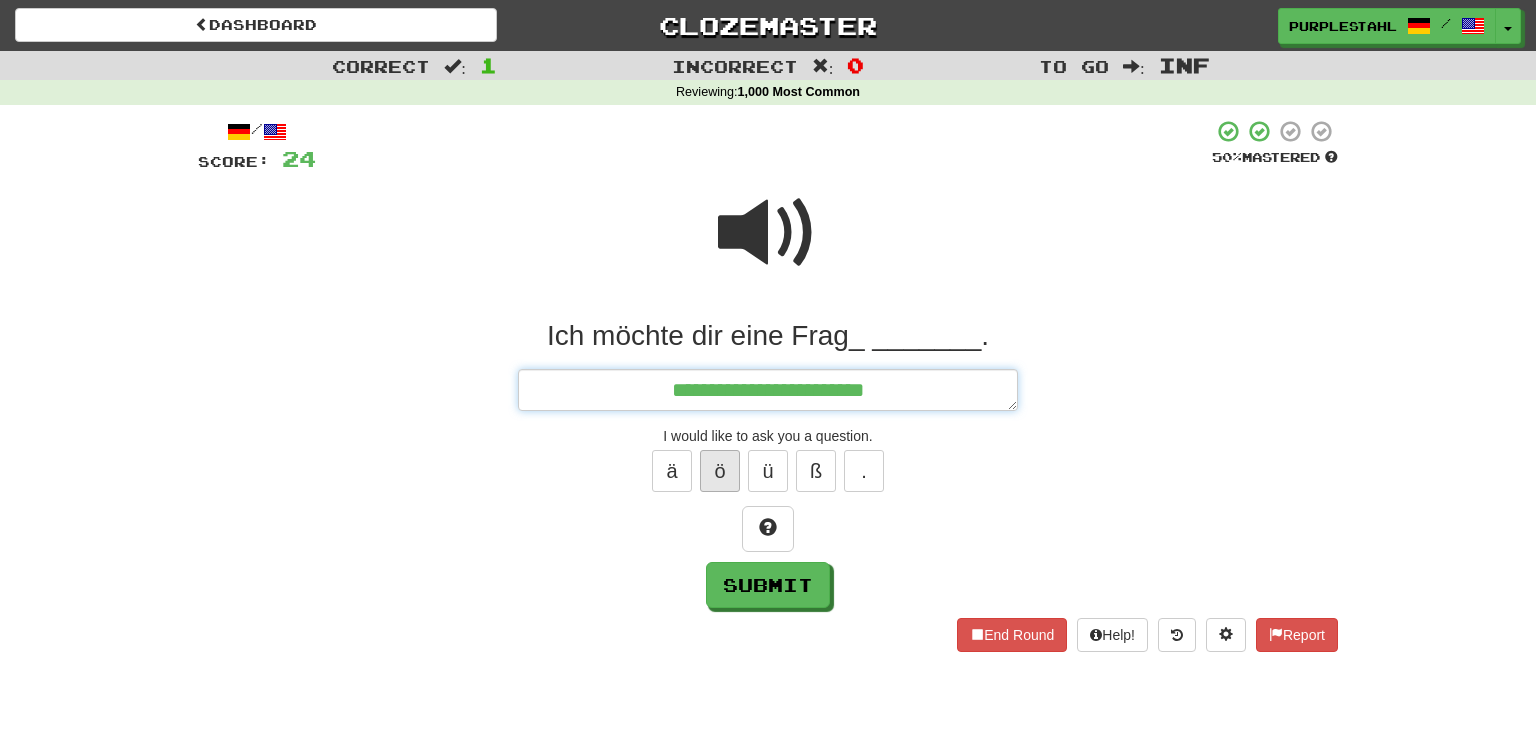 type 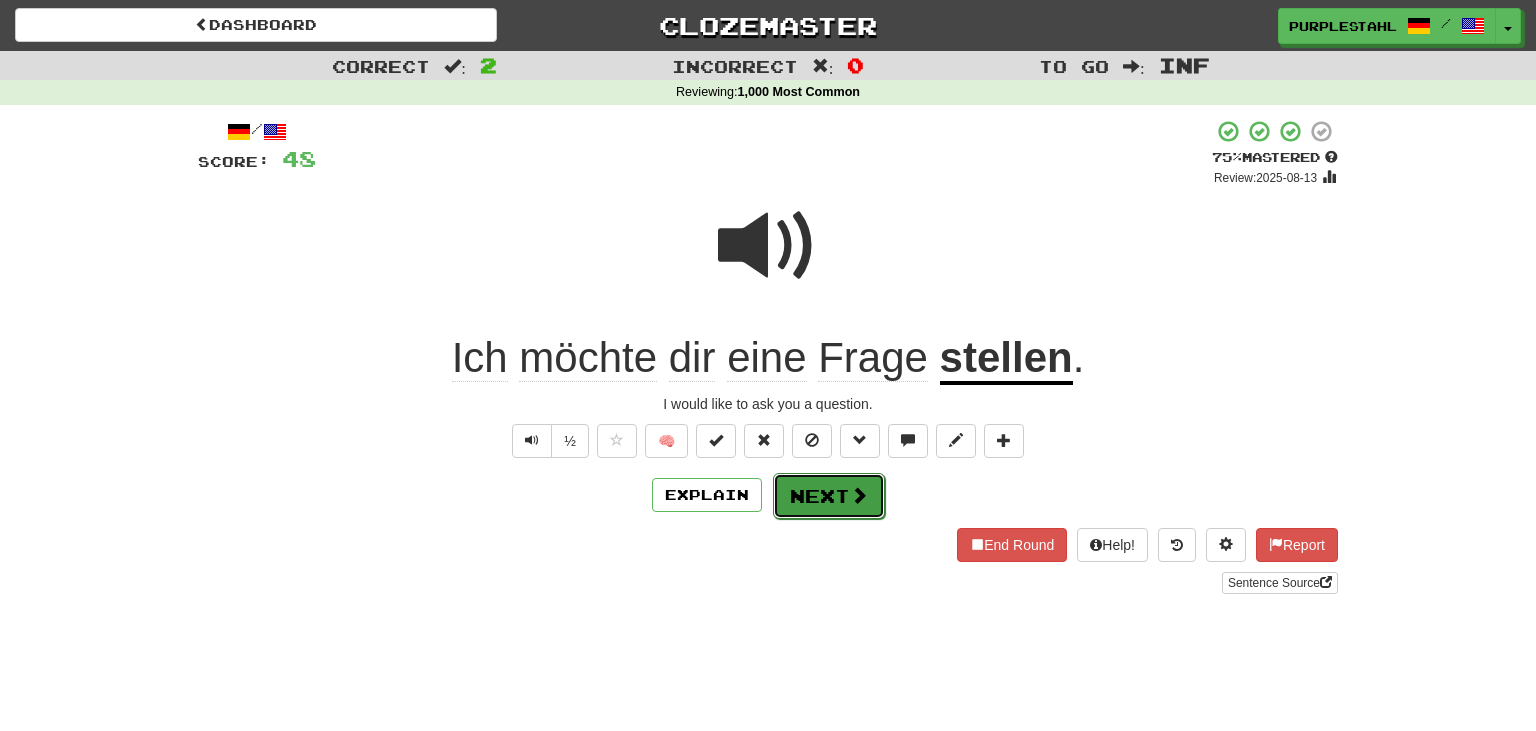 click on "Next" at bounding box center [829, 496] 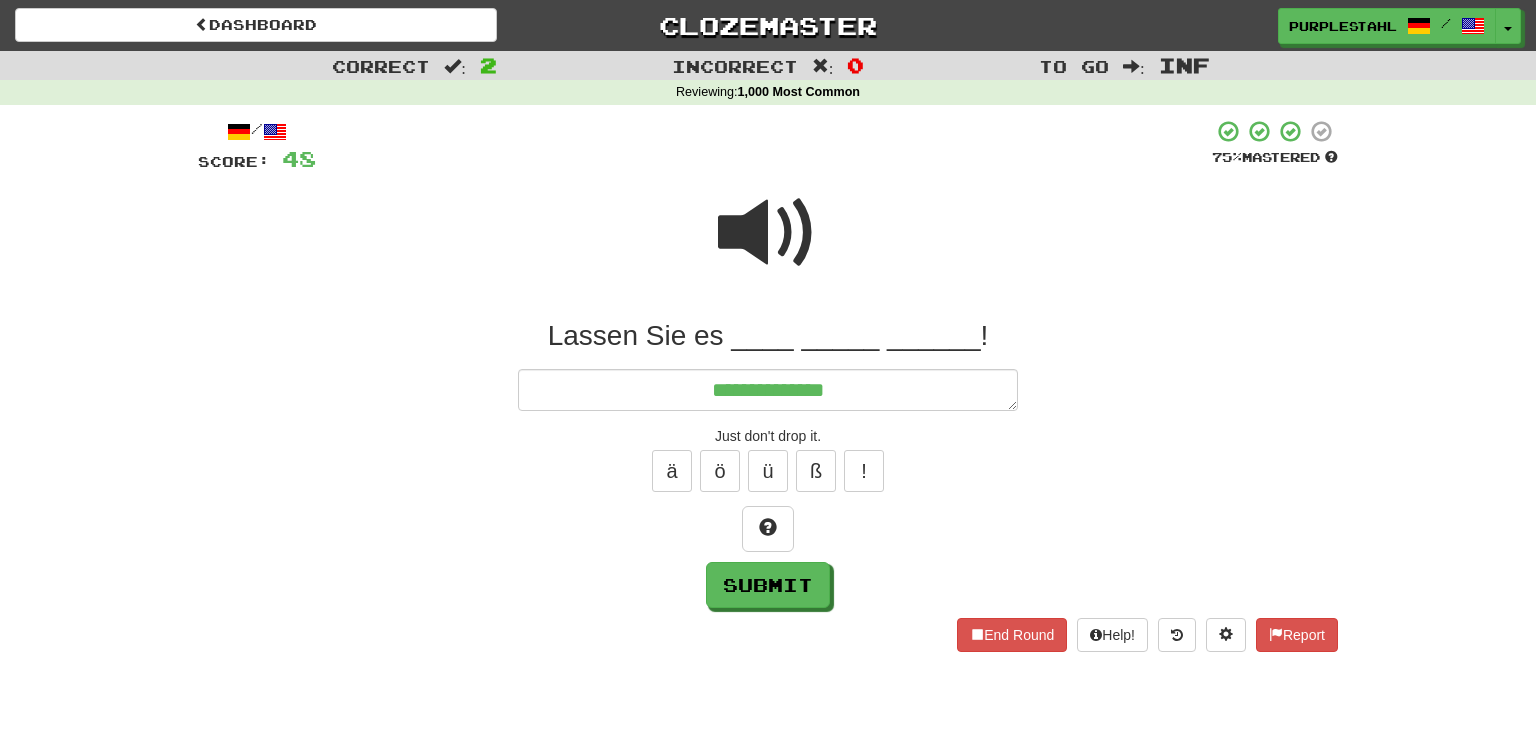 click at bounding box center (768, 233) 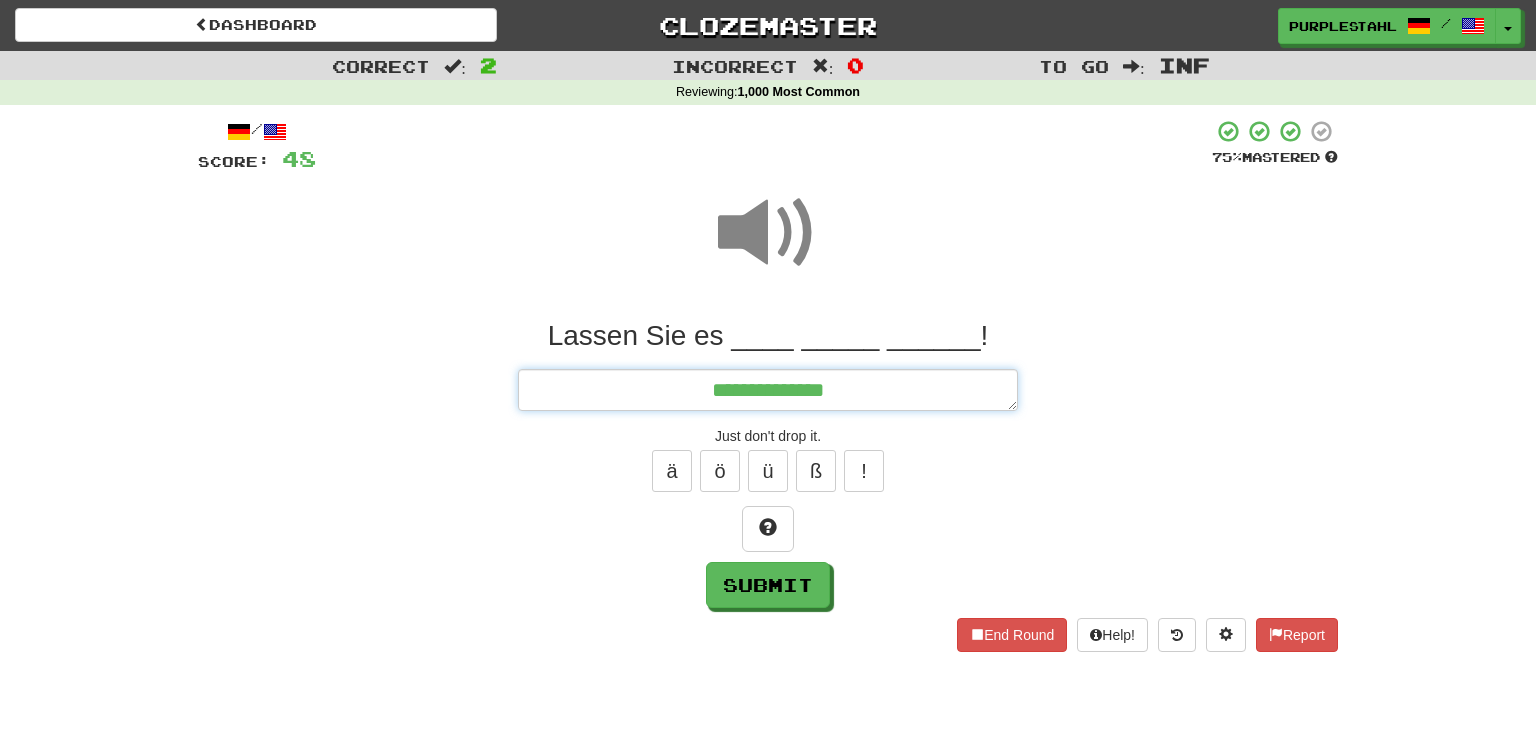click on "**********" at bounding box center [768, 390] 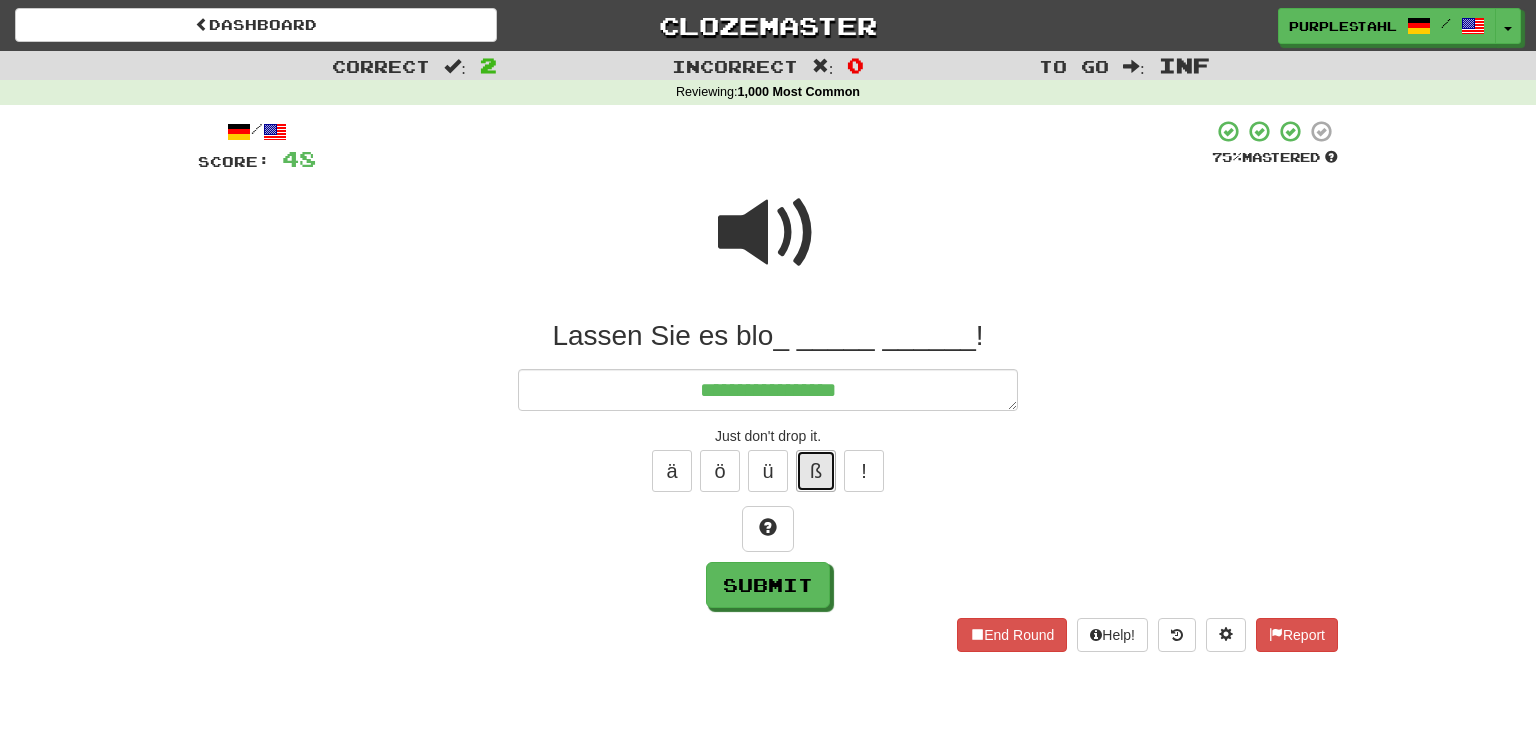 click on "ß" at bounding box center [816, 471] 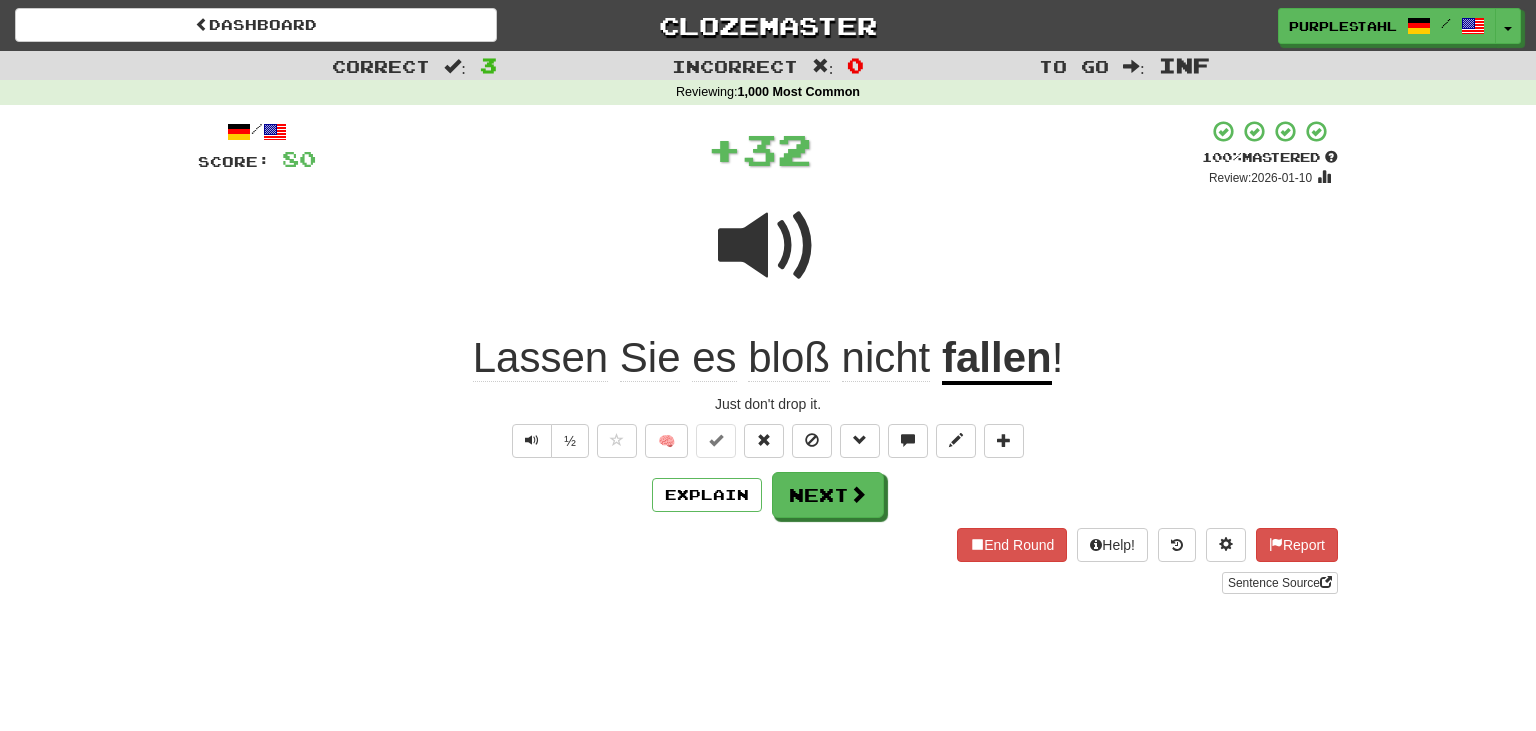 click on "/  Score:   80 + 32 100 %  Mastered Review:  2026-01-10 Lassen   Sie   es   bloß   nicht   fallen ! Just don't drop it. ½ 🧠 Explain Next  End Round  Help!  Report Sentence Source" at bounding box center [768, 356] 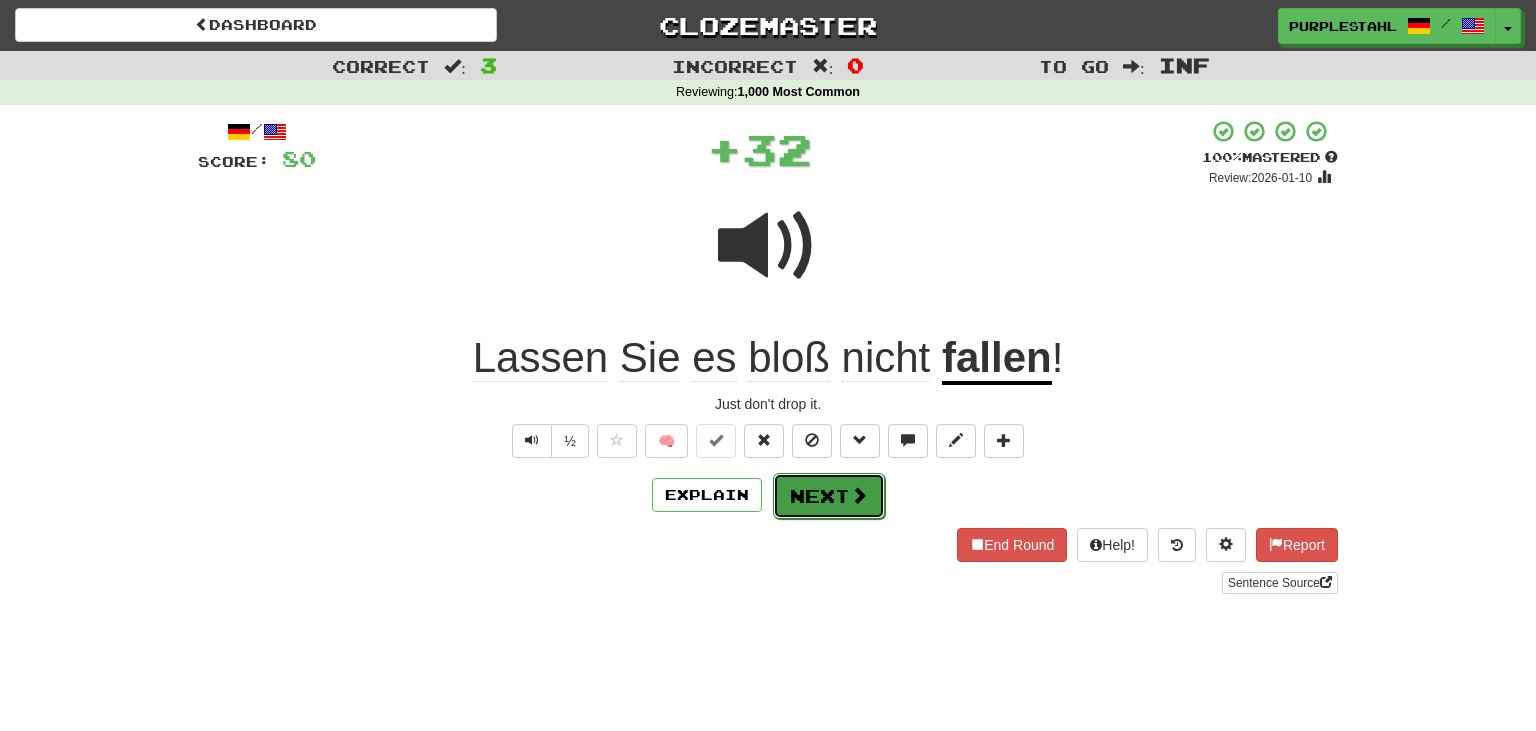 click on "Next" at bounding box center [829, 496] 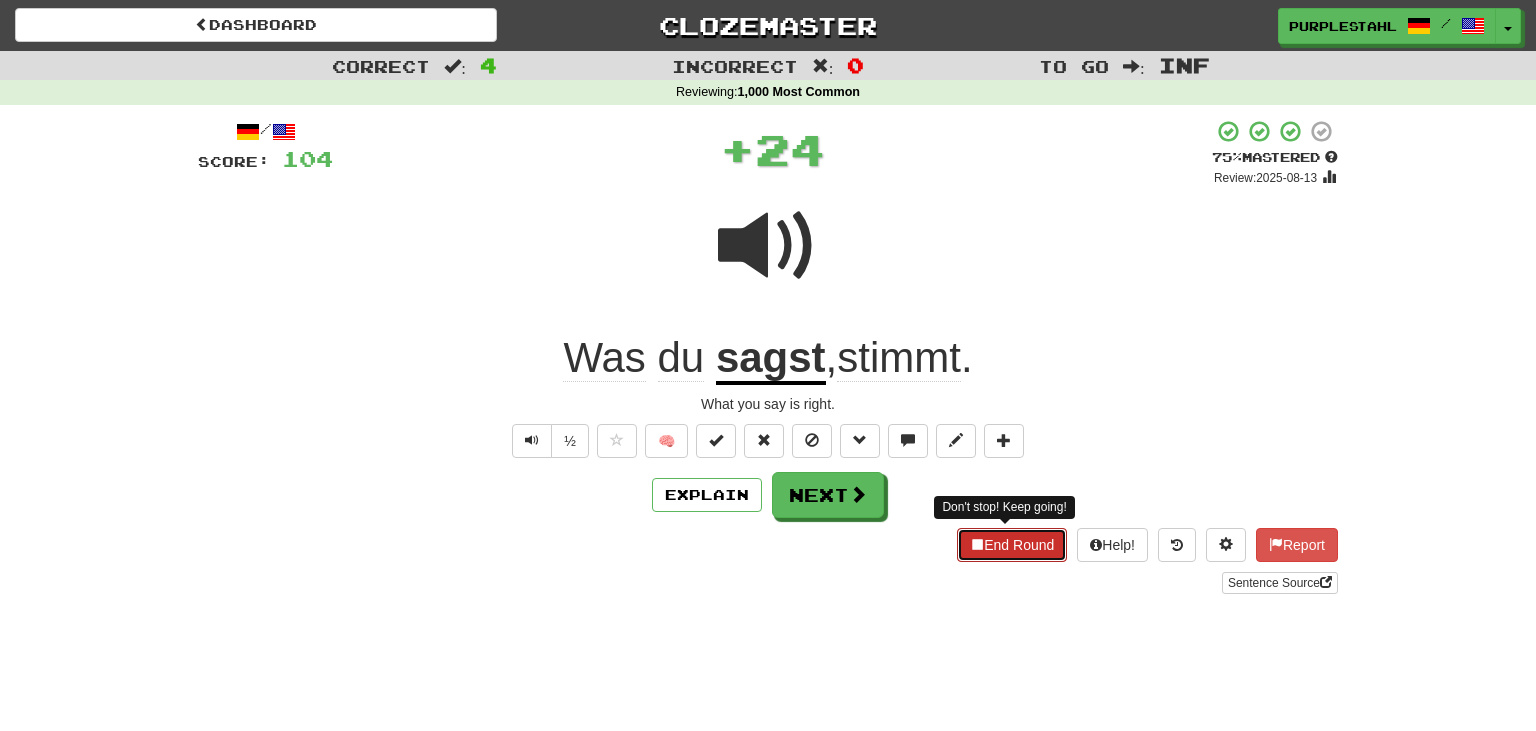 click on "End Round" at bounding box center (1012, 545) 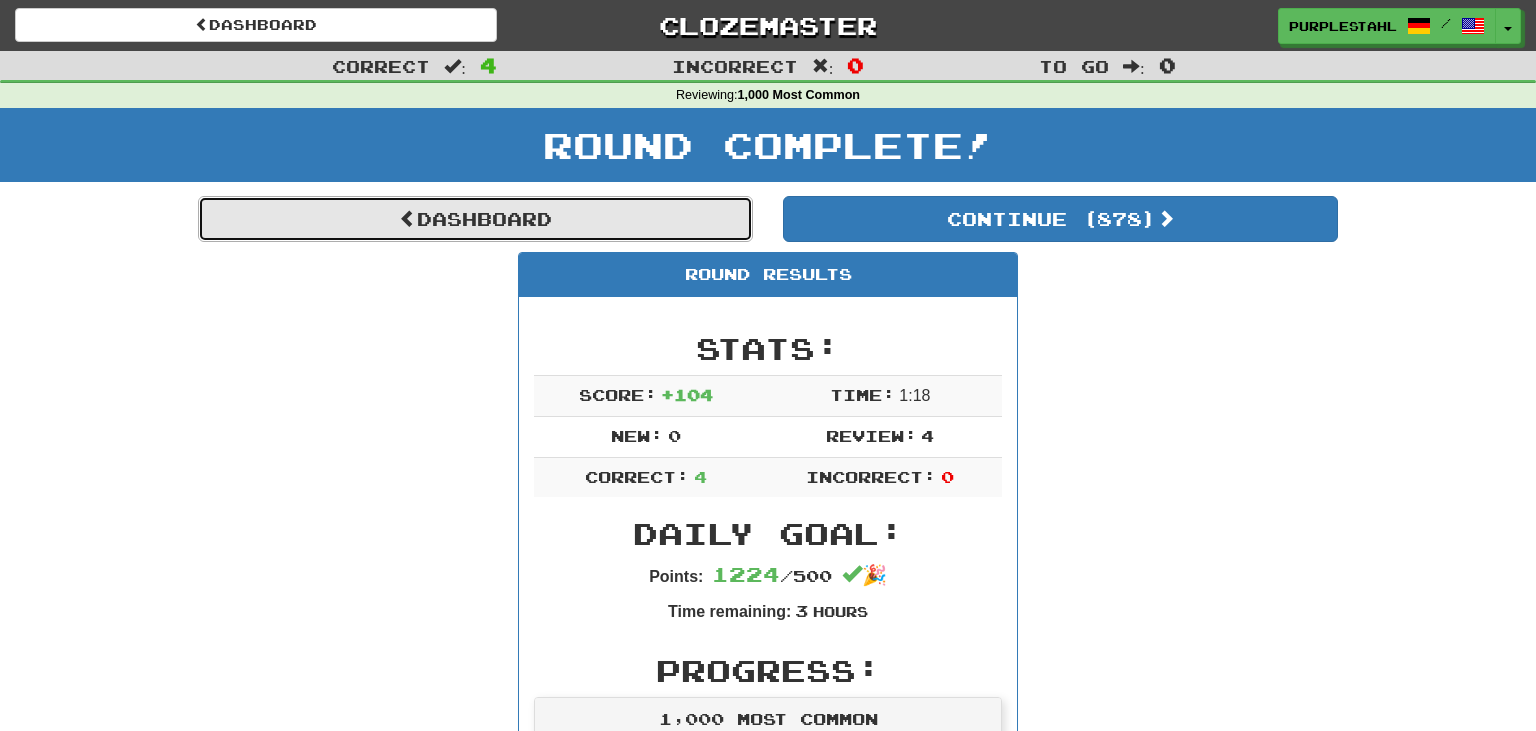 click on "Dashboard" at bounding box center [475, 219] 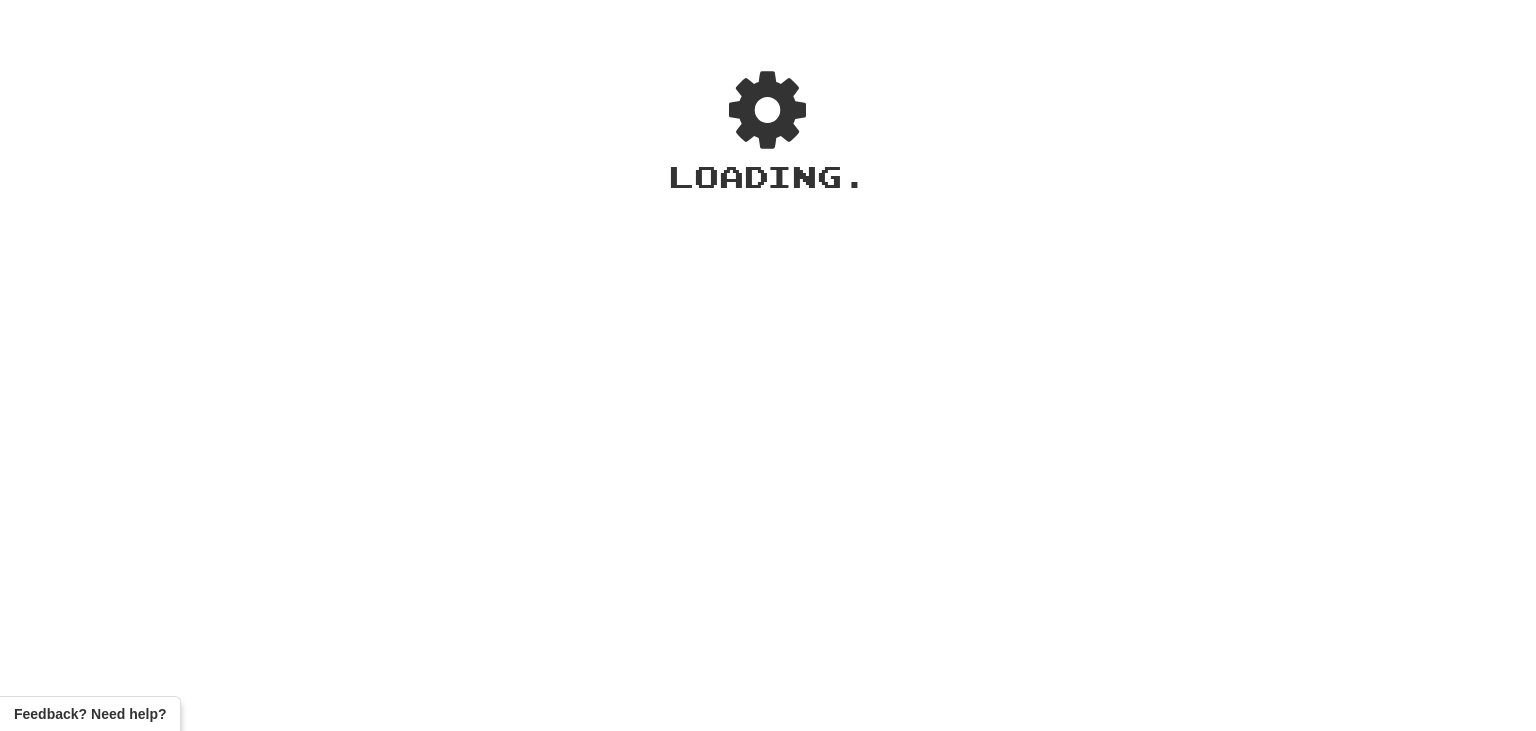 scroll, scrollTop: 0, scrollLeft: 0, axis: both 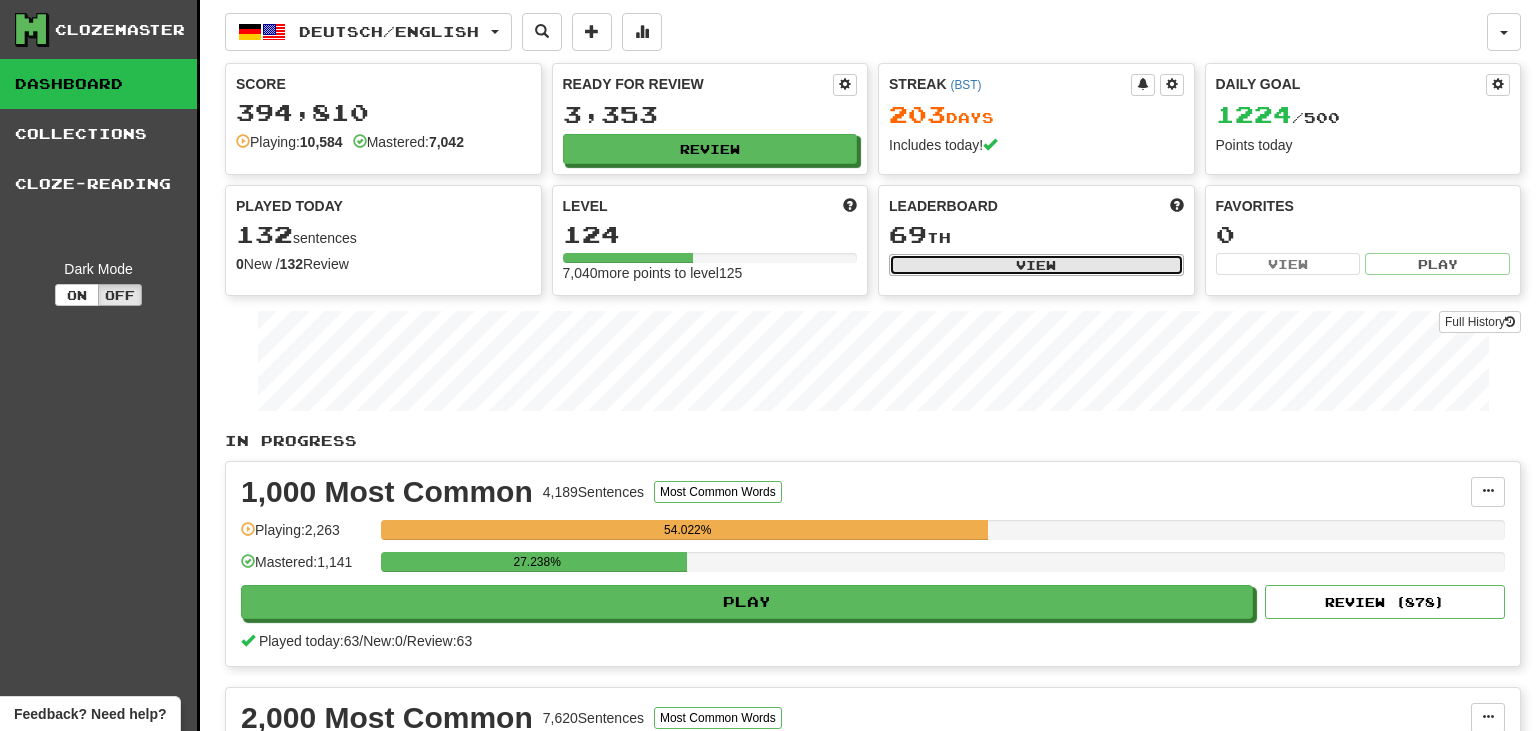 click on "View" at bounding box center [1036, 265] 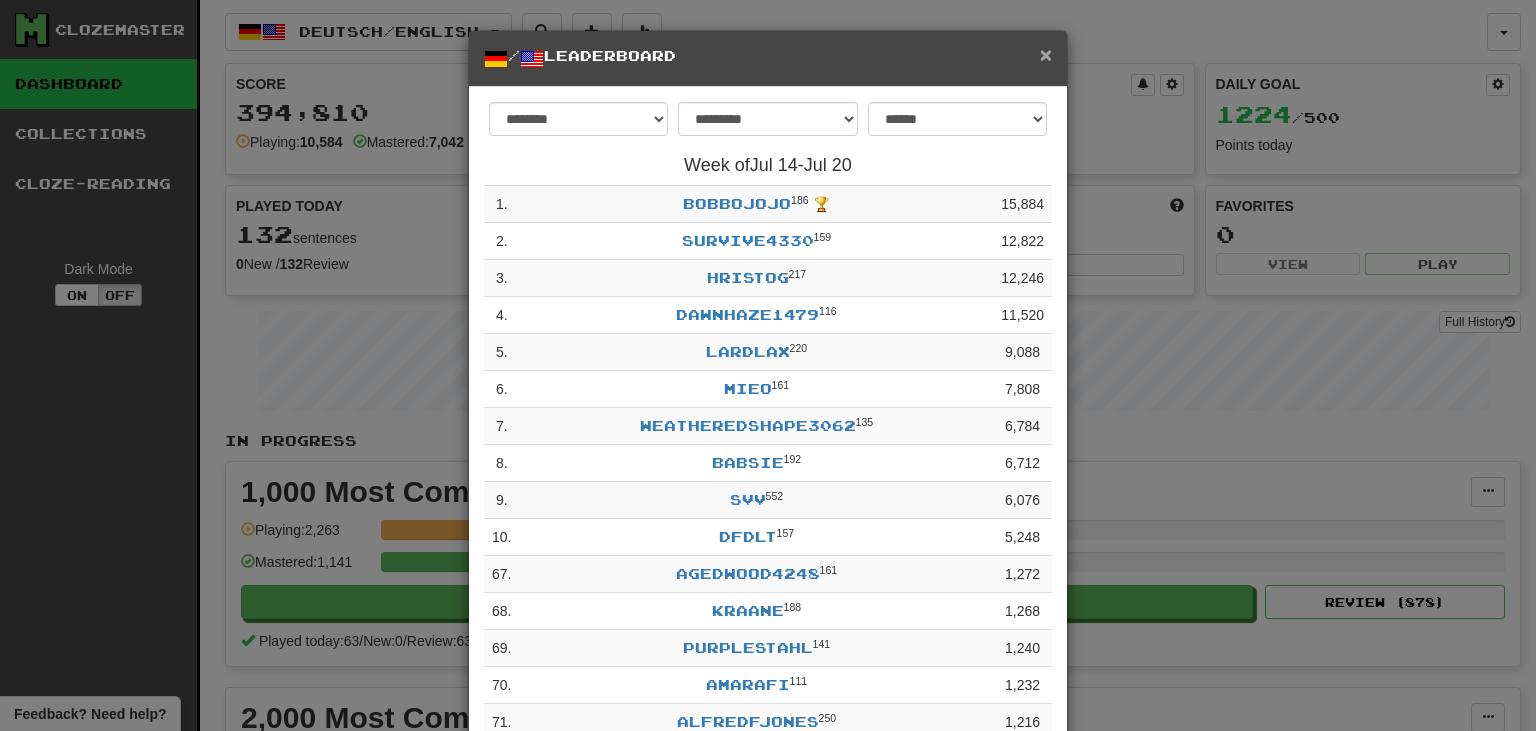 click on "×" at bounding box center (1046, 54) 